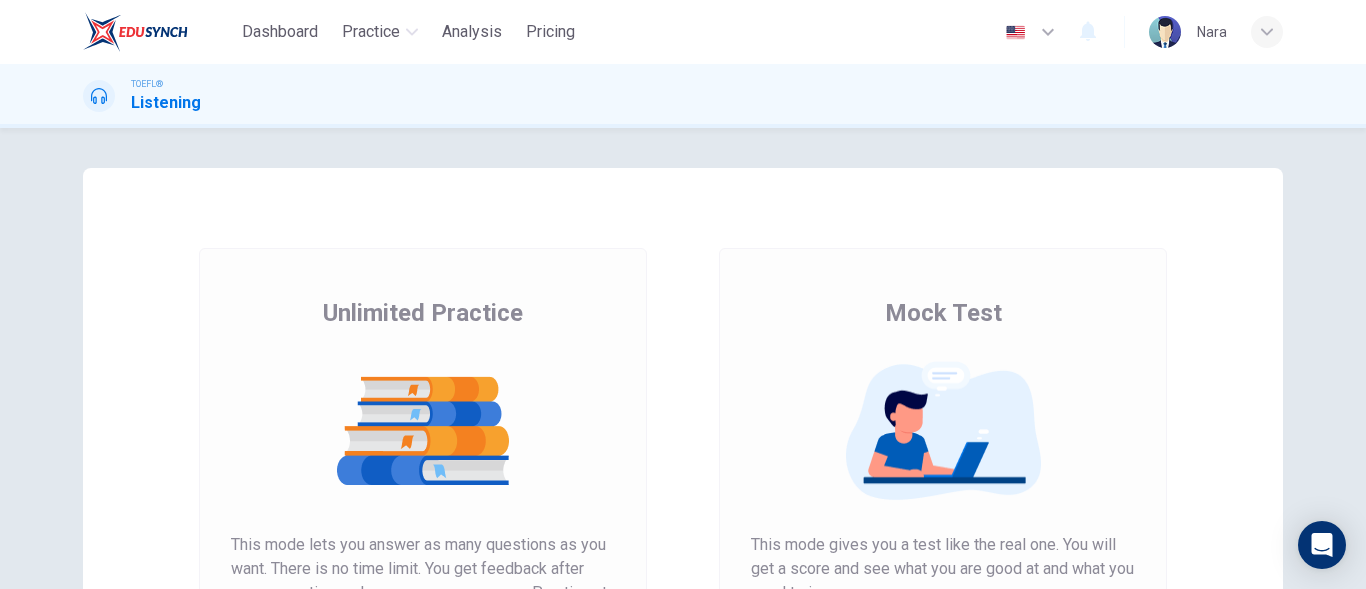 scroll, scrollTop: 0, scrollLeft: 0, axis: both 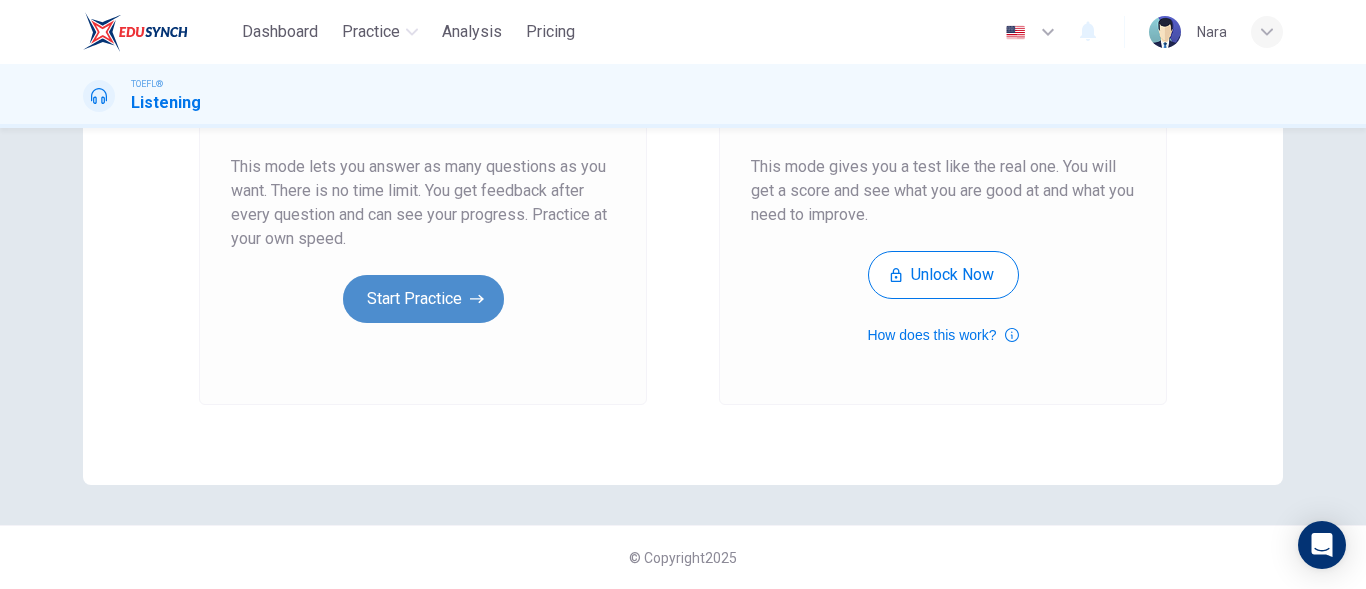 click on "Start Practice" at bounding box center [423, 299] 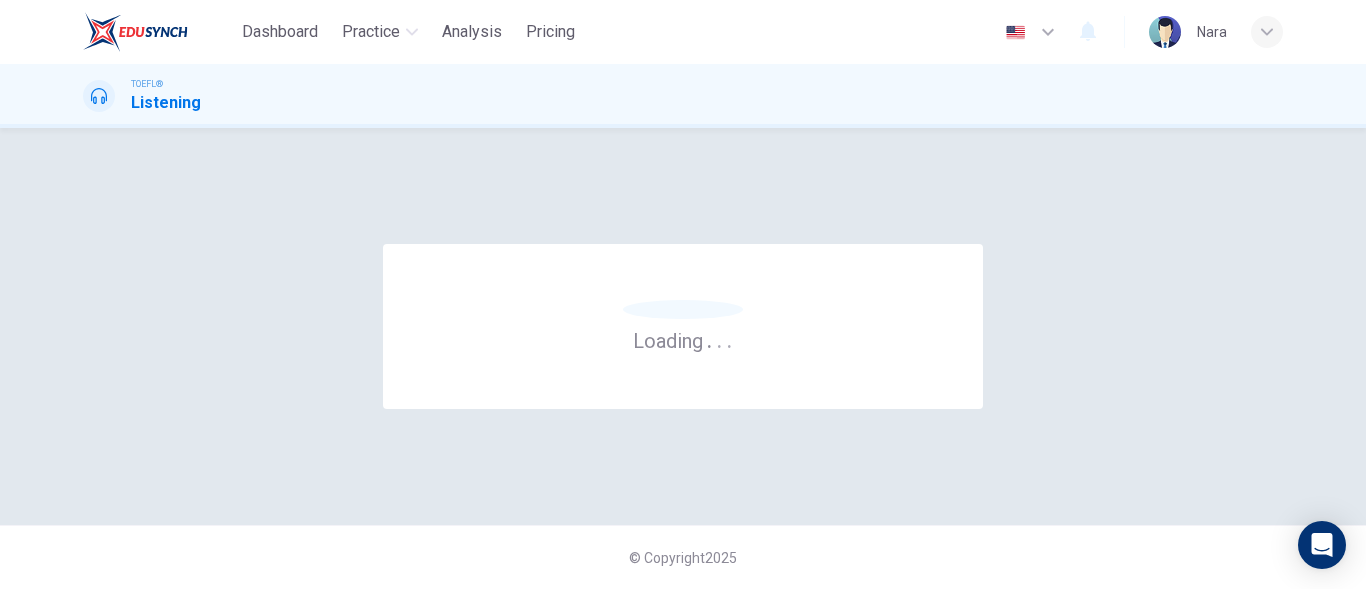 scroll, scrollTop: 0, scrollLeft: 0, axis: both 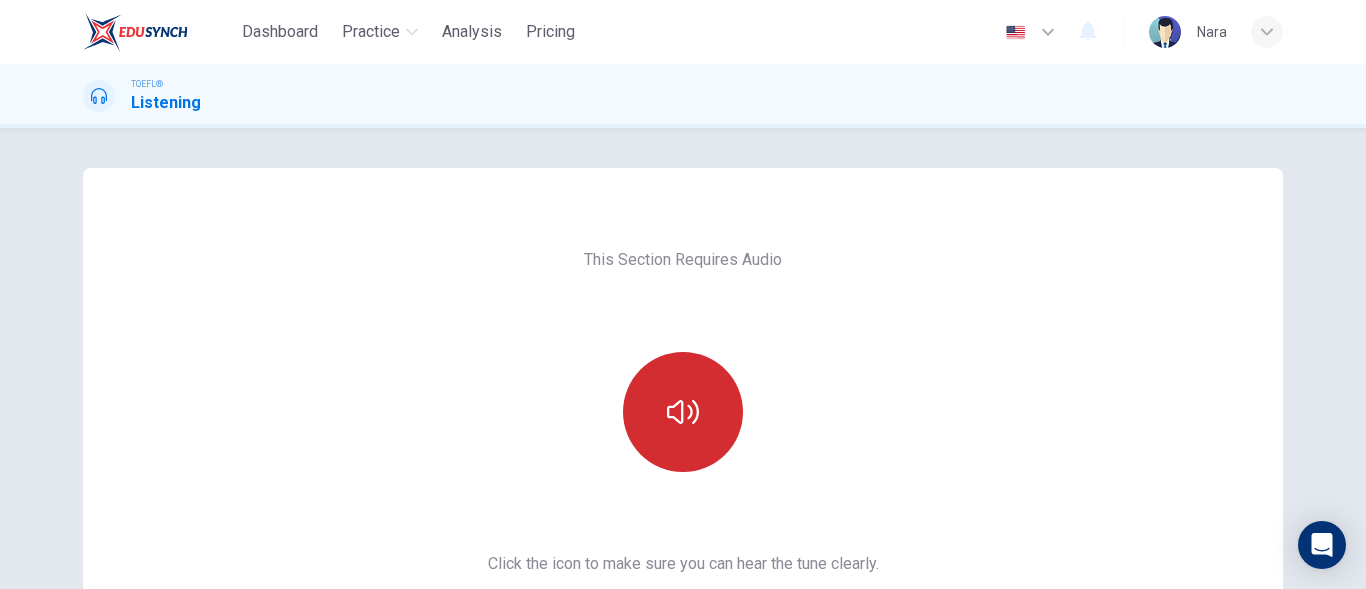 click at bounding box center [683, 412] 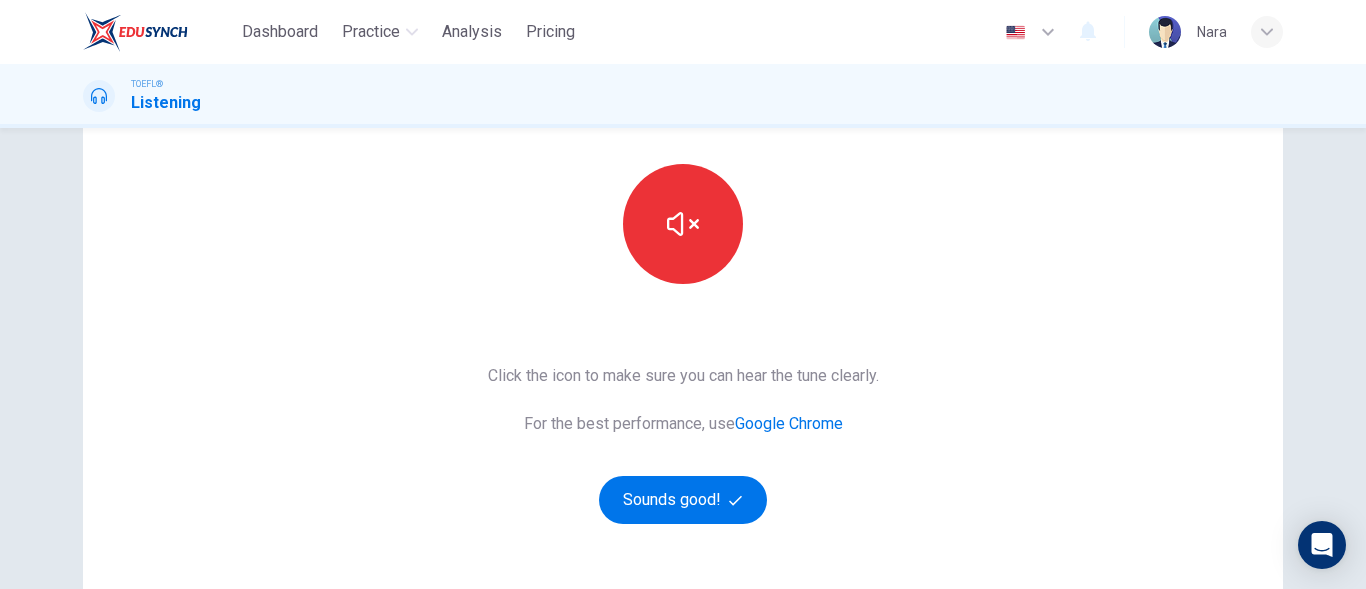 scroll, scrollTop: 378, scrollLeft: 0, axis: vertical 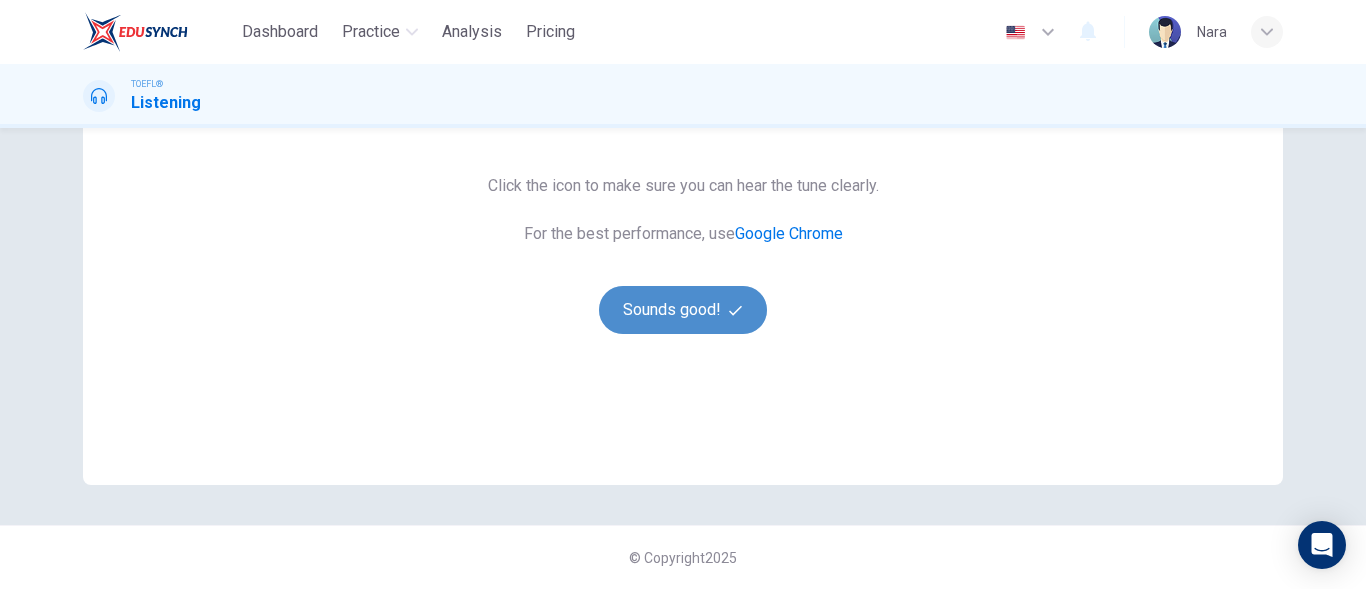 click on "Sounds good!" at bounding box center (683, 310) 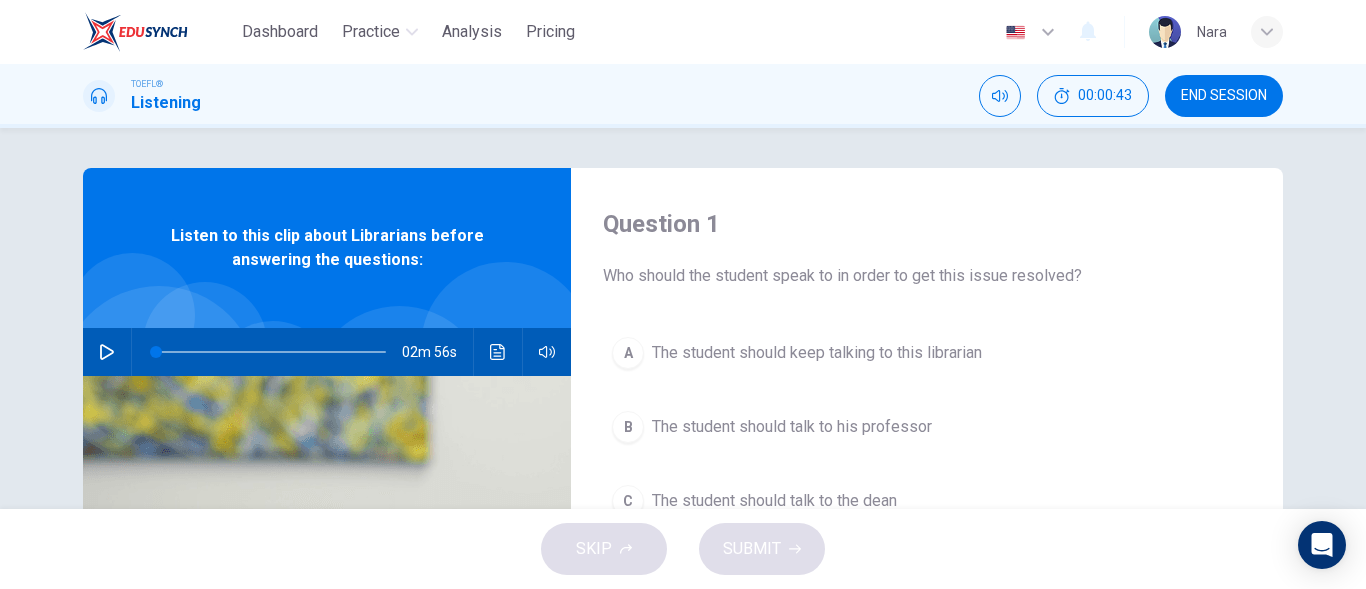 scroll, scrollTop: 100, scrollLeft: 0, axis: vertical 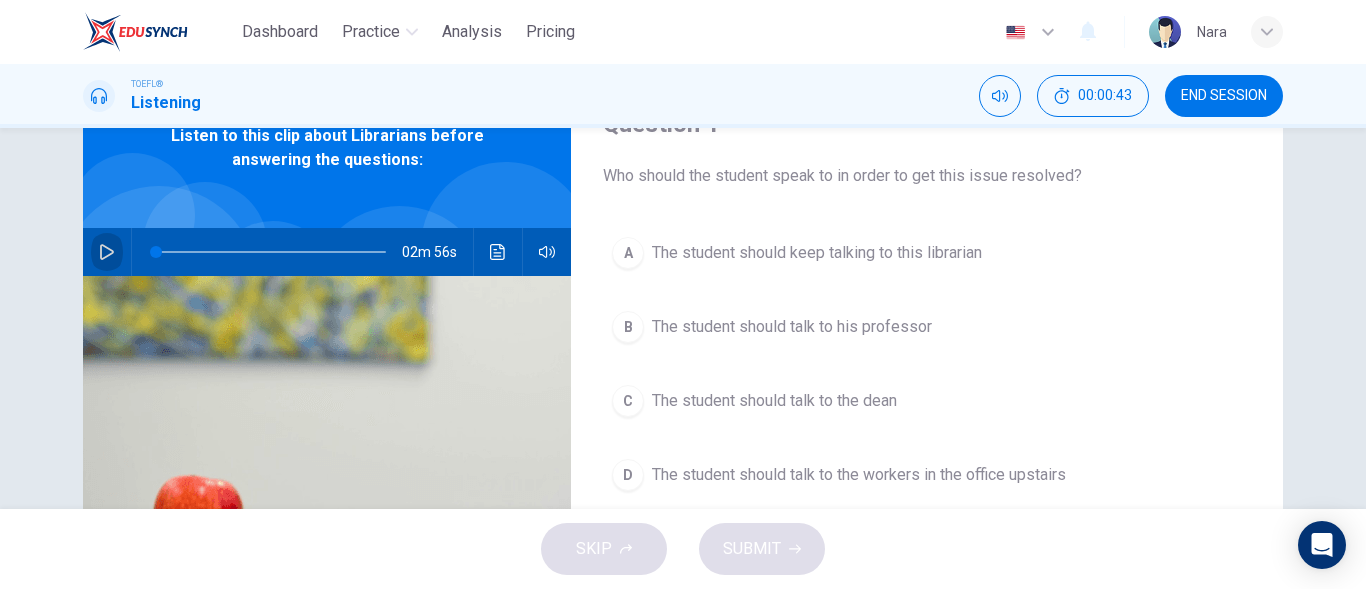 click 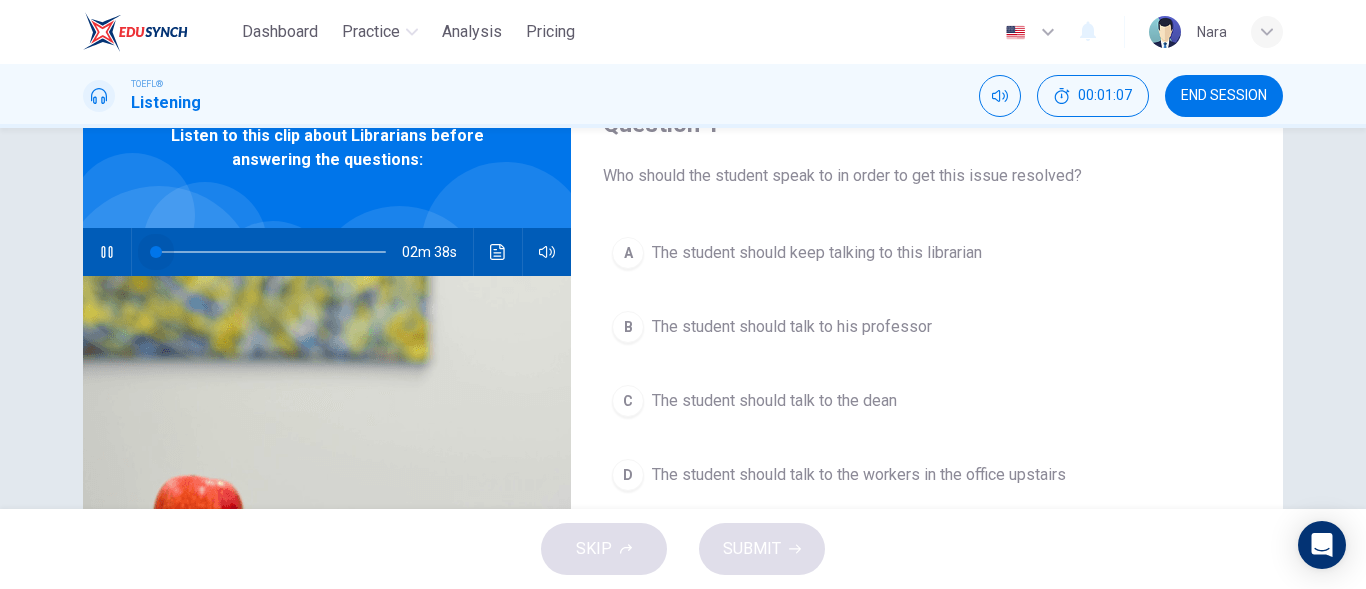 drag, startPoint x: 181, startPoint y: 258, endPoint x: 21, endPoint y: 262, distance: 160.04999 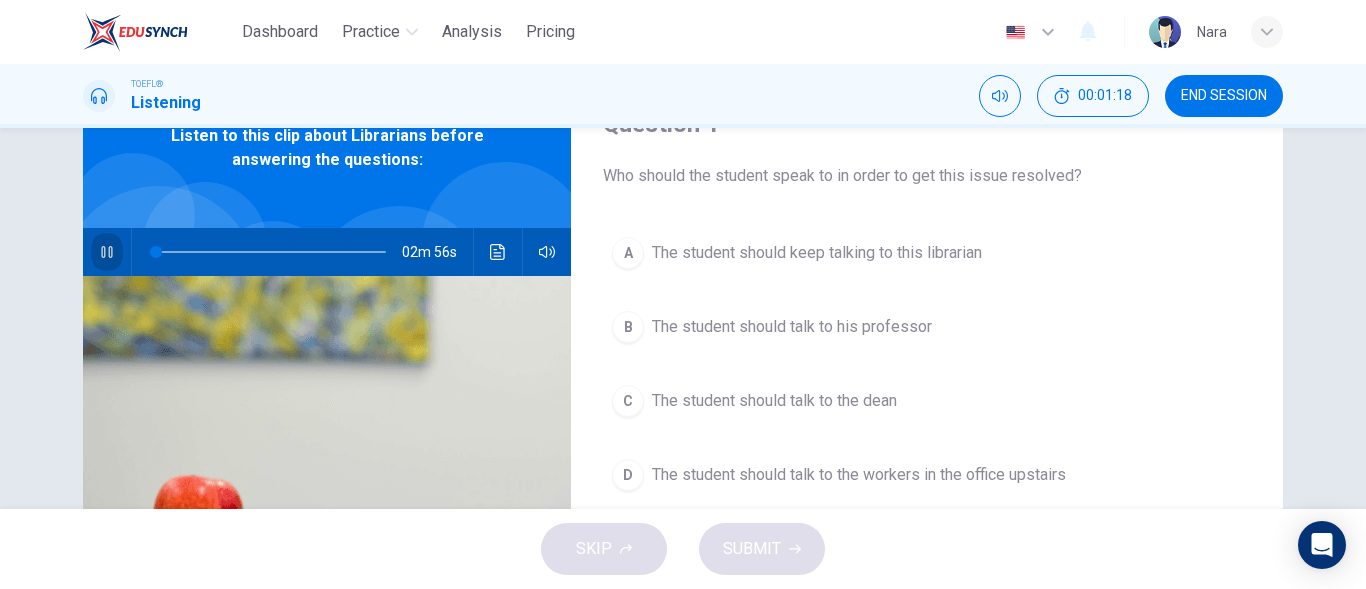 click 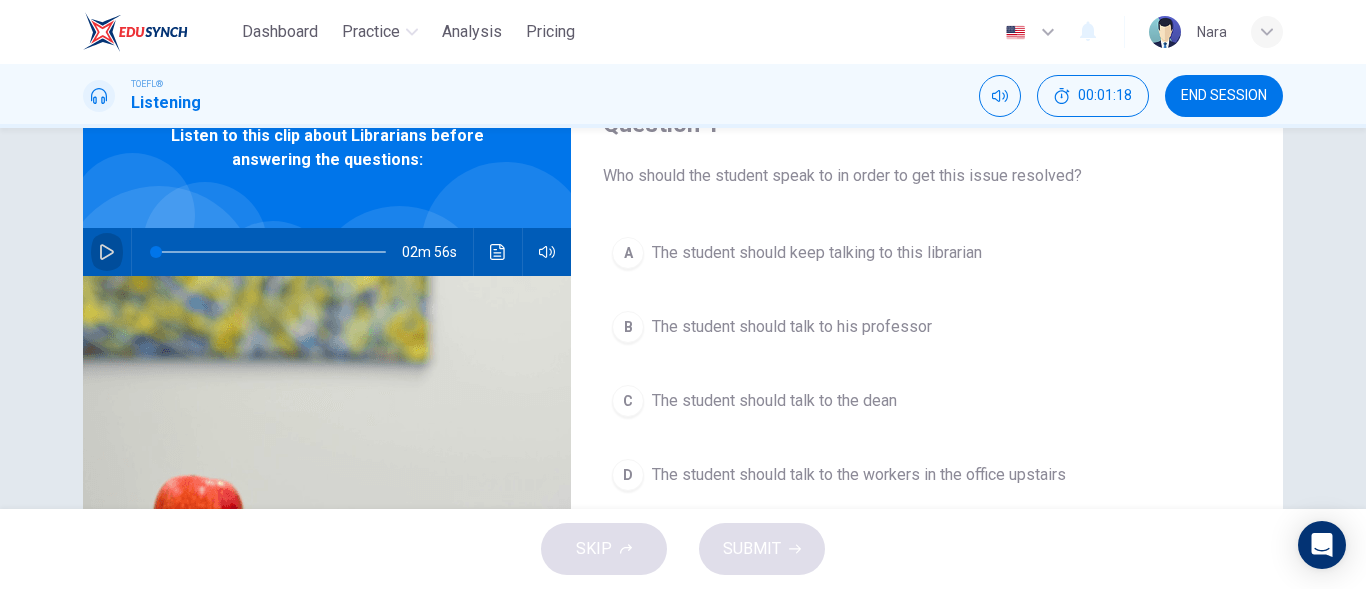 click 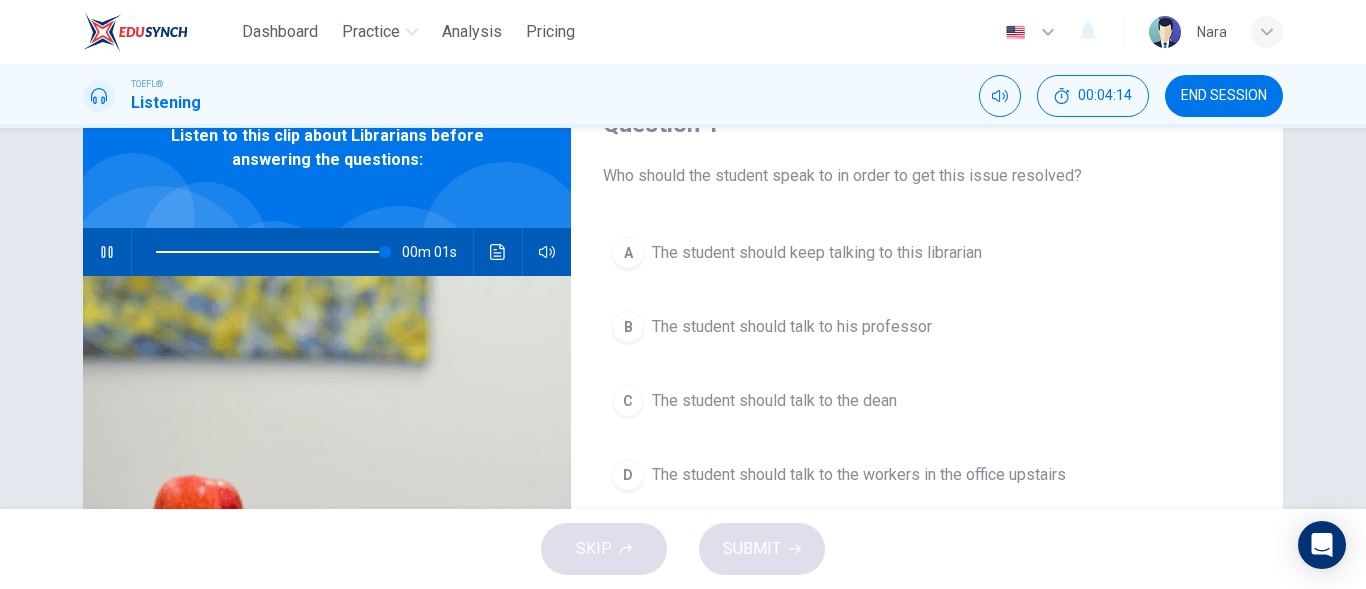 type on "0" 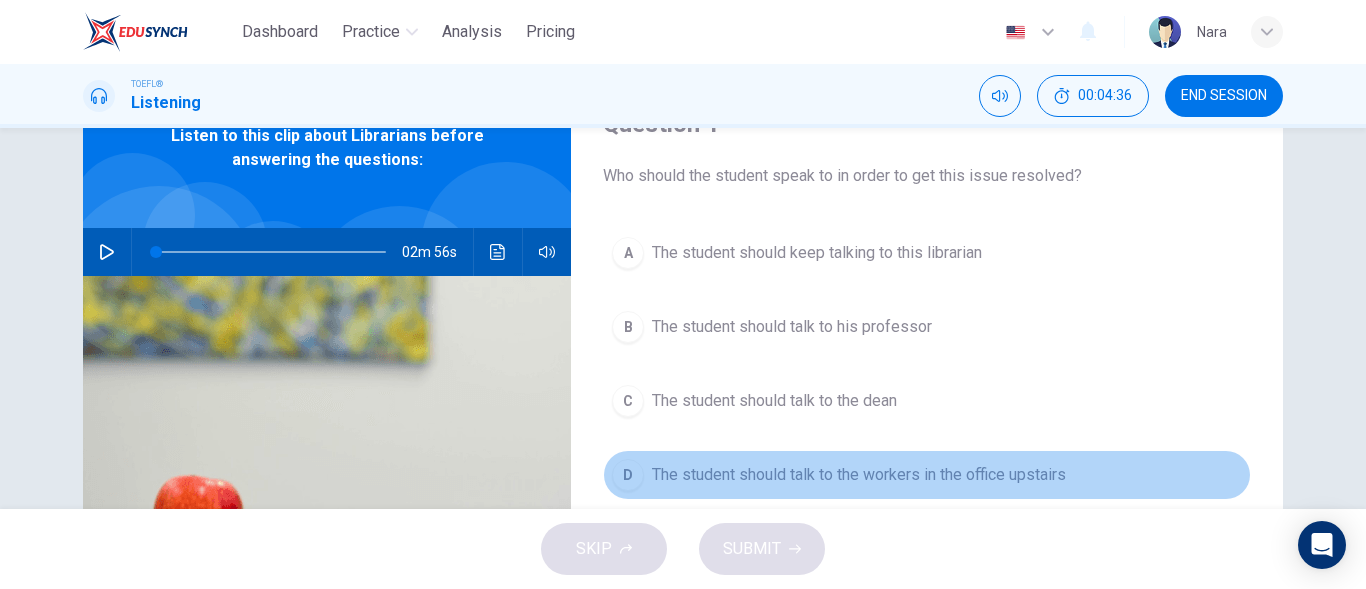 click on "The student should talk to the workers in the office upstairs" at bounding box center (859, 475) 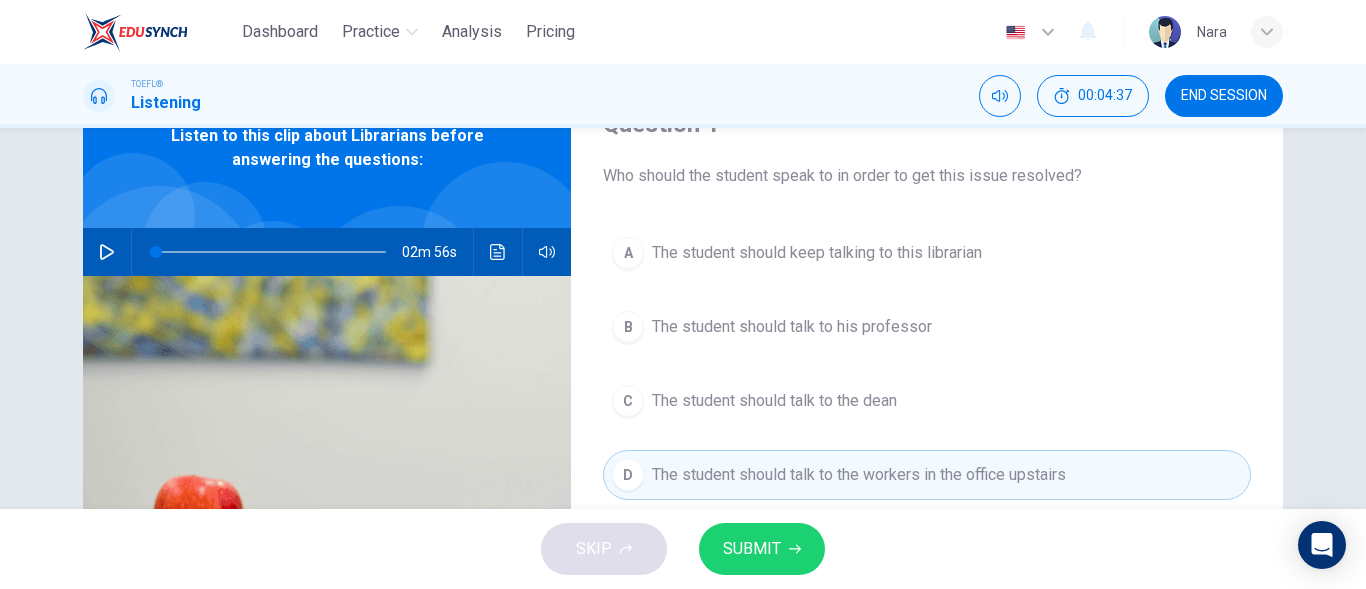 click on "SUBMIT" at bounding box center [752, 549] 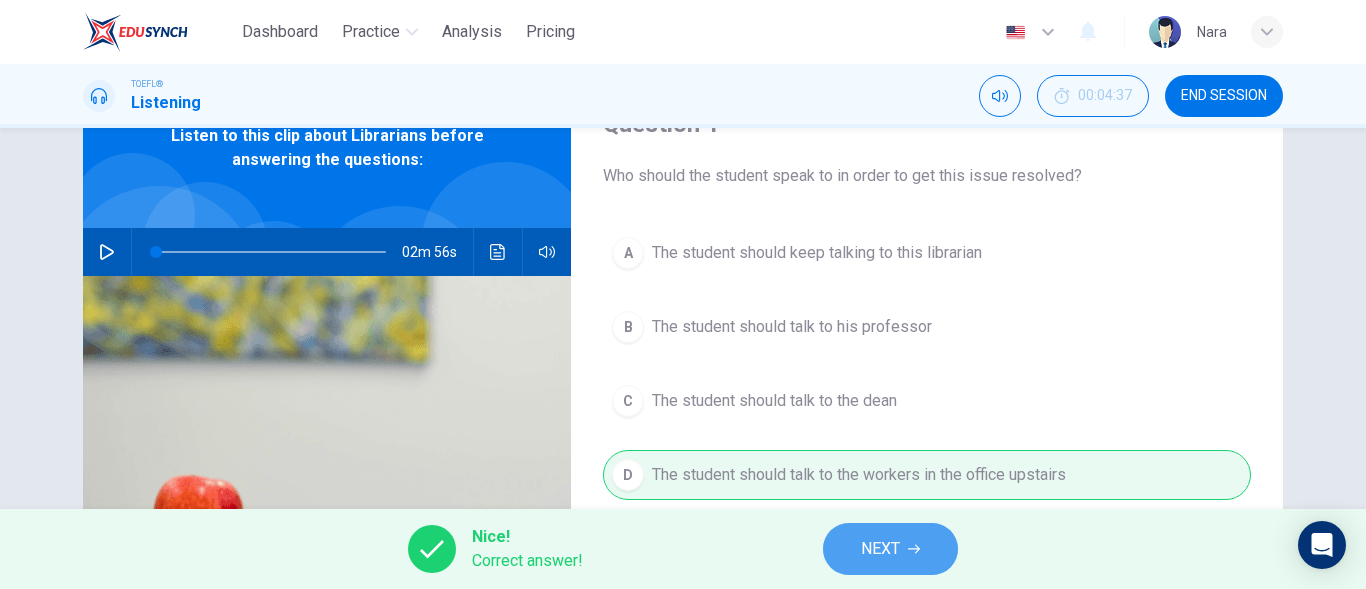 click 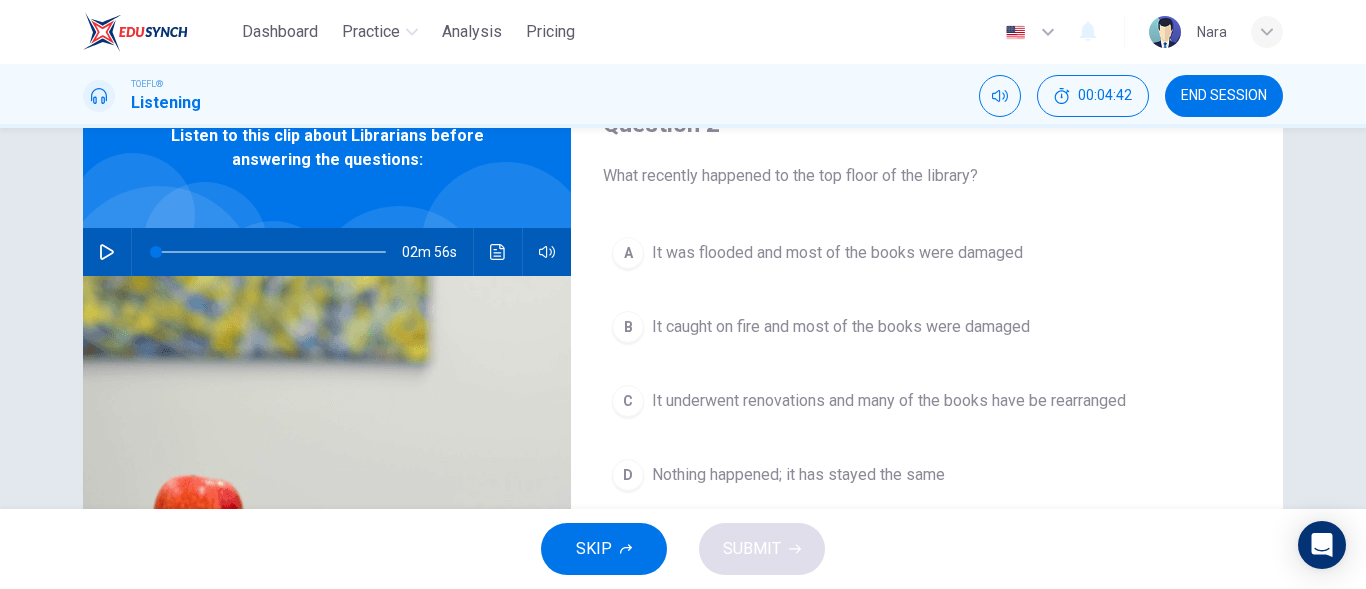 click on "A It was flooded and most of the books were damaged" at bounding box center [927, 253] 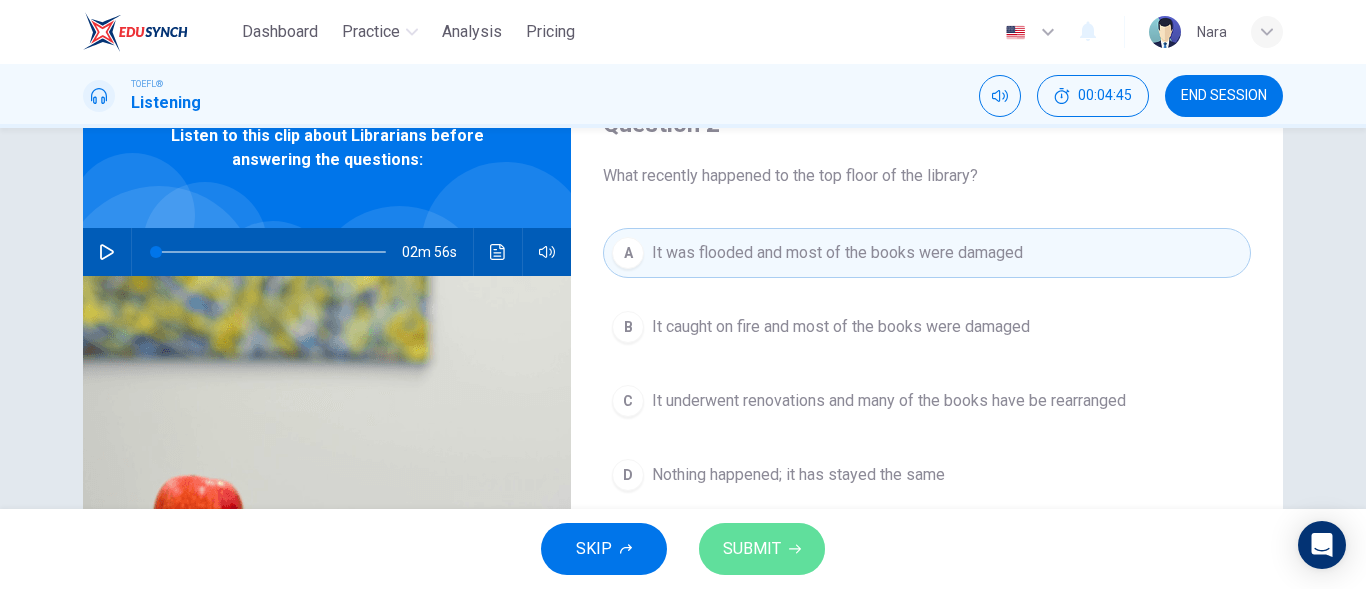 click on "SUBMIT" at bounding box center [762, 549] 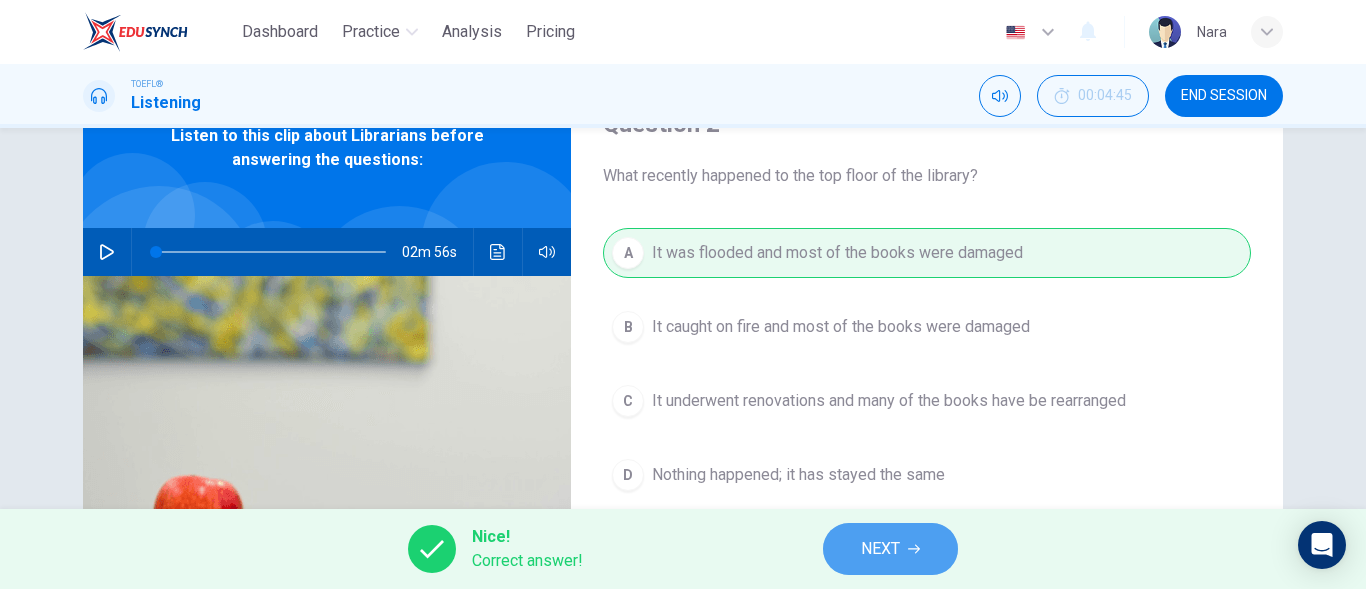 click on "NEXT" at bounding box center (890, 549) 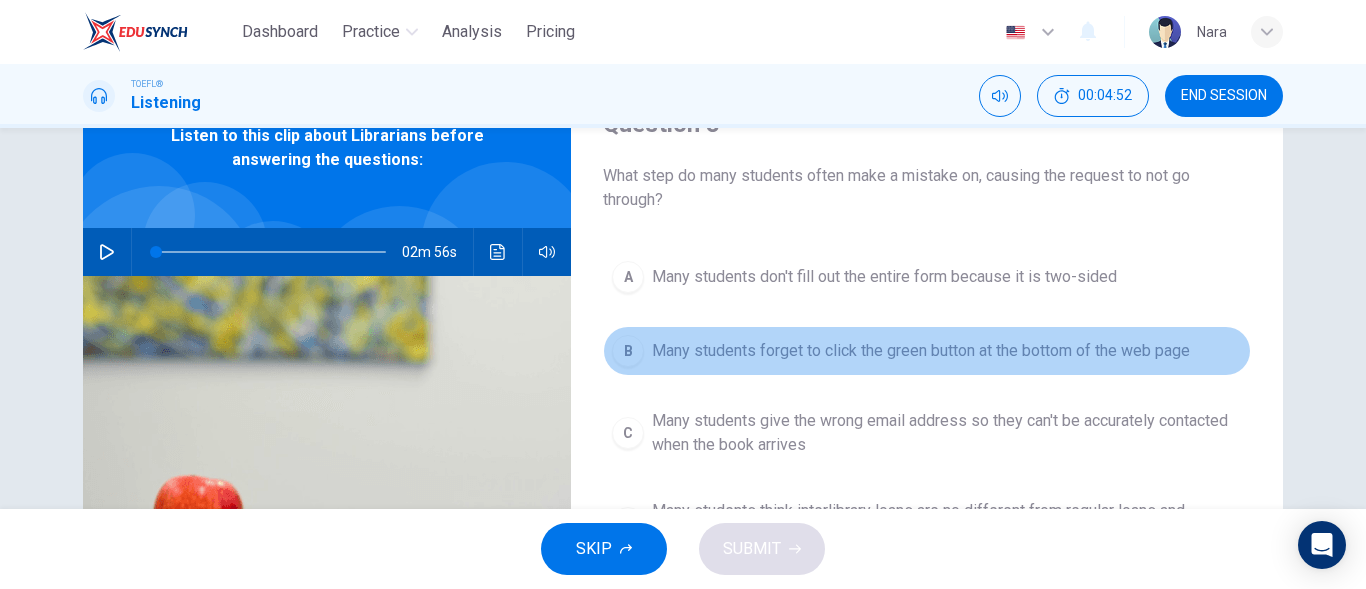 click on "B Many students forget to click the green button at the bottom of the web page" at bounding box center (927, 351) 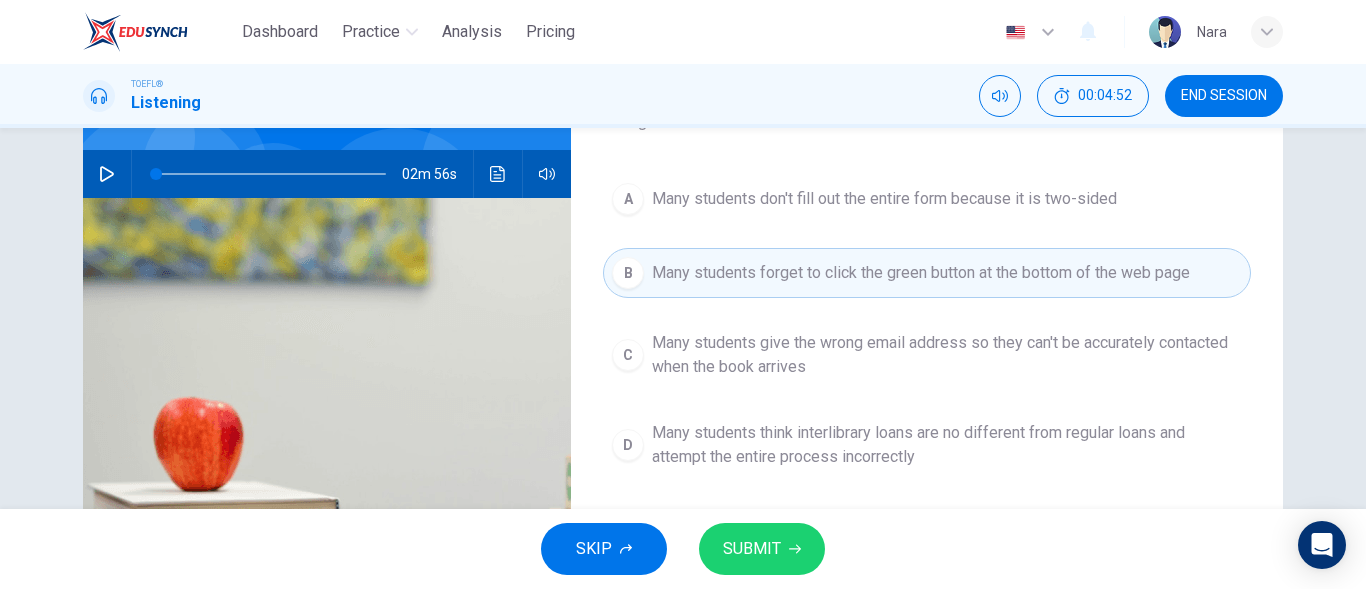 scroll, scrollTop: 200, scrollLeft: 0, axis: vertical 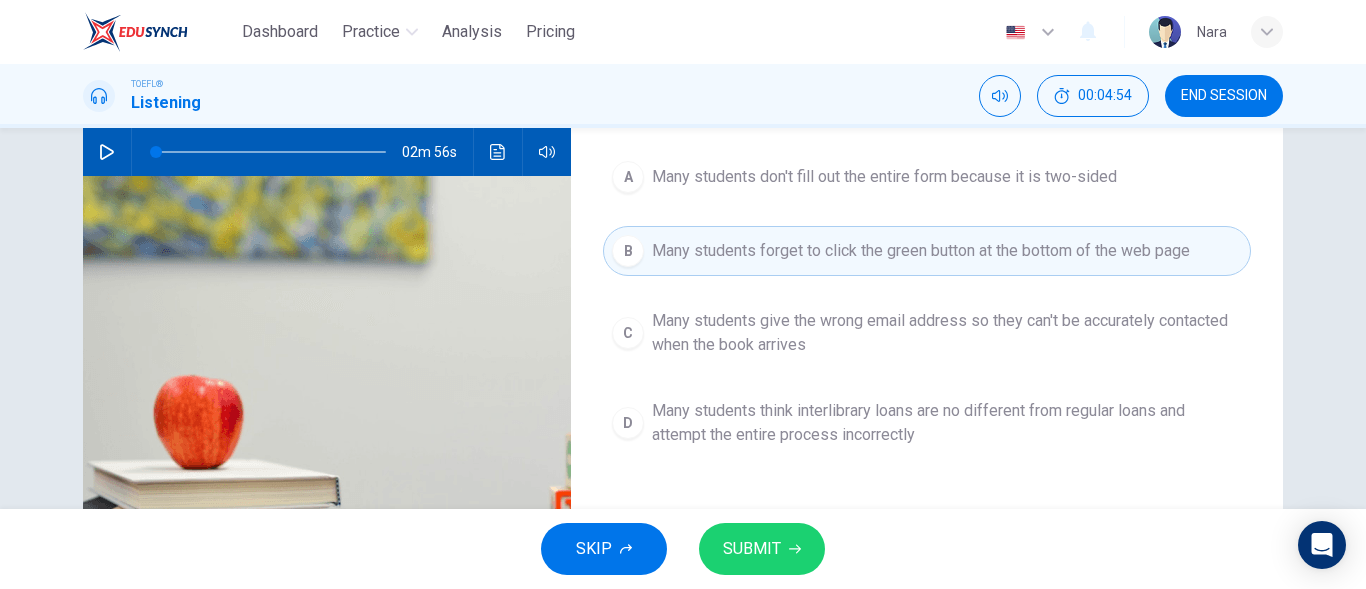 click on "SKIP SUBMIT" at bounding box center (683, 549) 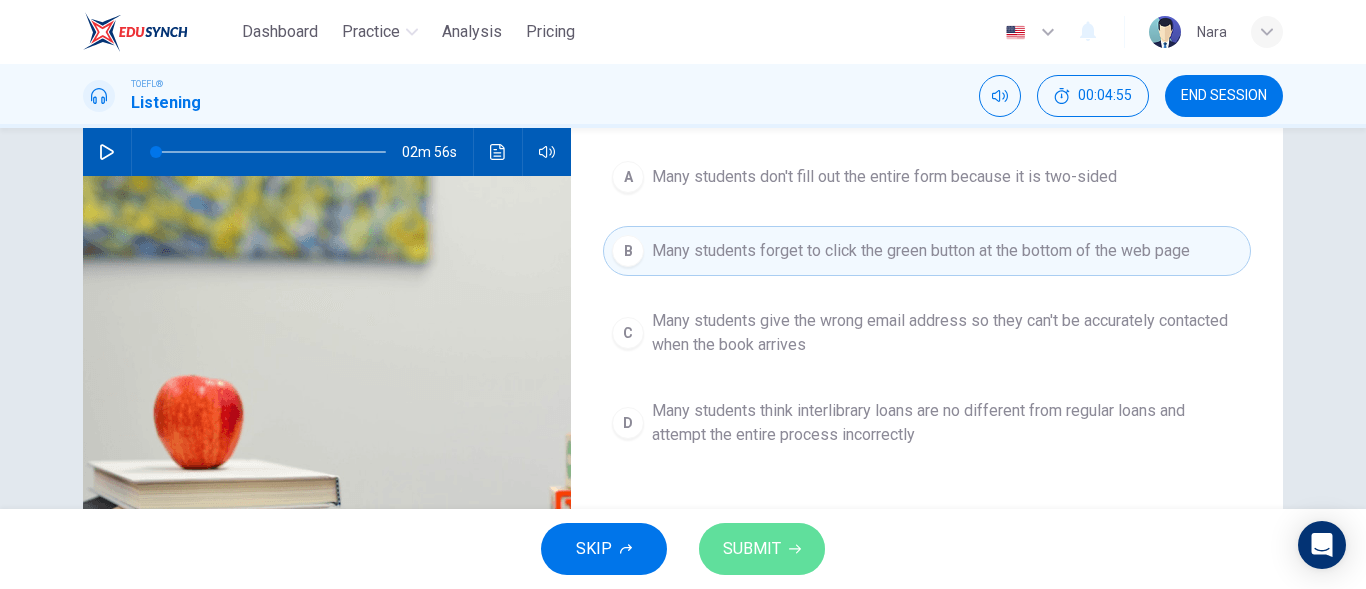click on "SUBMIT" at bounding box center [752, 549] 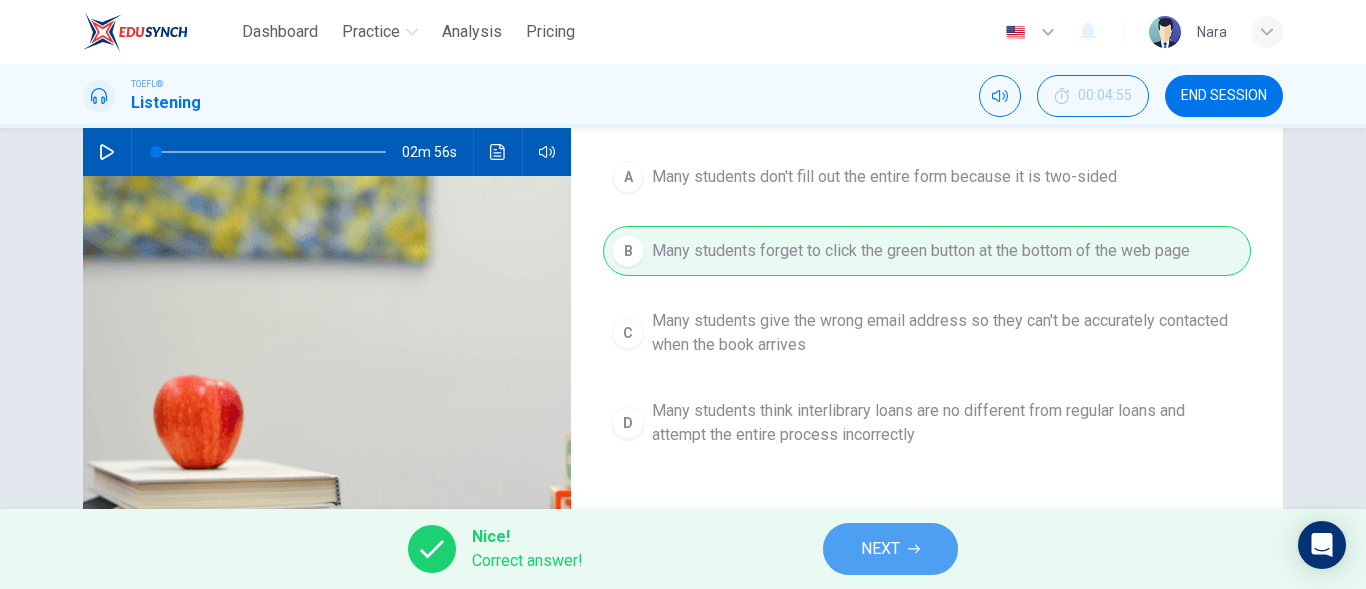 click on "NEXT" at bounding box center (890, 549) 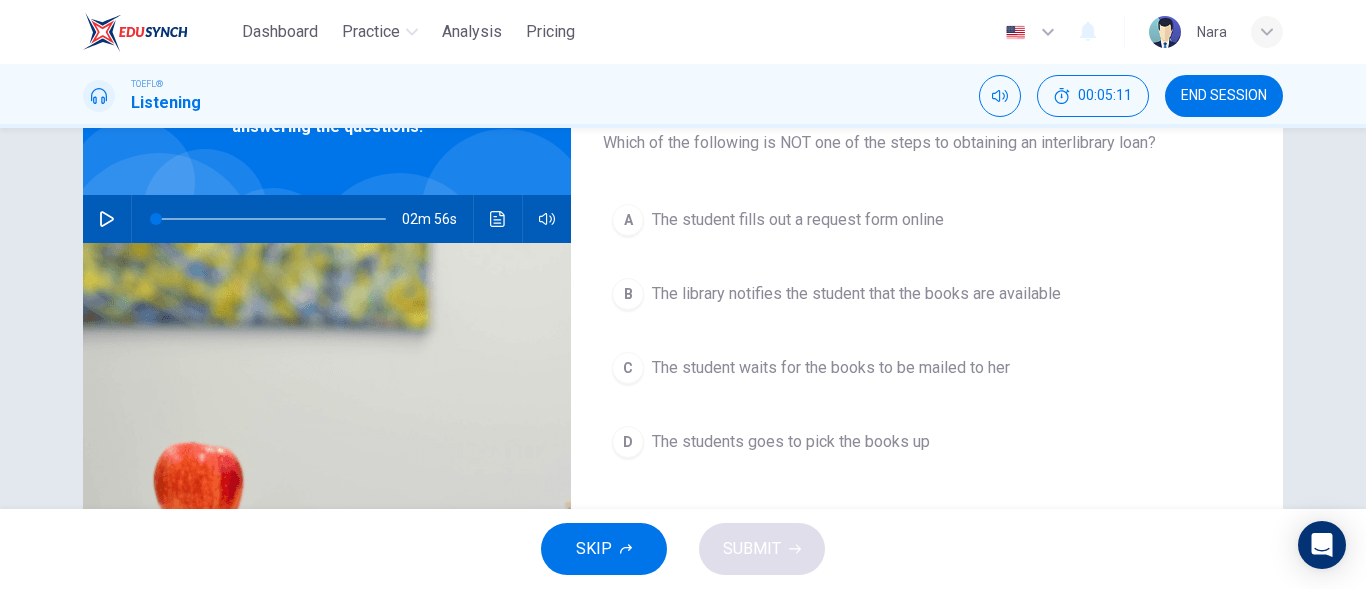 scroll, scrollTop: 176, scrollLeft: 0, axis: vertical 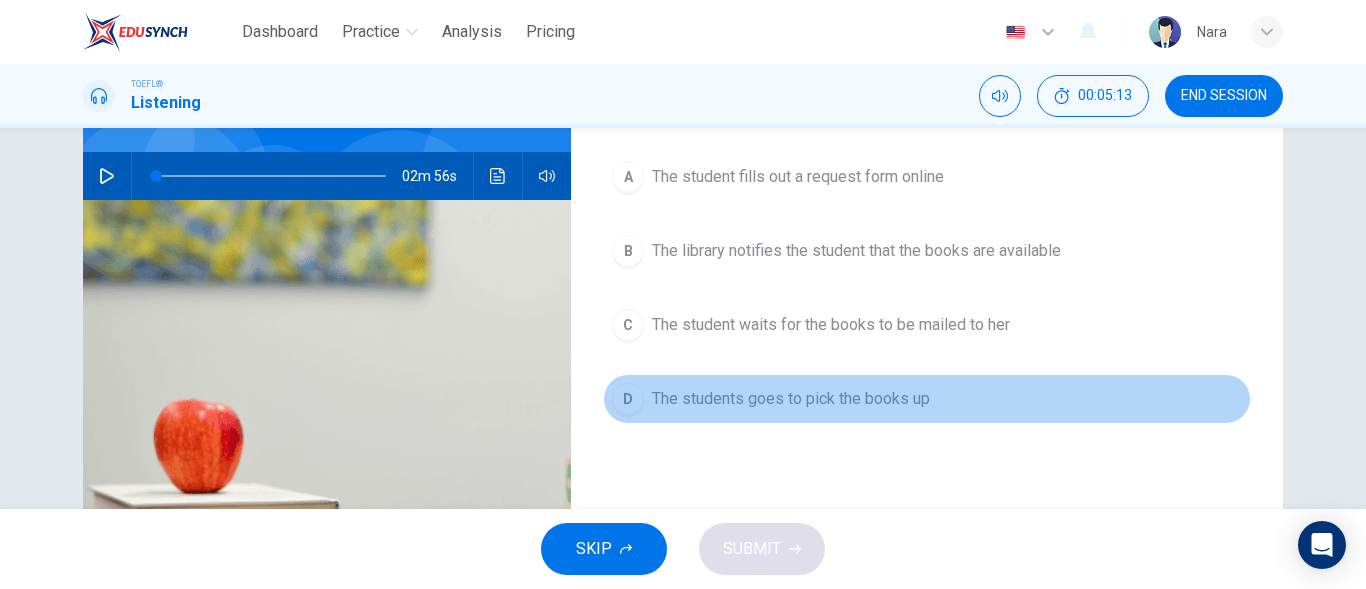 click on "D The students goes to pick the books up" at bounding box center (927, 399) 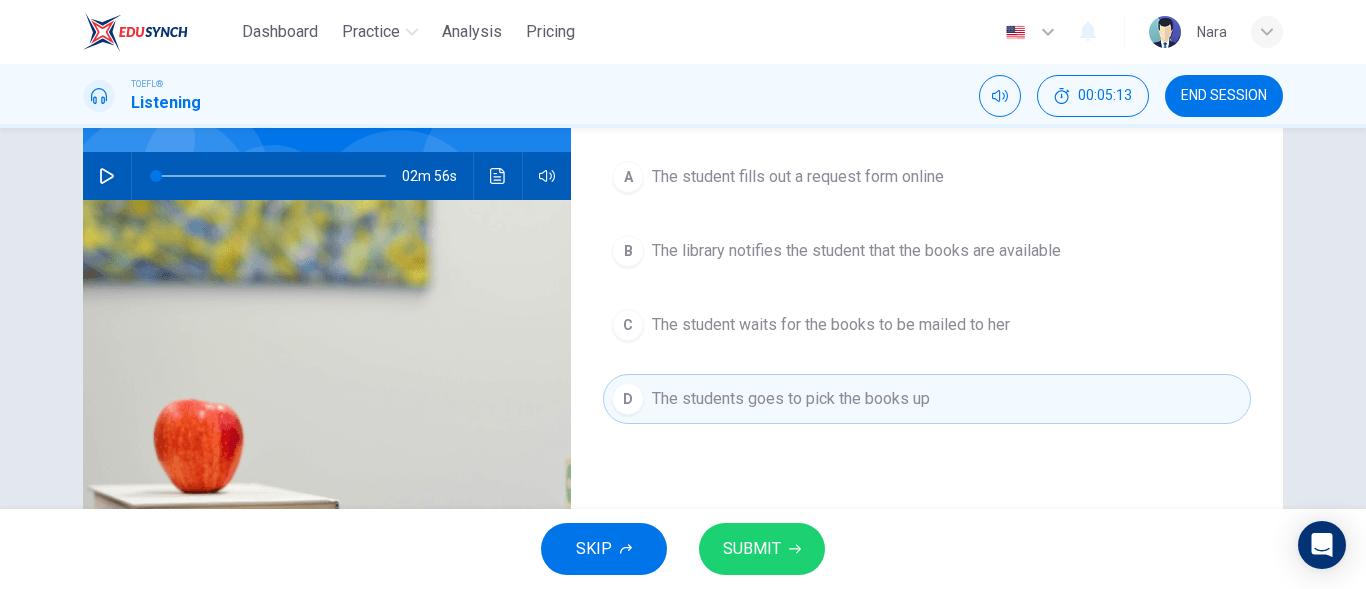 click on "SUBMIT" at bounding box center [762, 549] 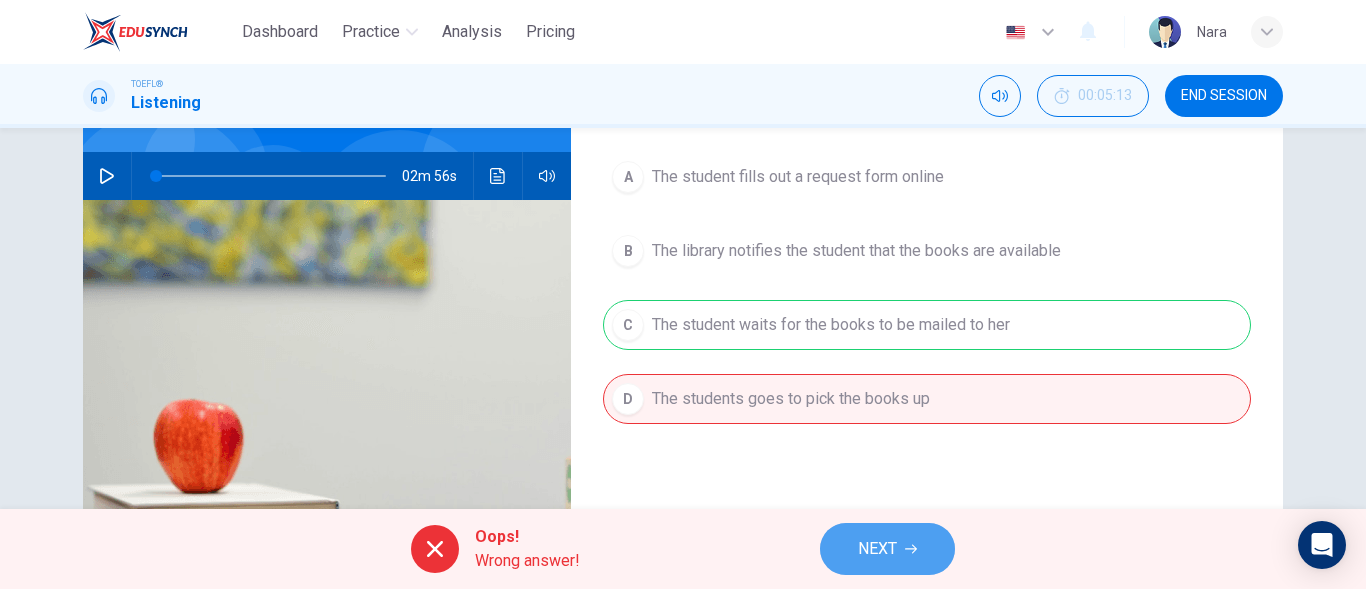 click on "NEXT" at bounding box center (877, 549) 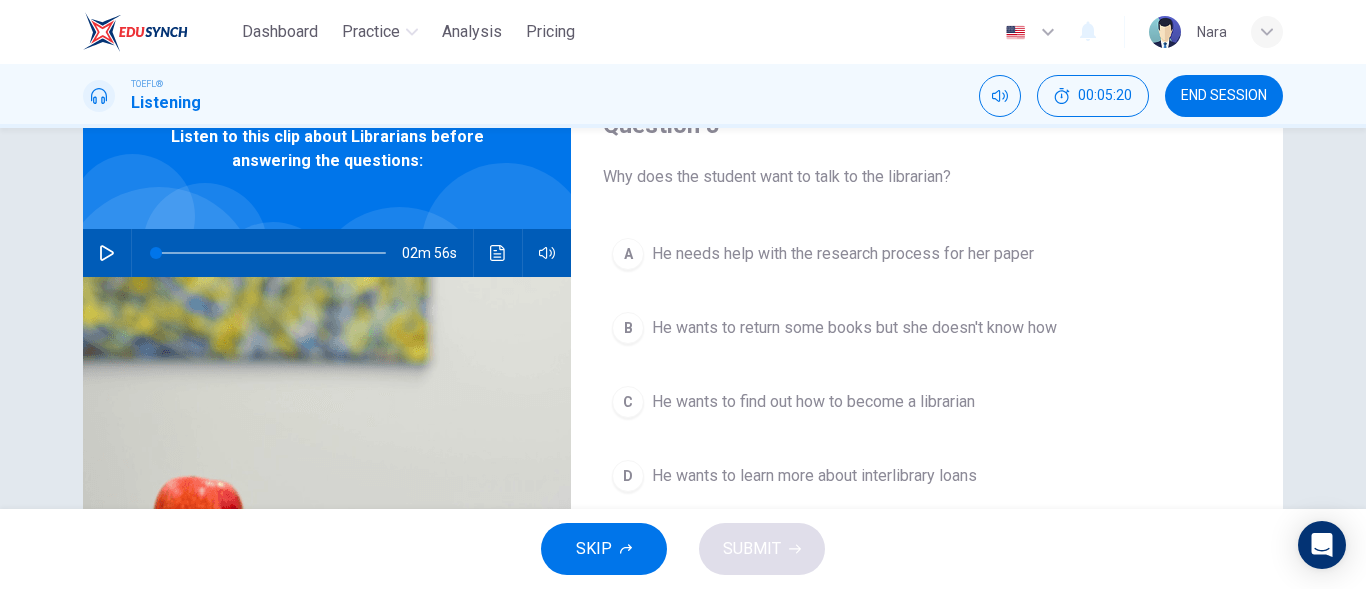 scroll, scrollTop: 100, scrollLeft: 0, axis: vertical 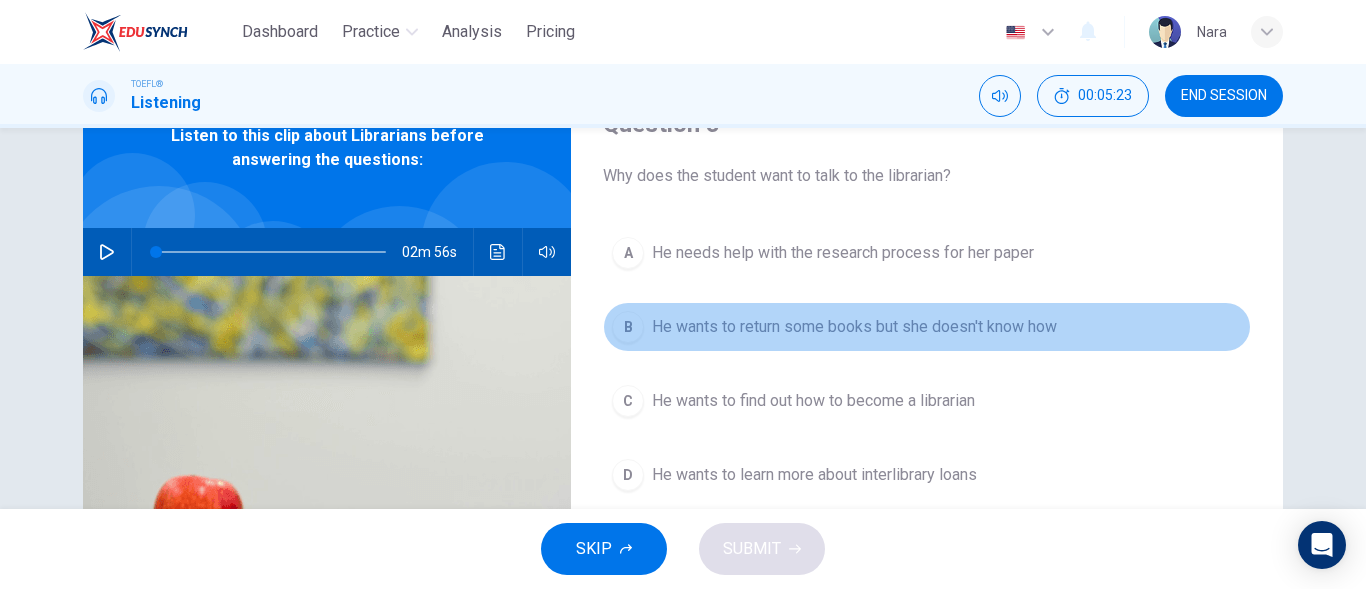 click on "He wants to return some books but she doesn't know how" at bounding box center [854, 327] 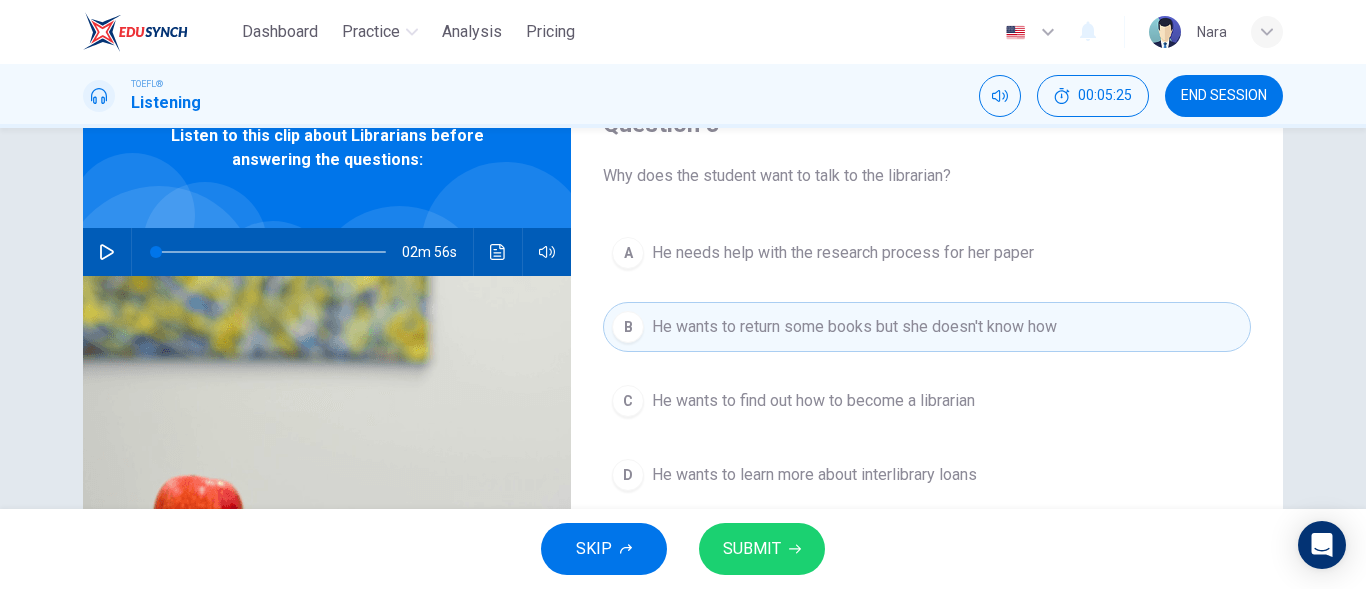 click 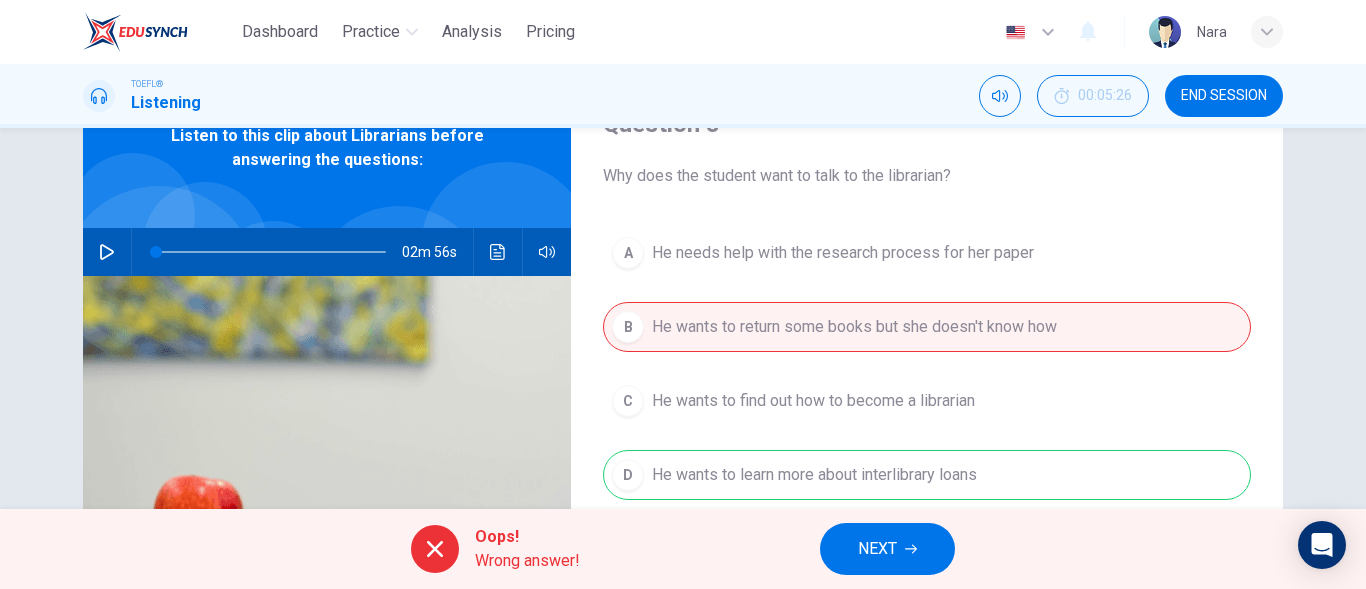 click on "NEXT" at bounding box center [877, 549] 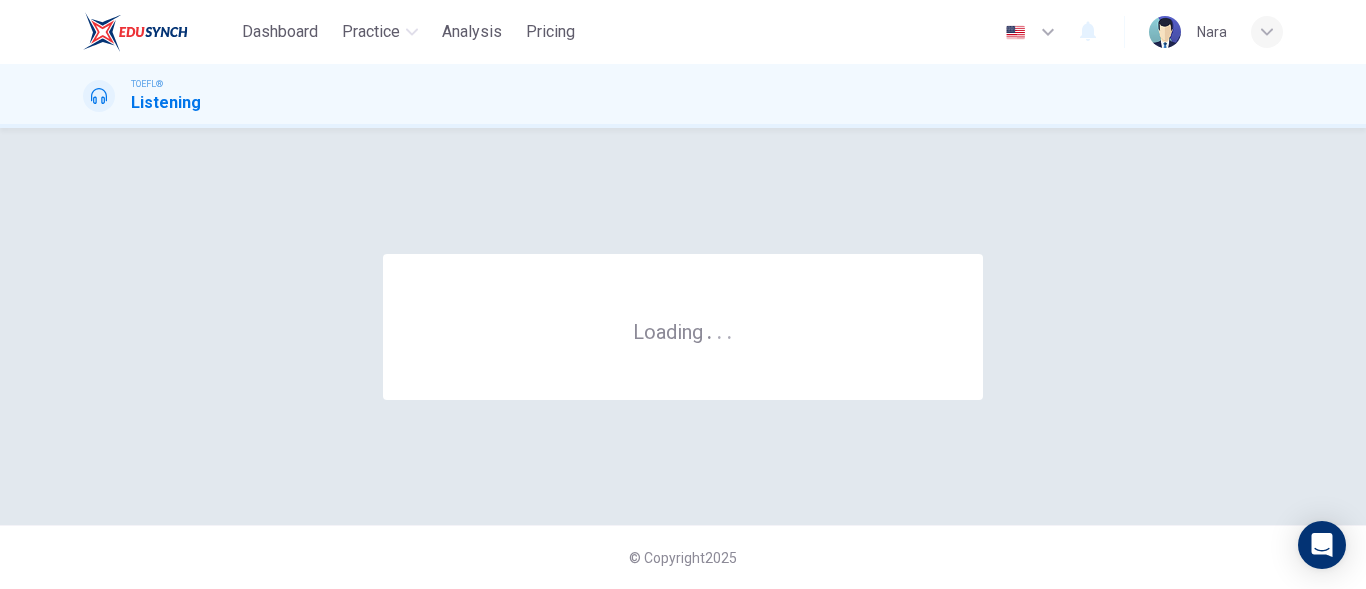 scroll, scrollTop: 0, scrollLeft: 0, axis: both 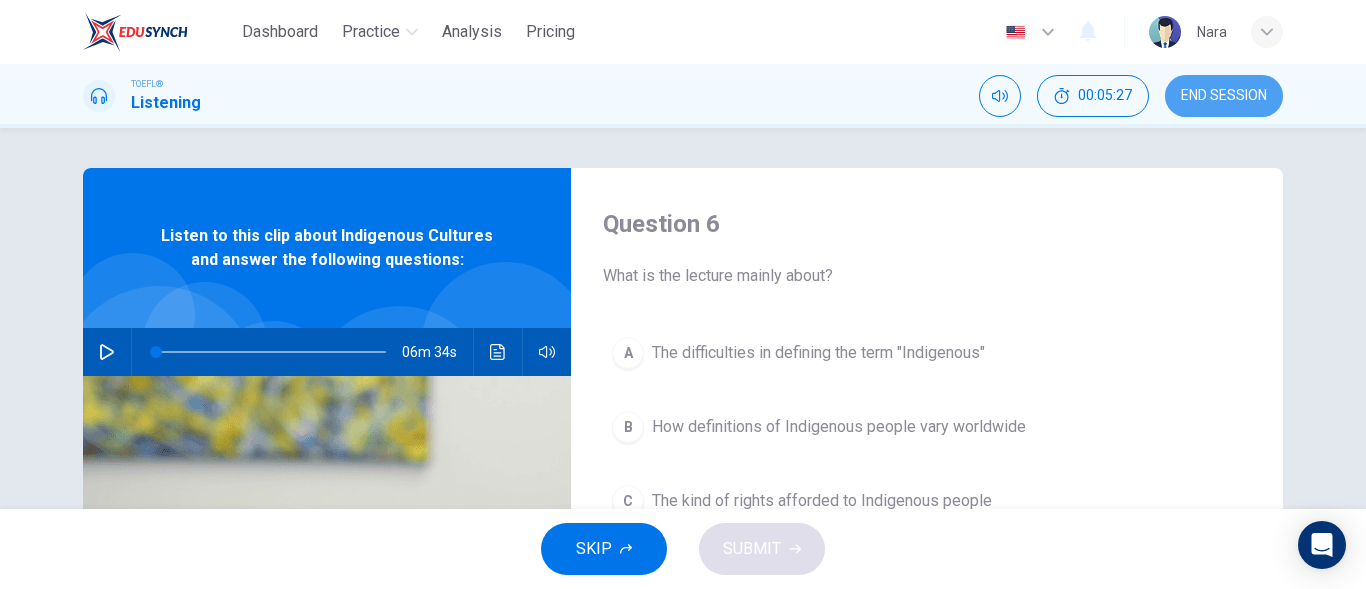 click on "END SESSION" at bounding box center [1224, 96] 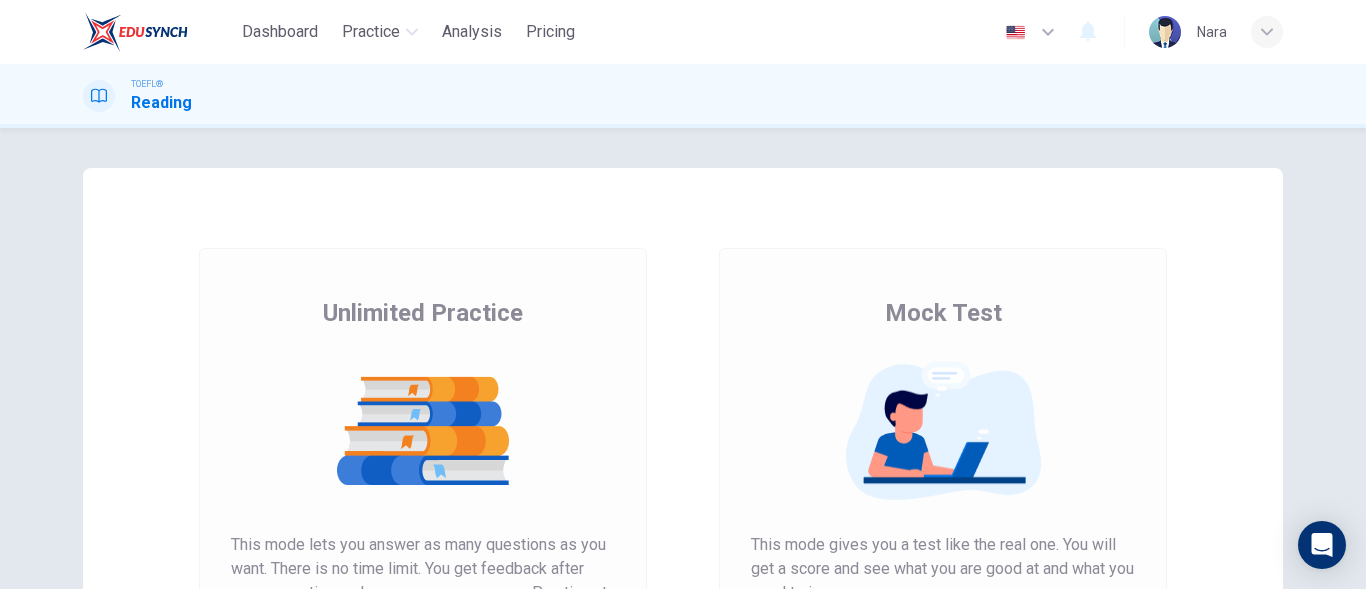 scroll, scrollTop: 0, scrollLeft: 0, axis: both 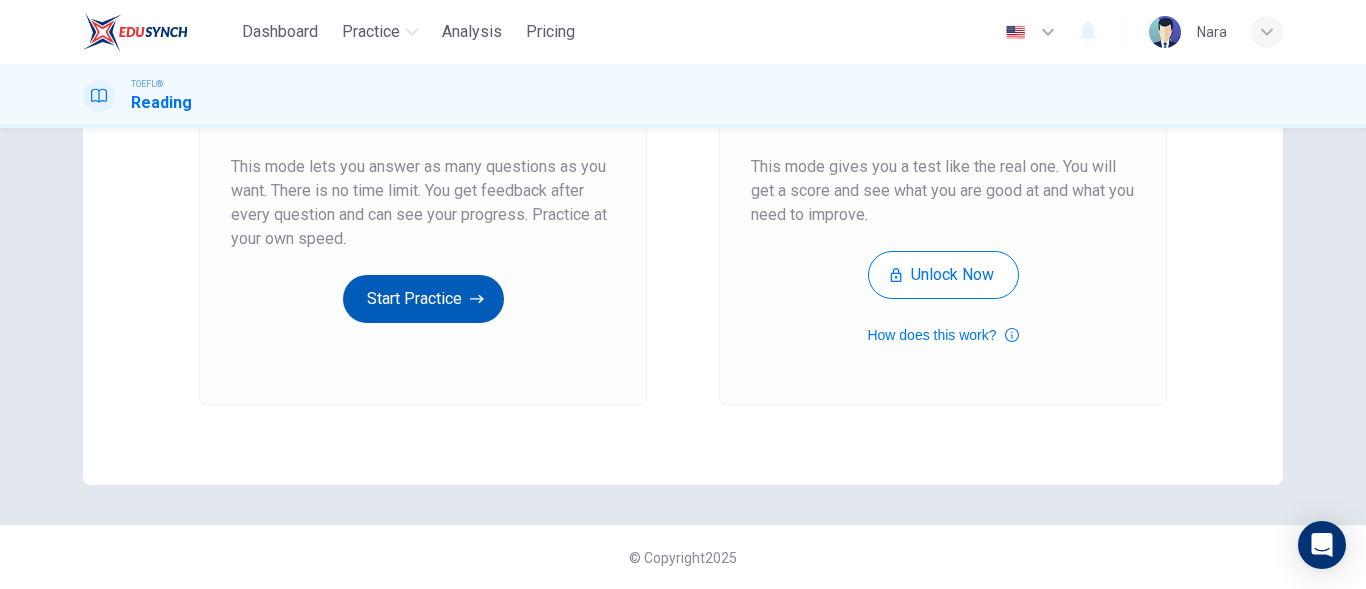 click on "Start Practice" at bounding box center [423, 299] 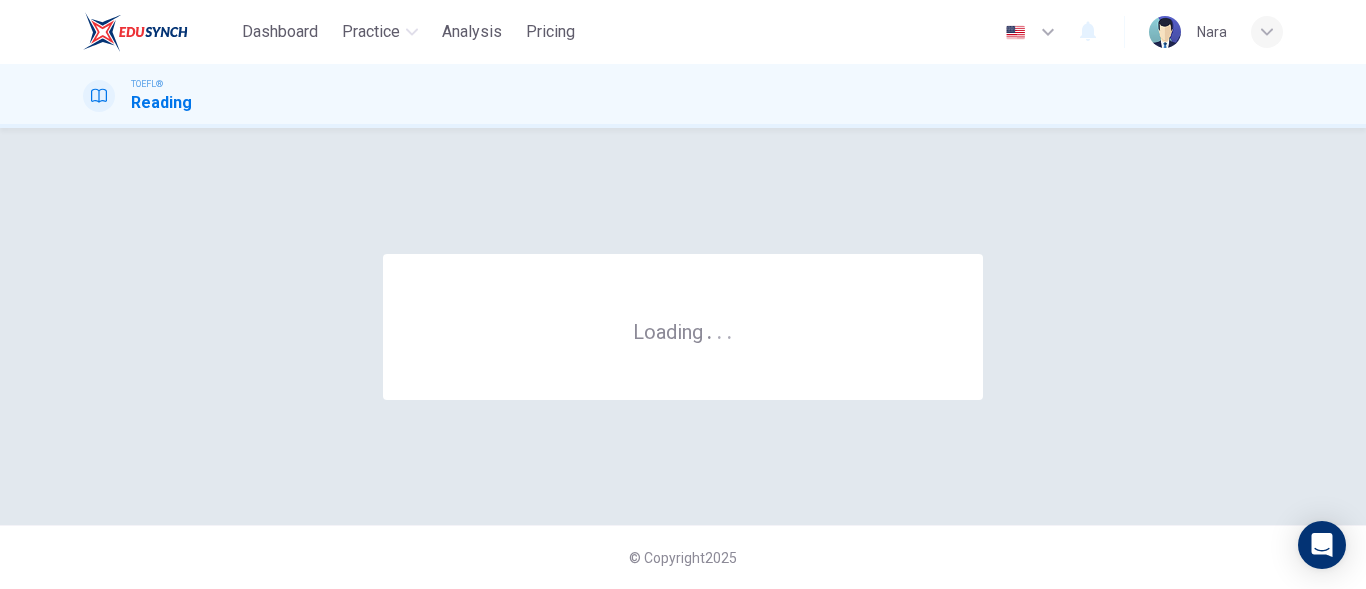 scroll, scrollTop: 0, scrollLeft: 0, axis: both 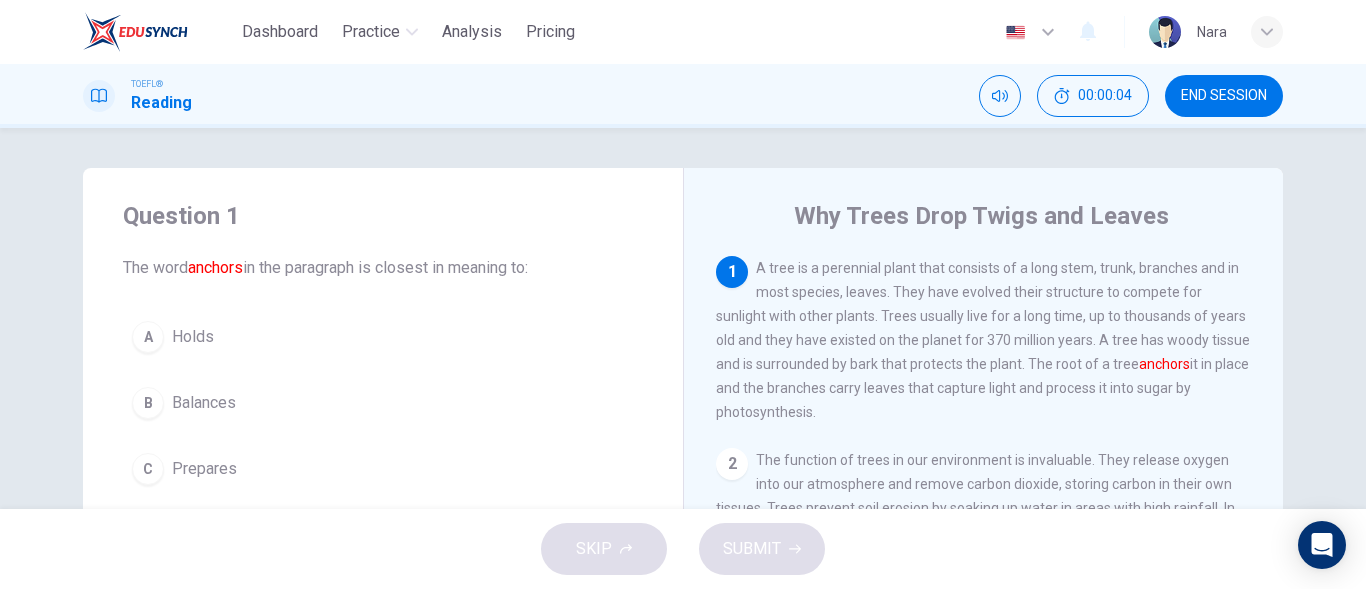 click on "A Holds" at bounding box center (383, 337) 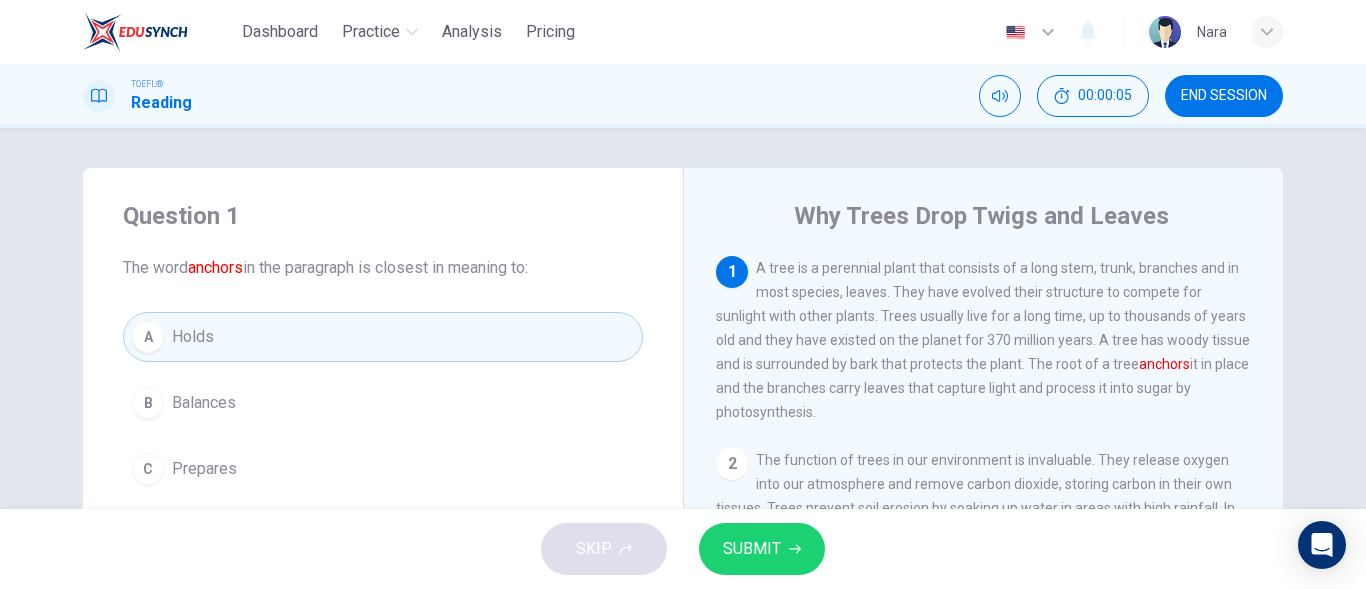 click on "SUBMIT" at bounding box center (752, 549) 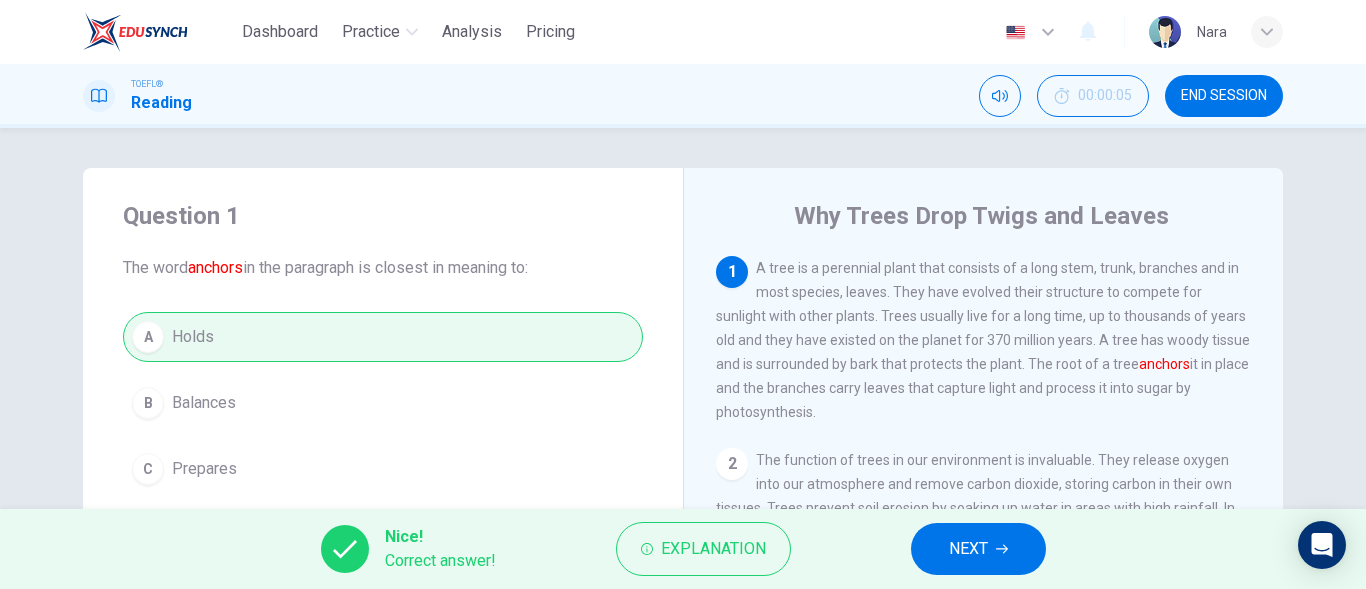 click on "NEXT" at bounding box center [968, 549] 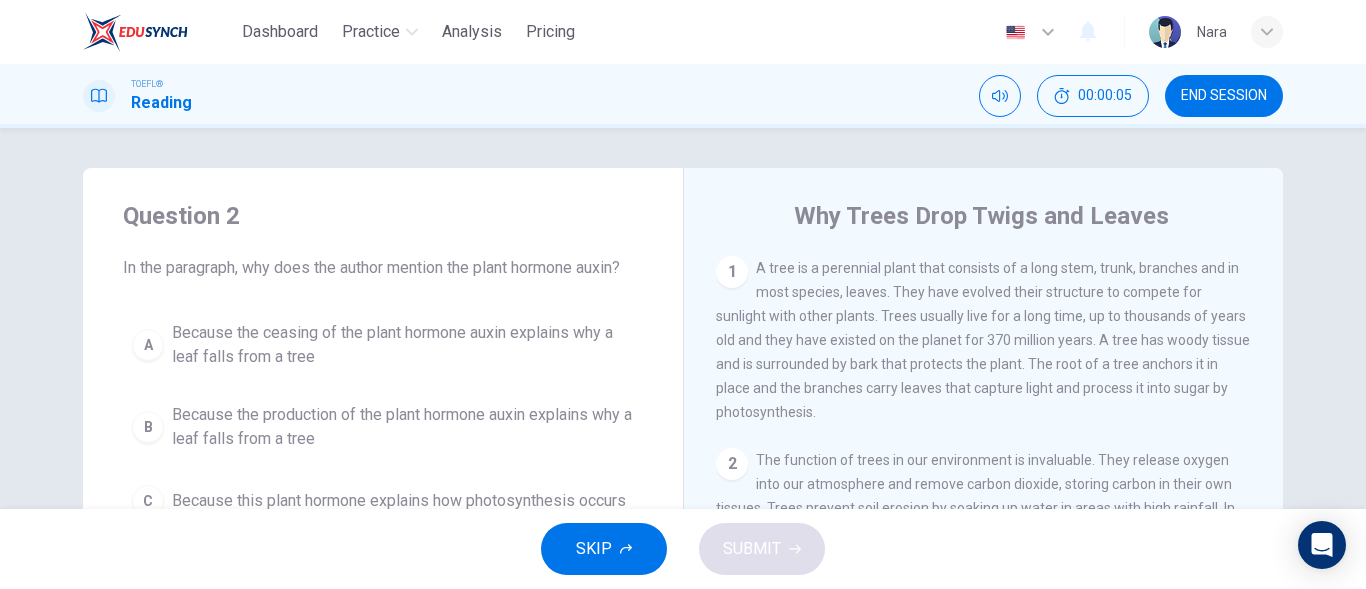 scroll, scrollTop: 323, scrollLeft: 0, axis: vertical 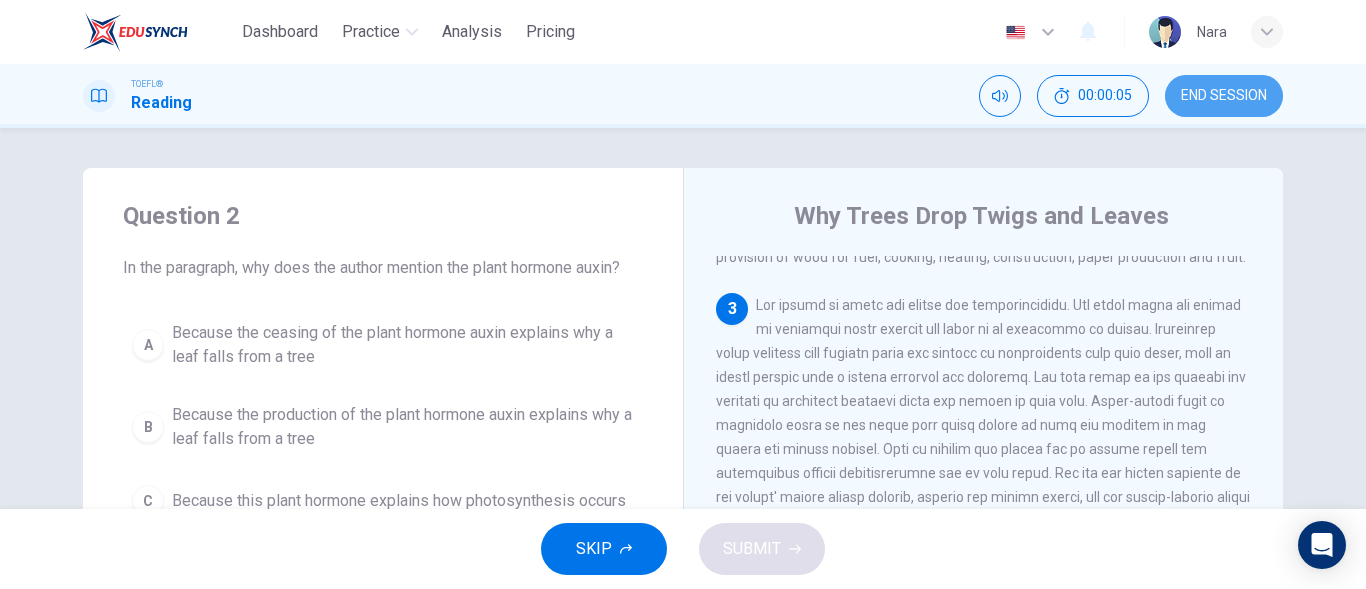 click on "END SESSION" at bounding box center [1224, 96] 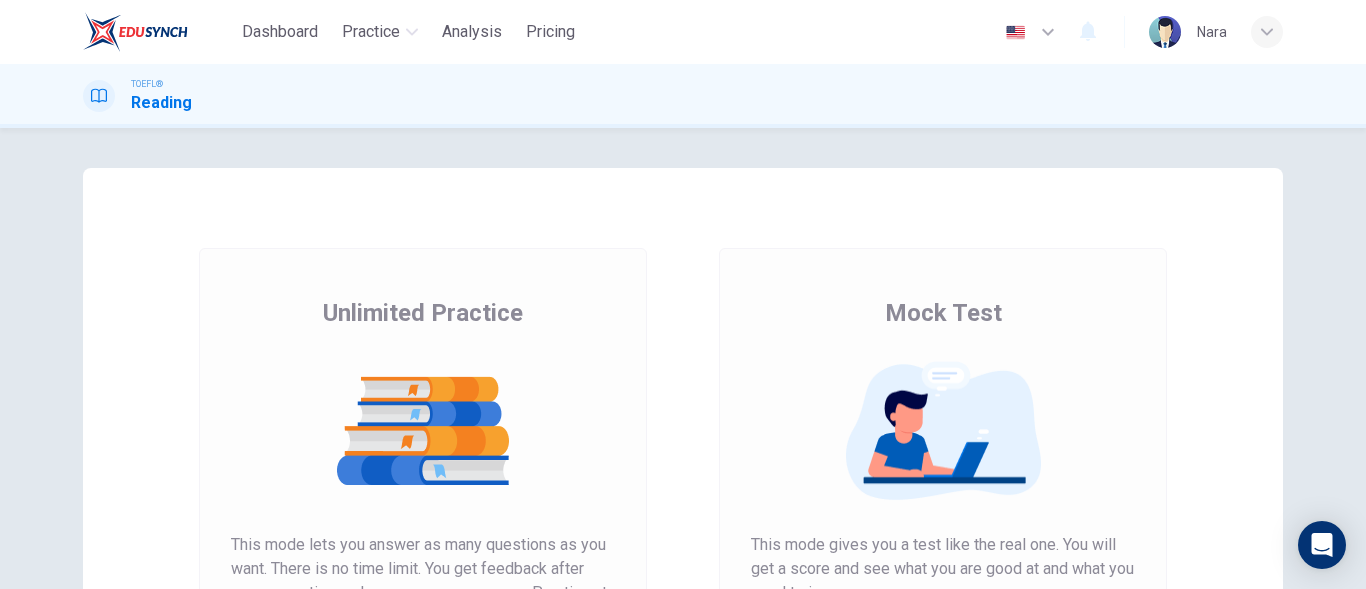 scroll, scrollTop: 0, scrollLeft: 0, axis: both 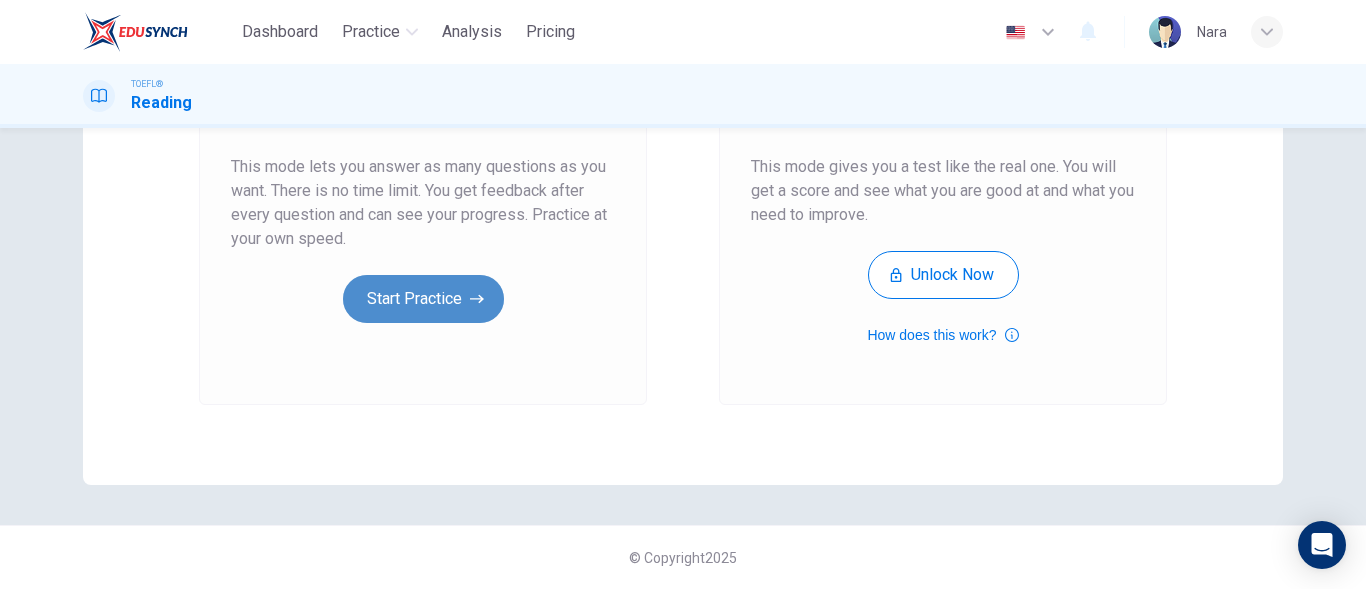 click on "Start Practice" at bounding box center [423, 299] 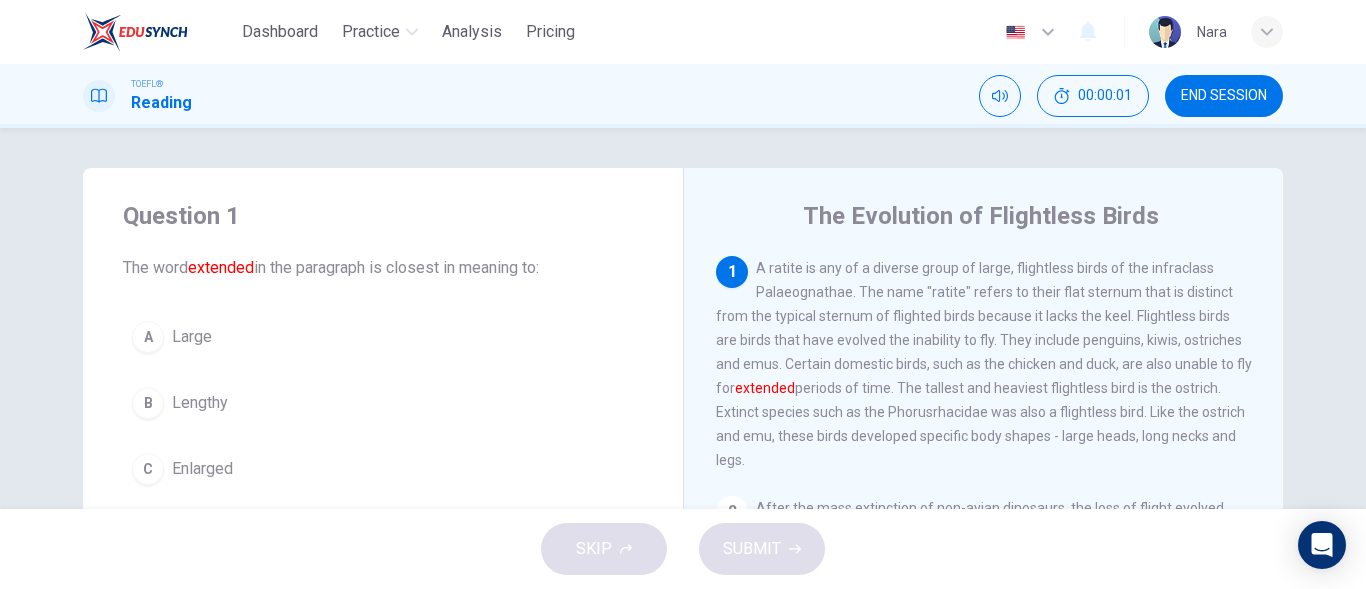 scroll, scrollTop: 100, scrollLeft: 0, axis: vertical 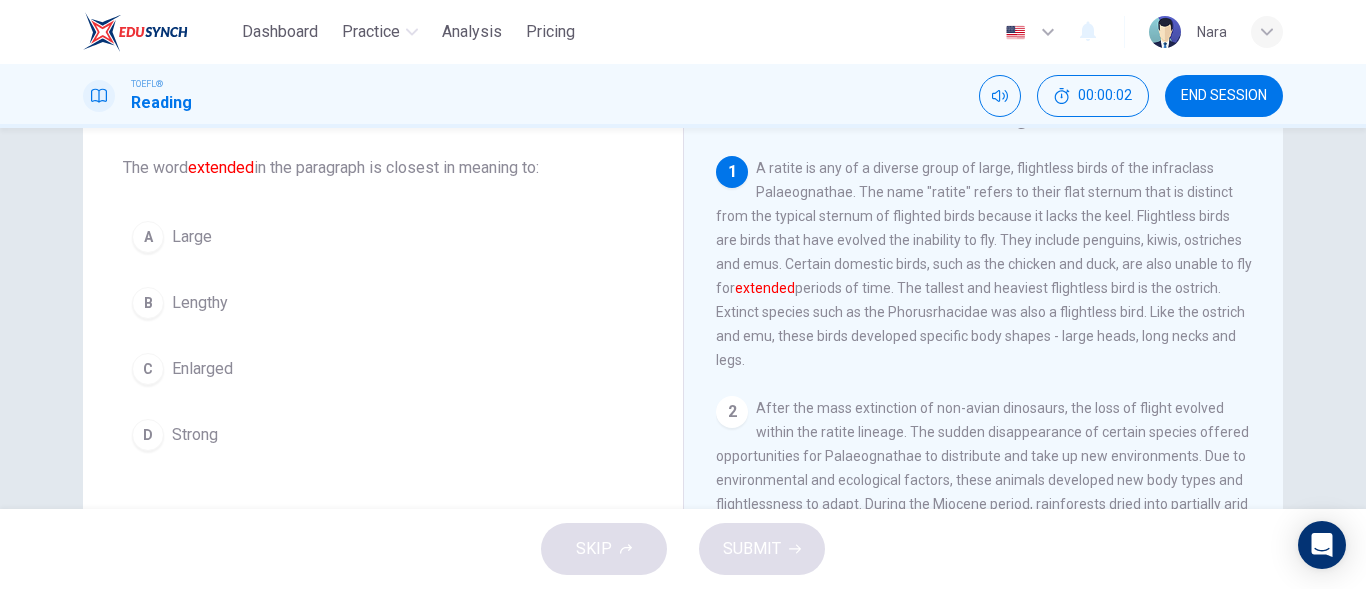click on "Lengthy" at bounding box center (200, 303) 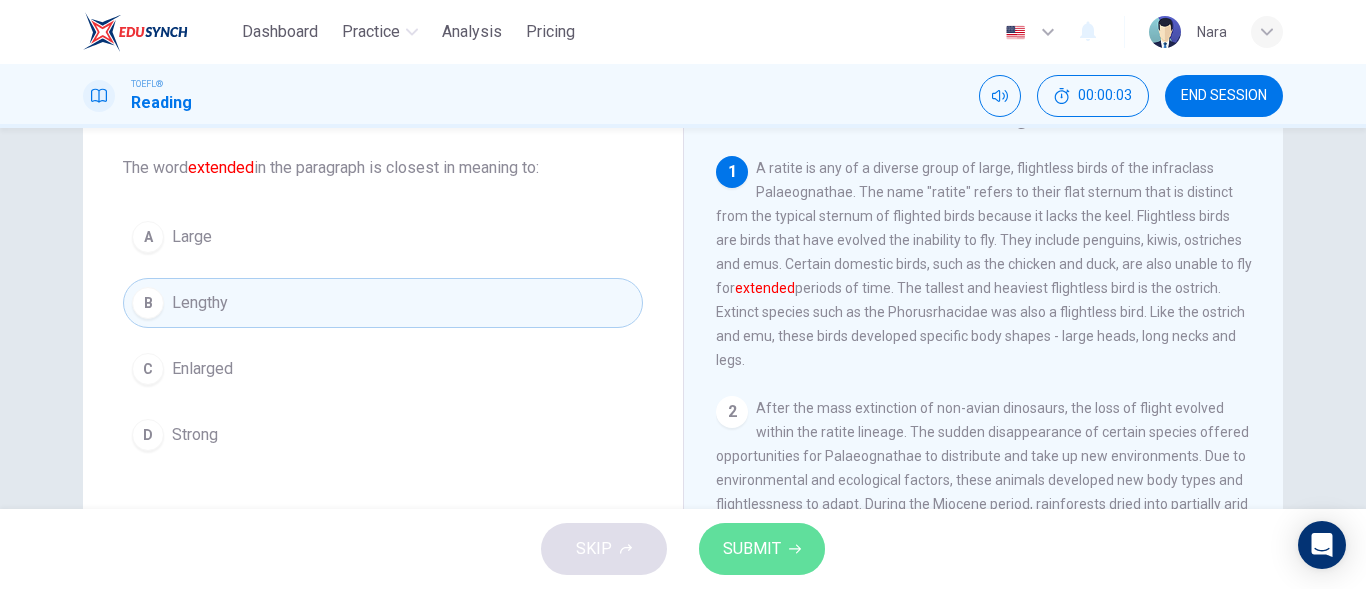 click on "SUBMIT" at bounding box center (762, 549) 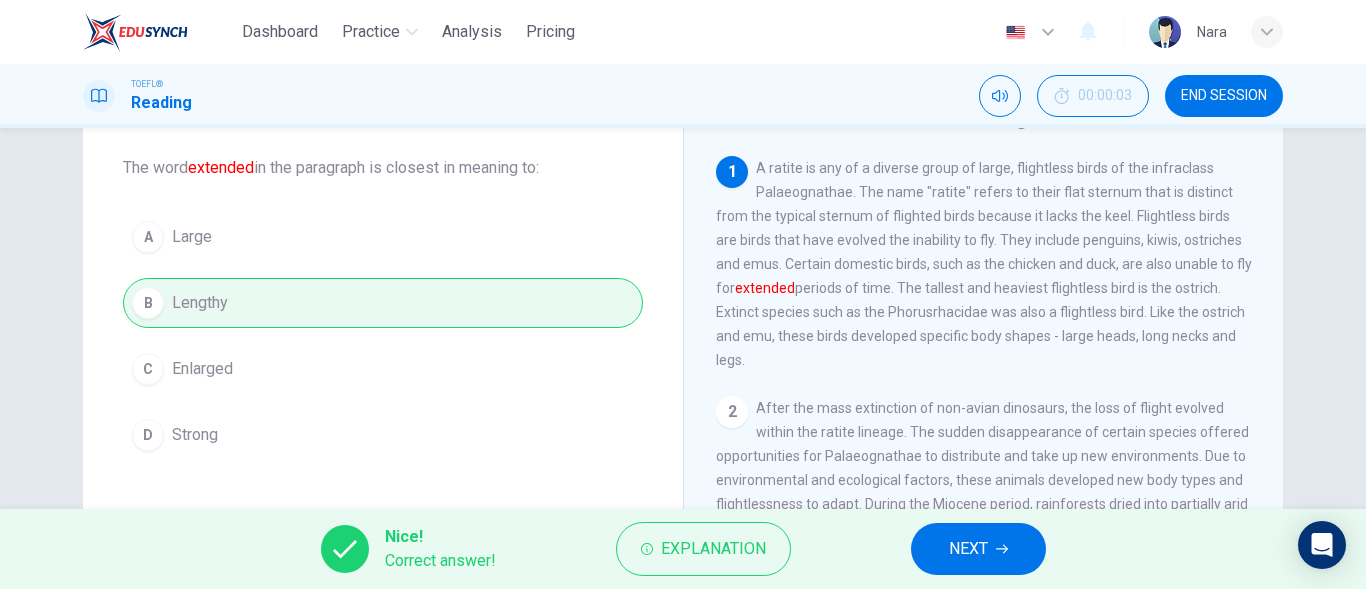 click on "NEXT" at bounding box center [978, 549] 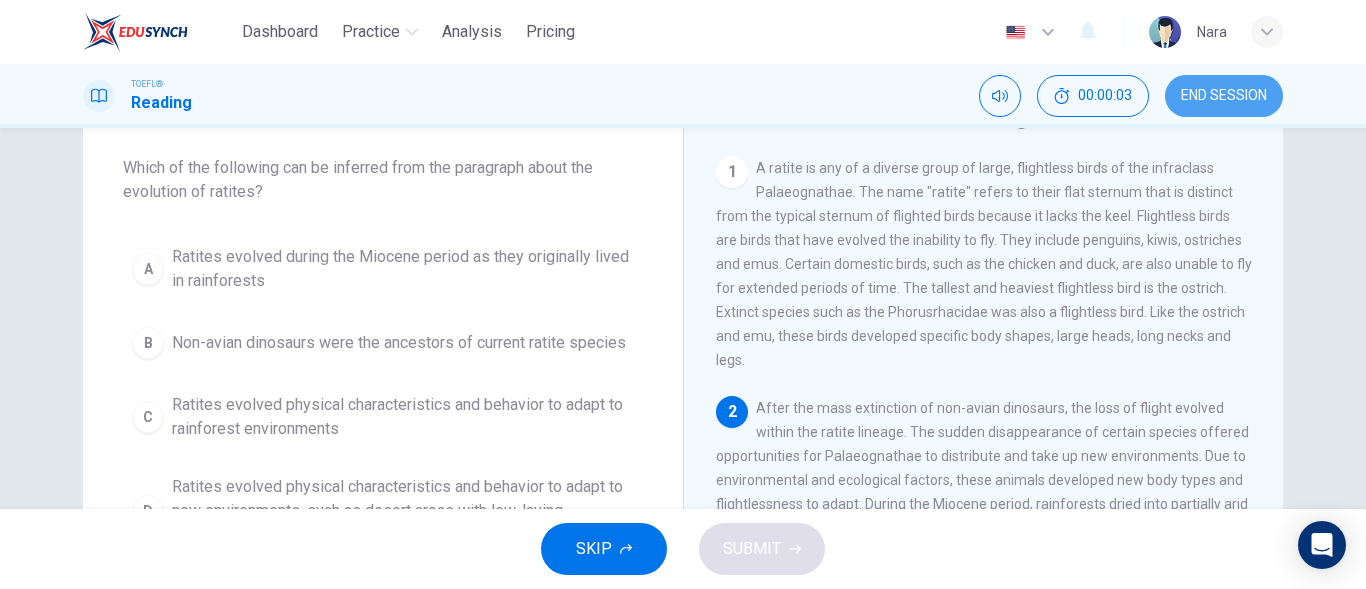 click on "END SESSION" at bounding box center (1224, 96) 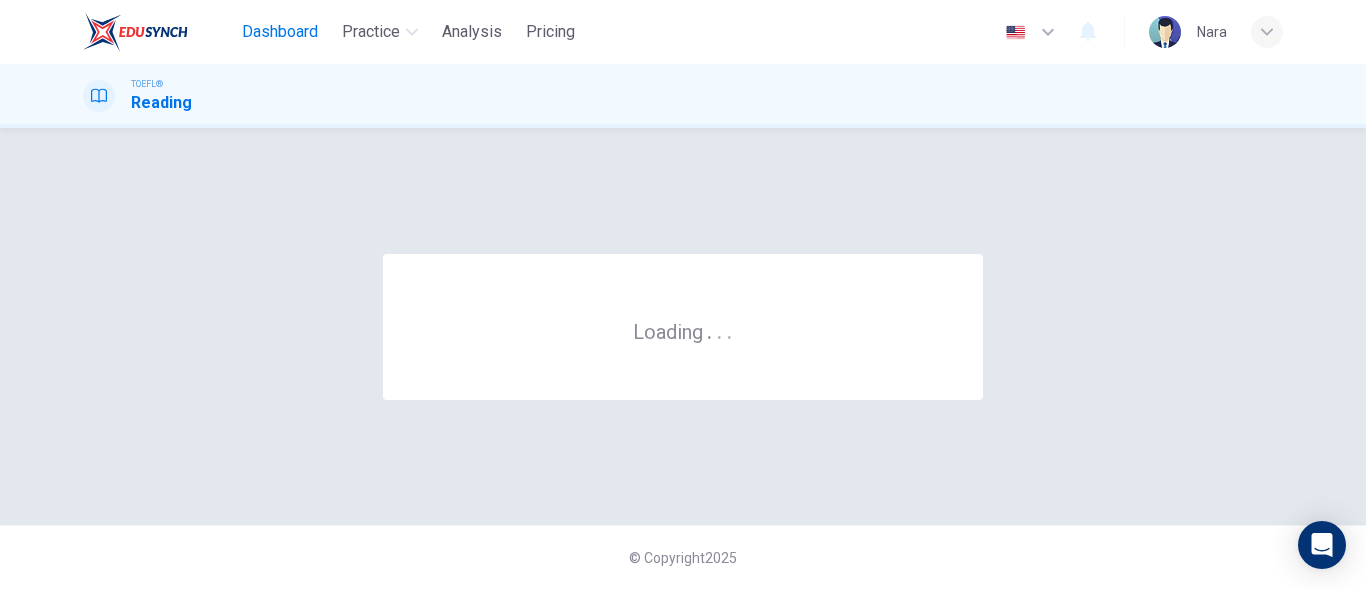 scroll, scrollTop: 0, scrollLeft: 0, axis: both 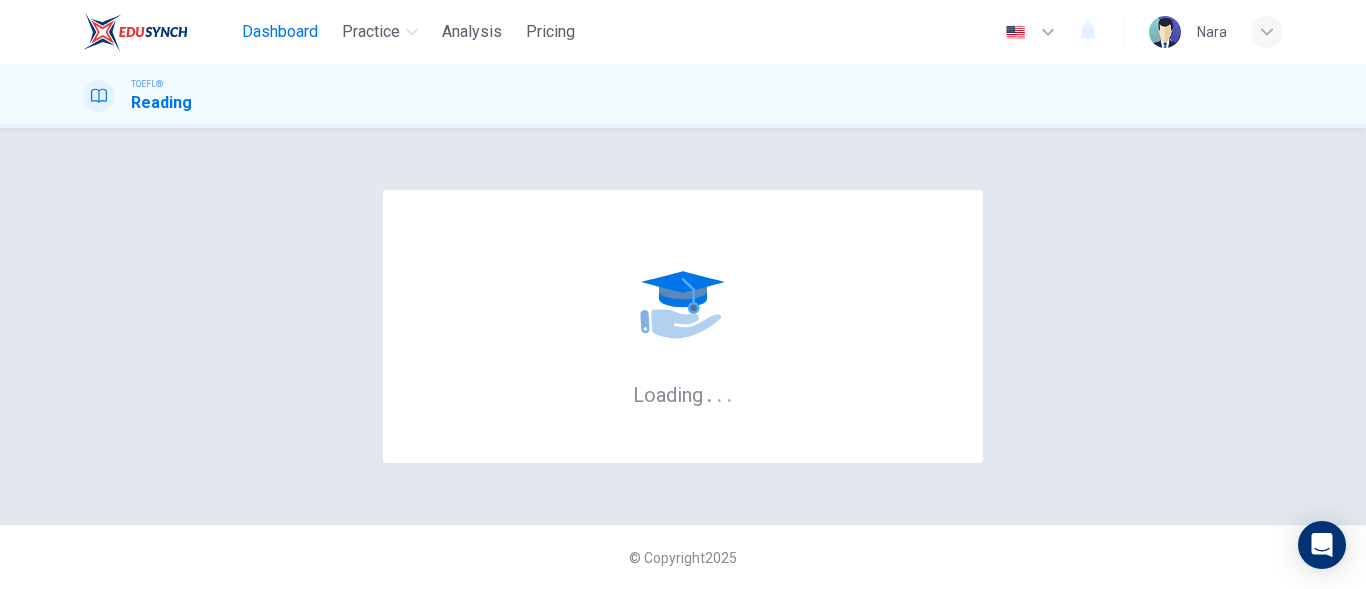 click on "Dashboard" at bounding box center [280, 32] 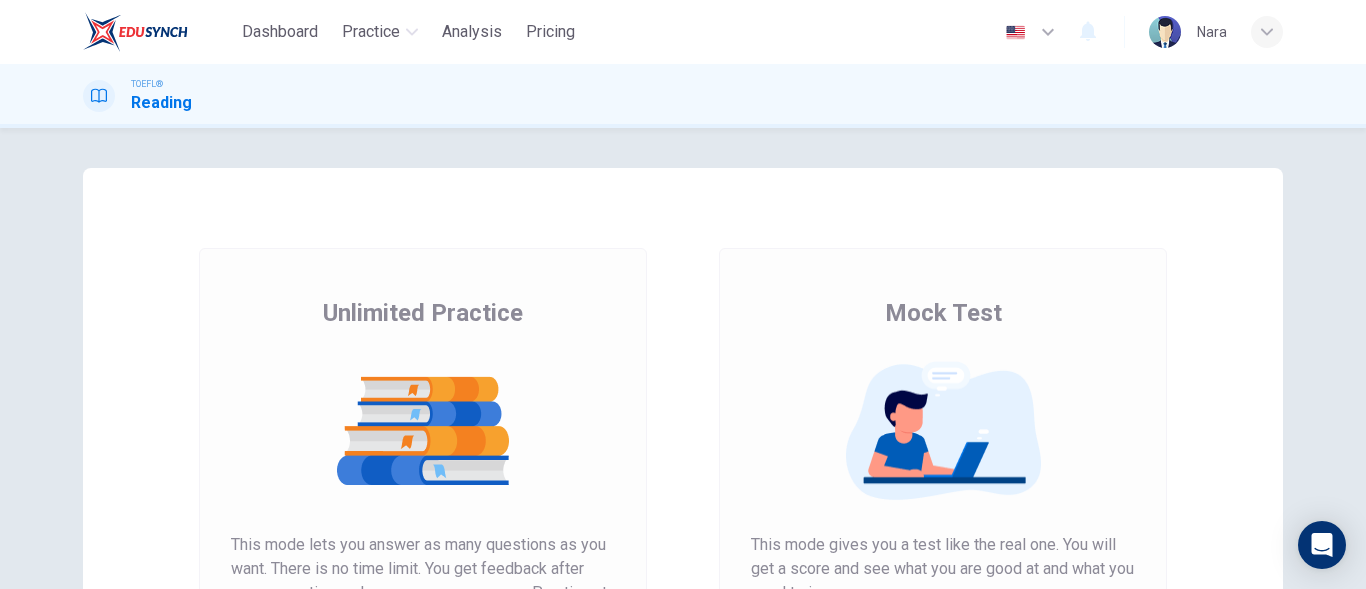 scroll, scrollTop: 0, scrollLeft: 0, axis: both 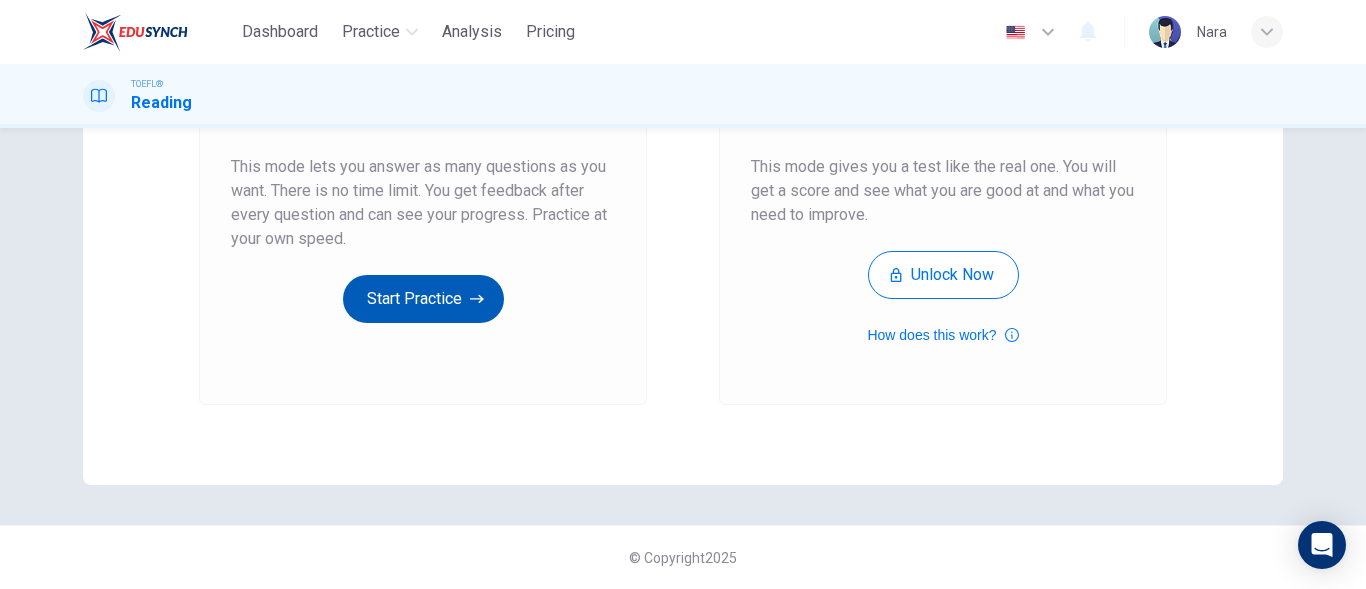 drag, startPoint x: 332, startPoint y: 294, endPoint x: 366, endPoint y: 288, distance: 34.525352 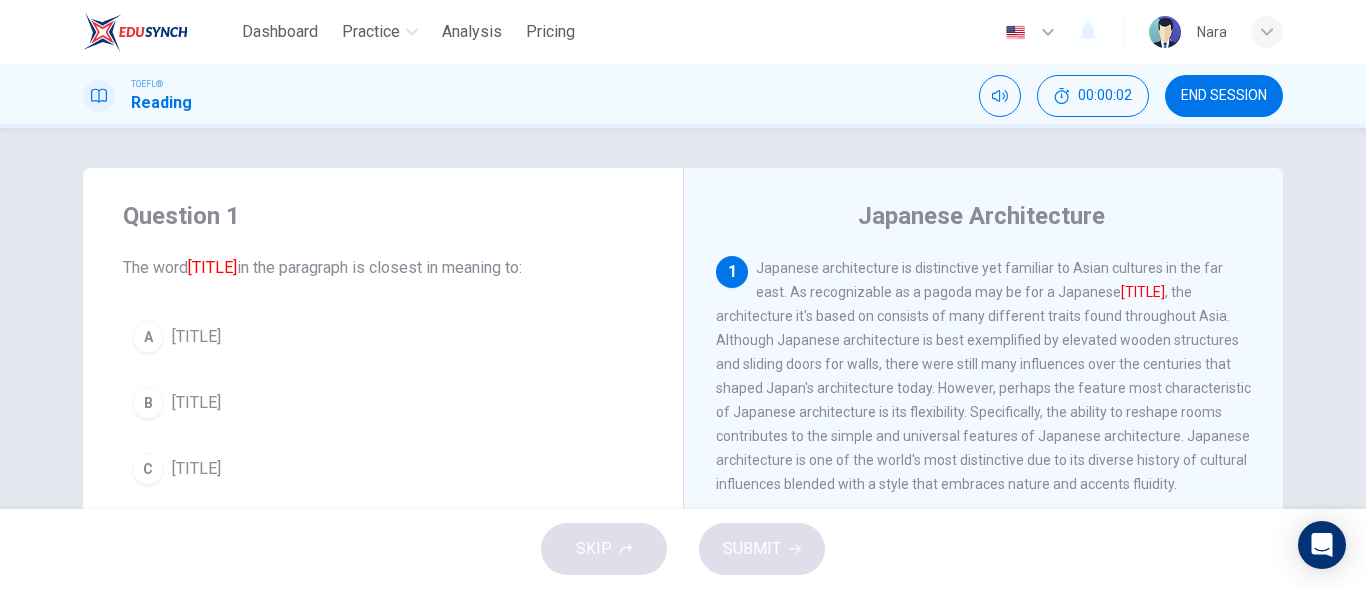 click on "B Admirer" at bounding box center [383, 403] 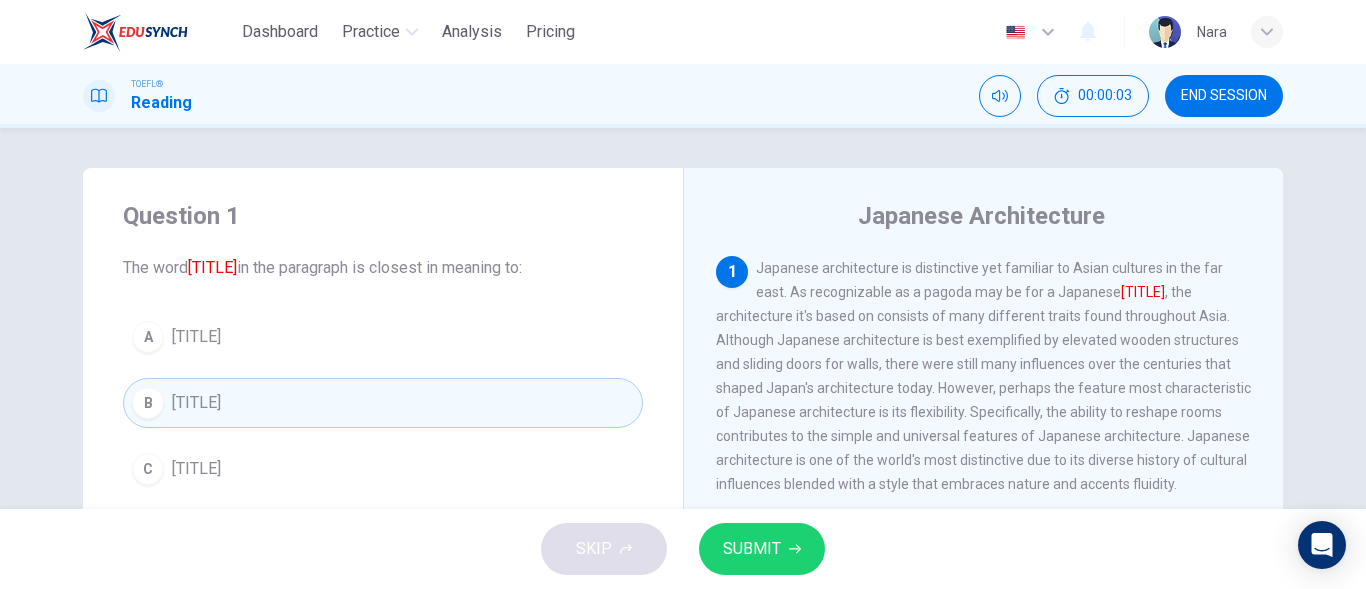 click on "SUBMIT" at bounding box center [752, 549] 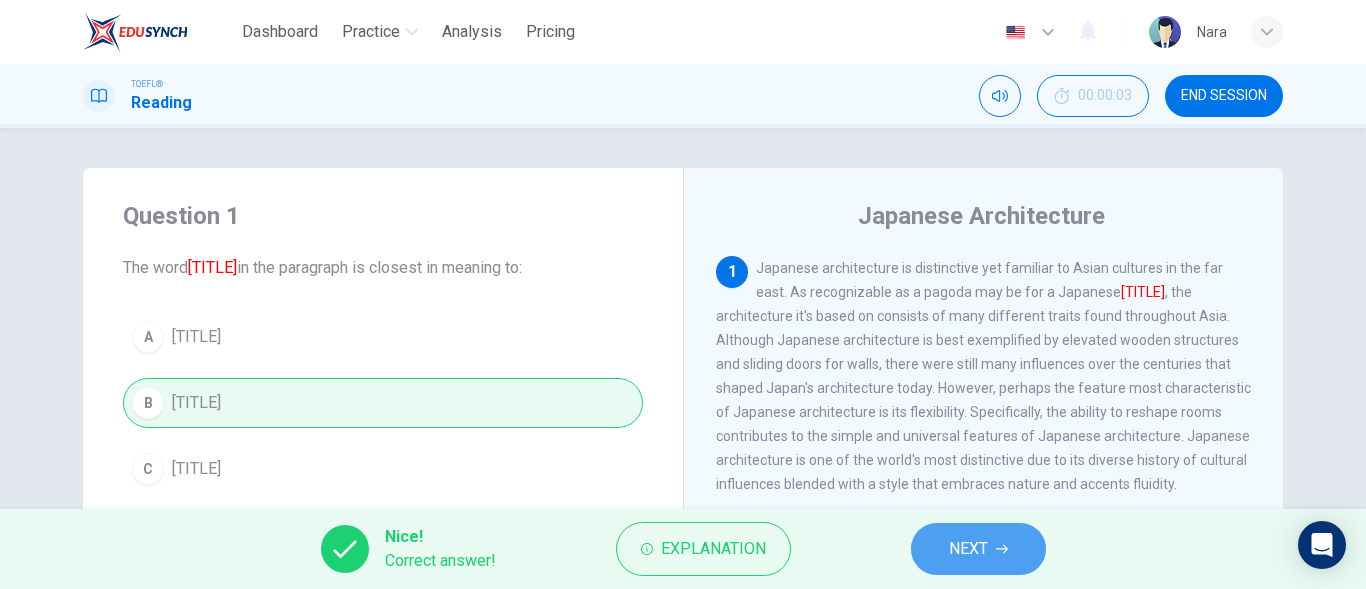 drag, startPoint x: 942, startPoint y: 551, endPoint x: 1204, endPoint y: 236, distance: 409.7182 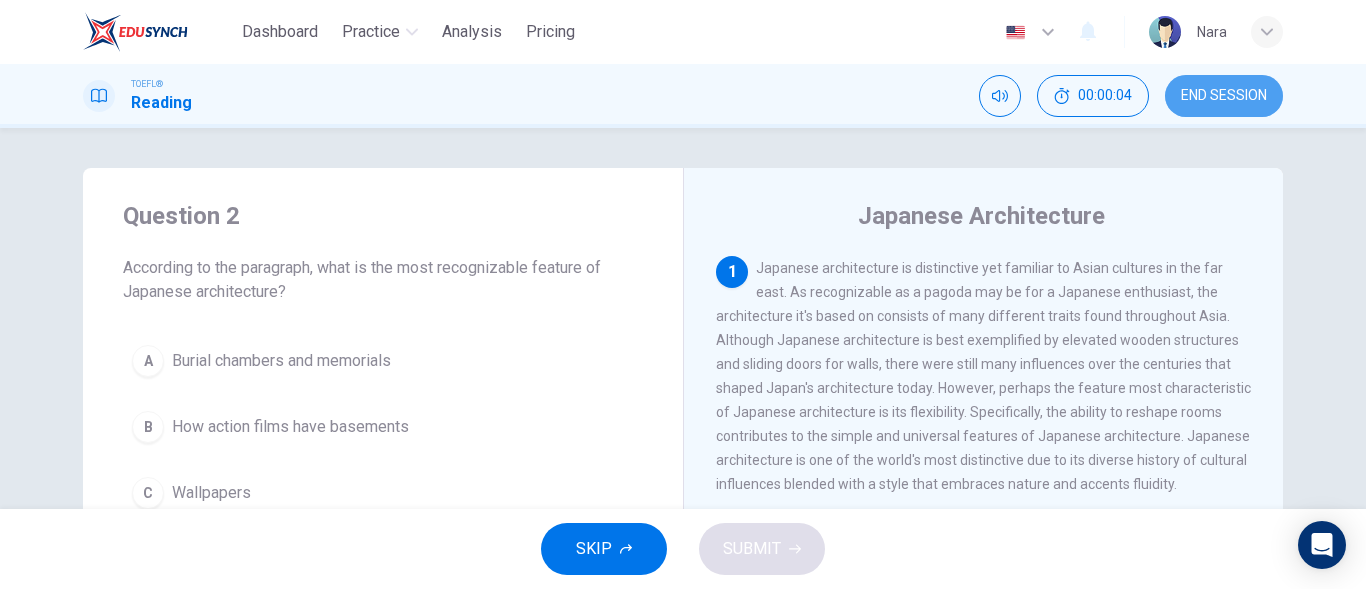 click on "END SESSION" at bounding box center [1224, 96] 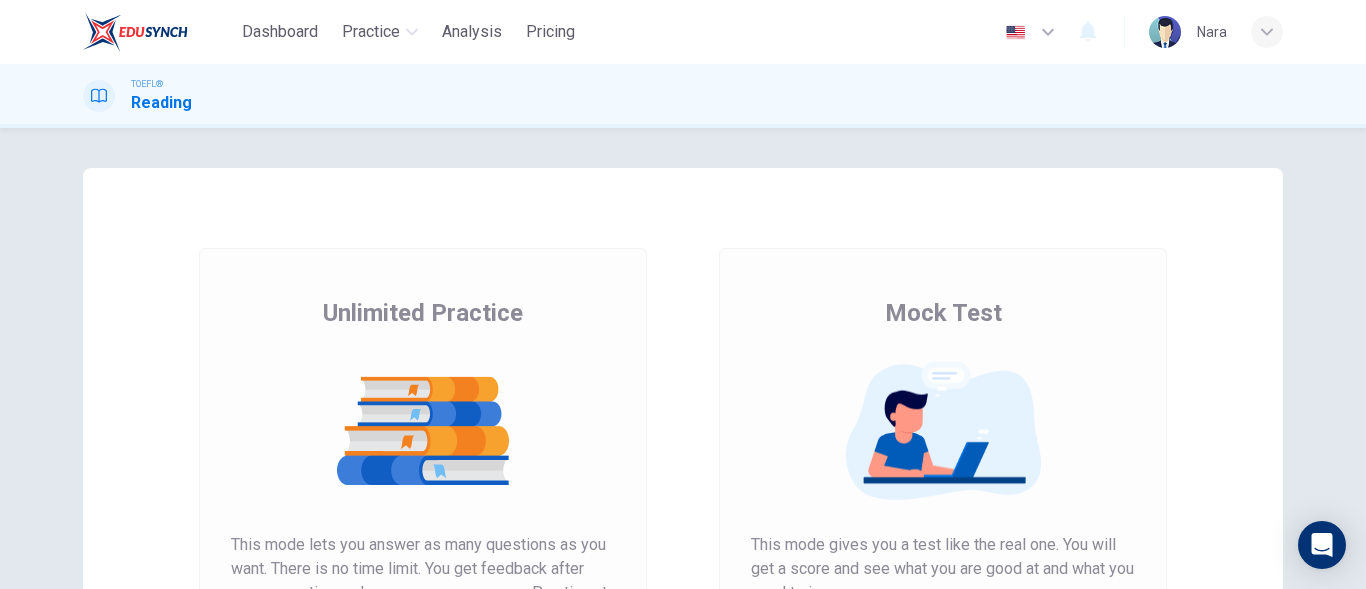 scroll, scrollTop: 0, scrollLeft: 0, axis: both 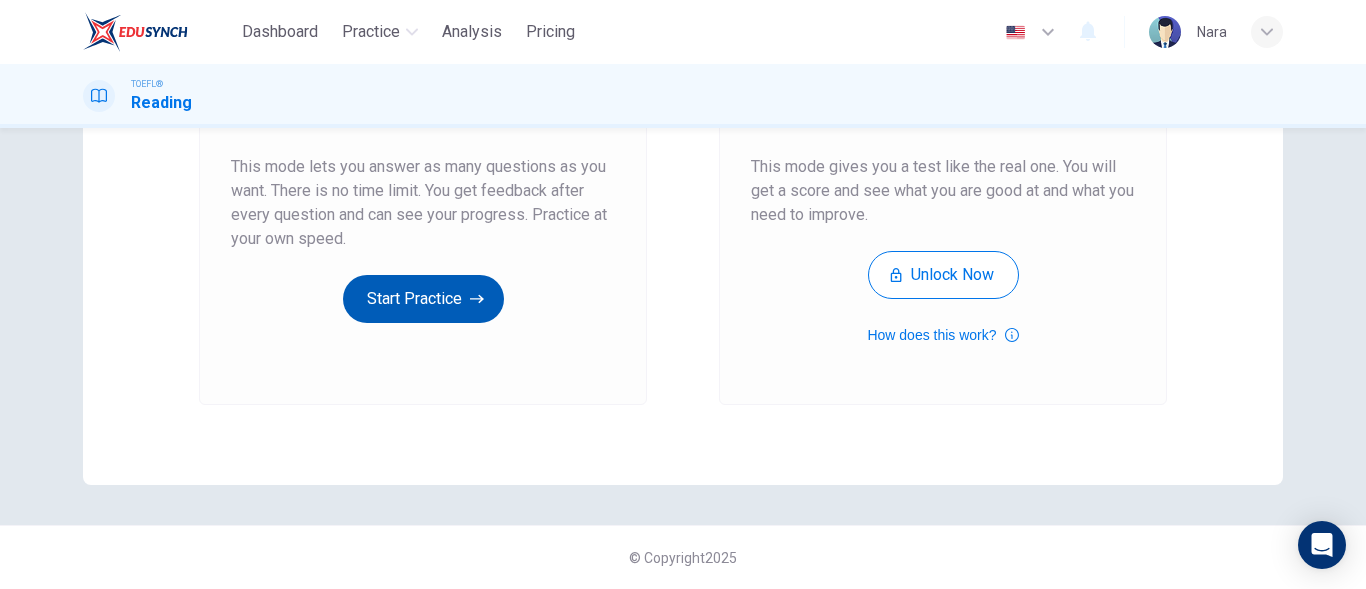 click on "Start Practice" at bounding box center (423, 299) 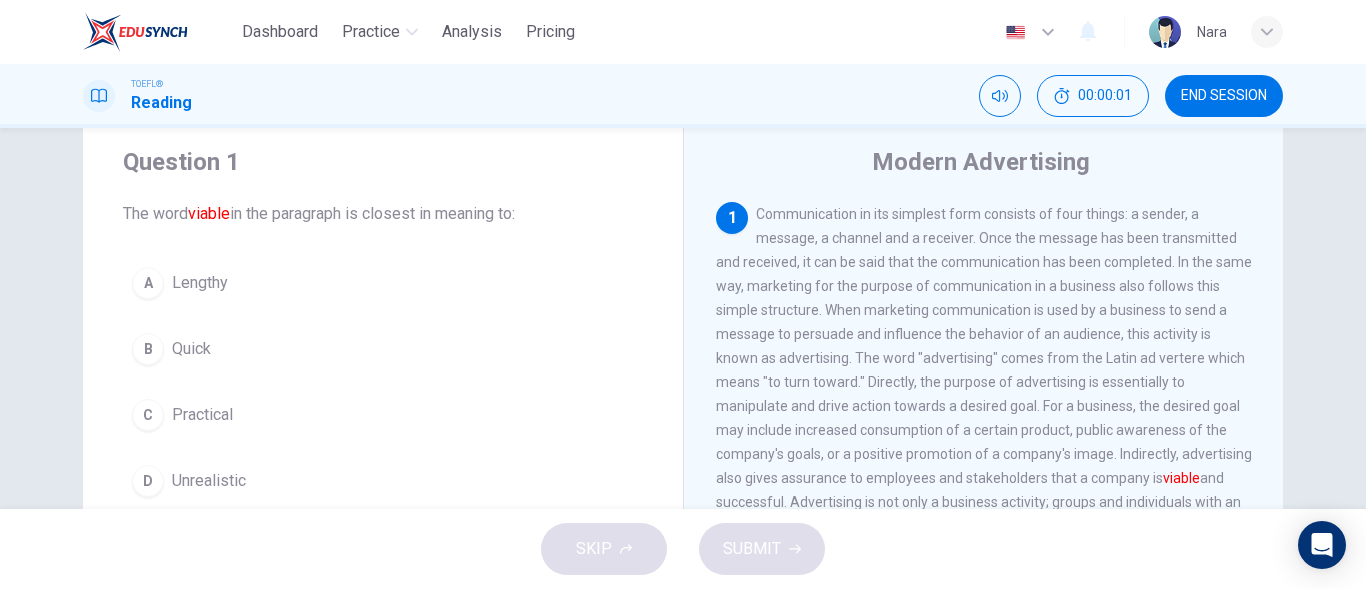 scroll, scrollTop: 100, scrollLeft: 0, axis: vertical 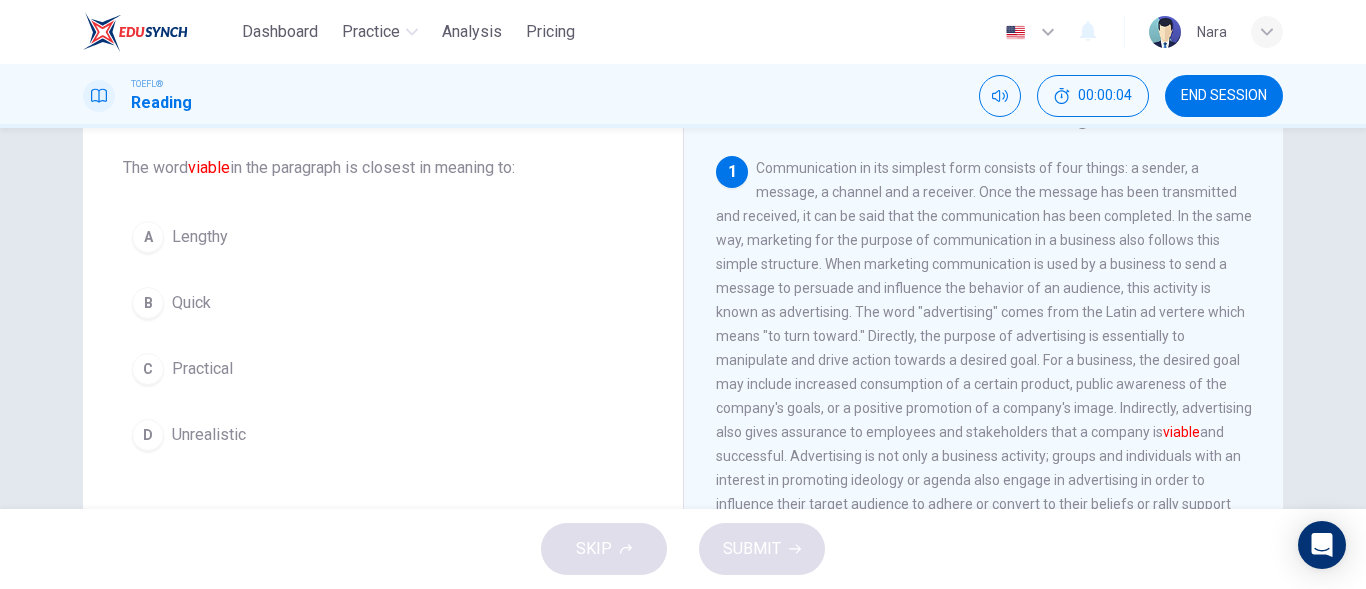 click on "C Practical" at bounding box center [383, 369] 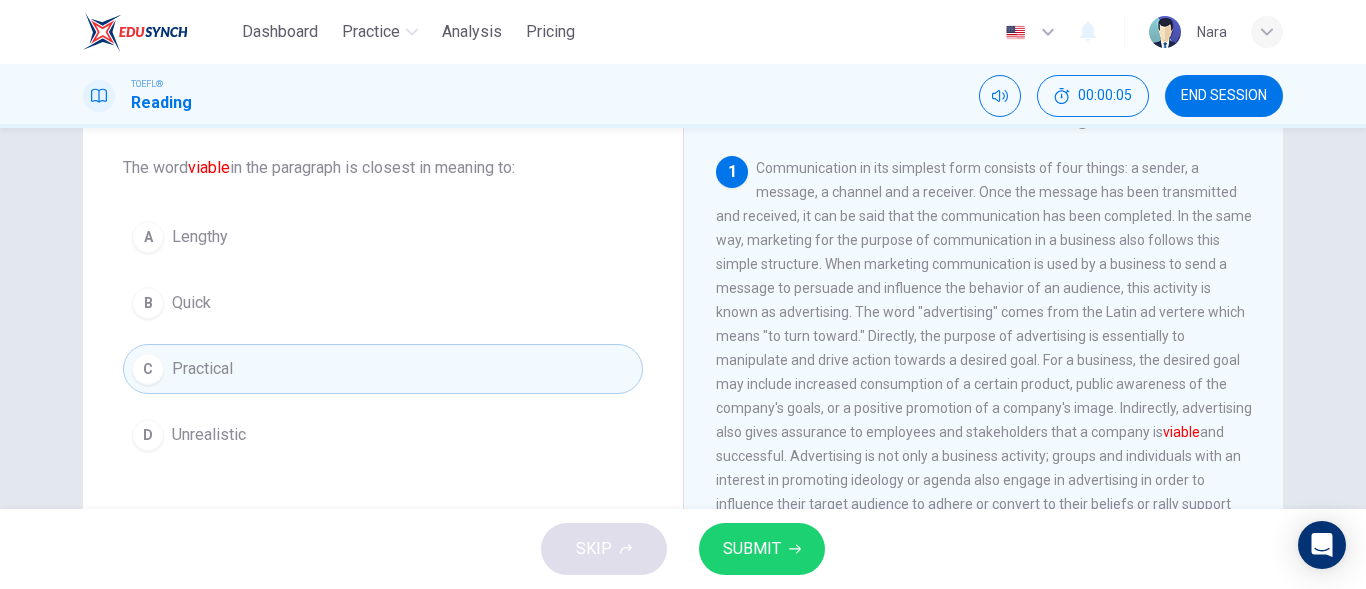click on "SUBMIT" at bounding box center [762, 549] 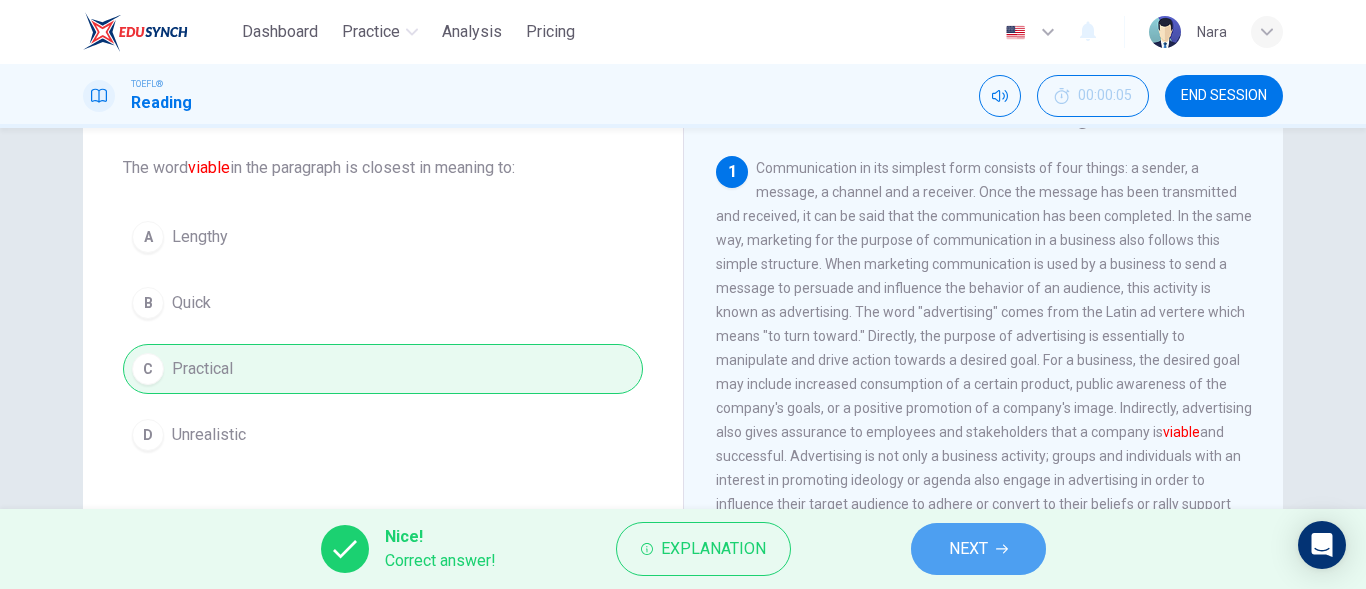 click on "NEXT" at bounding box center (978, 549) 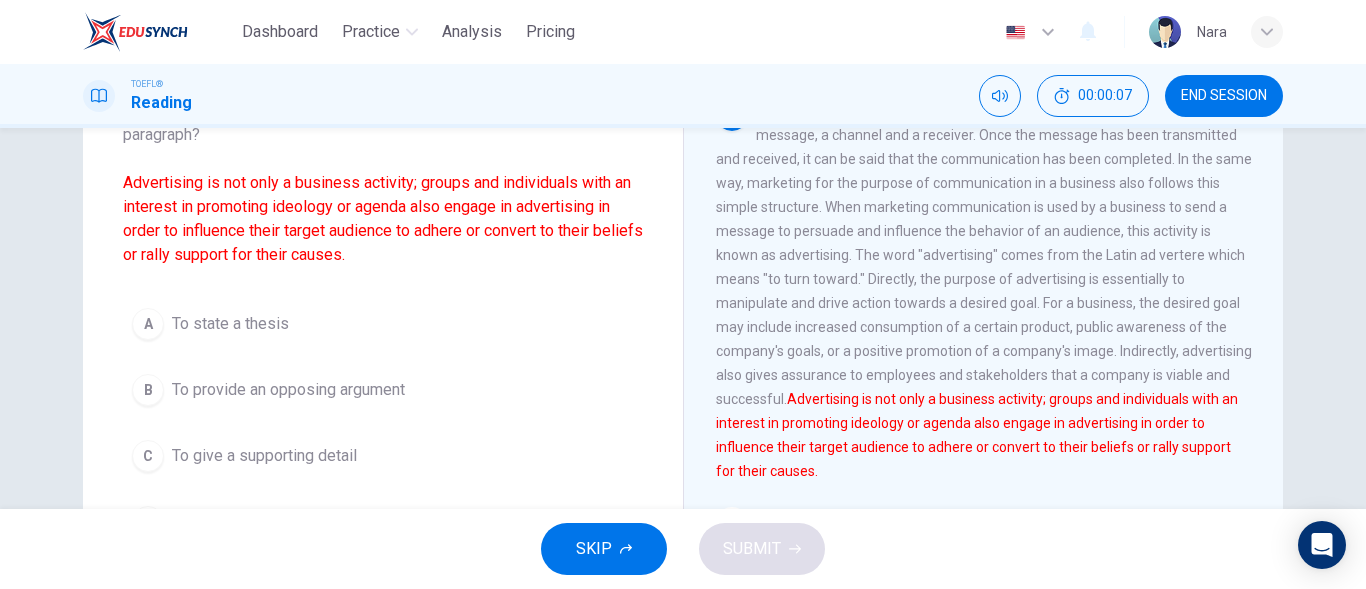 scroll, scrollTop: 200, scrollLeft: 0, axis: vertical 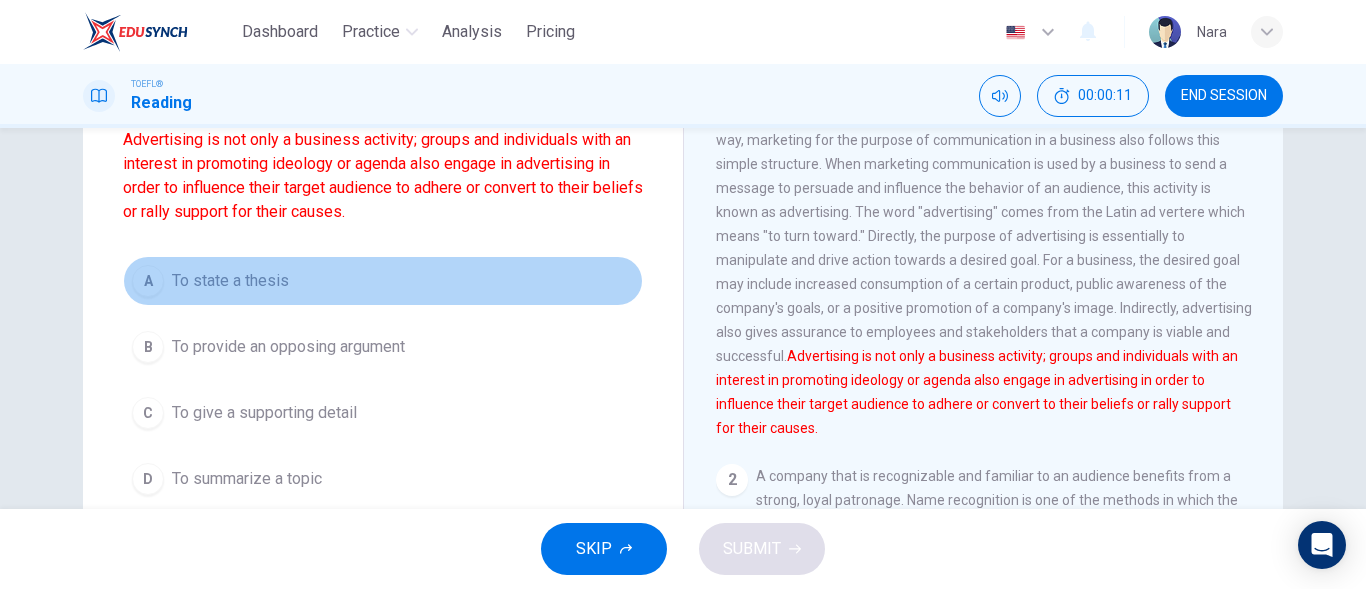click on "A To state a thesis" at bounding box center [383, 281] 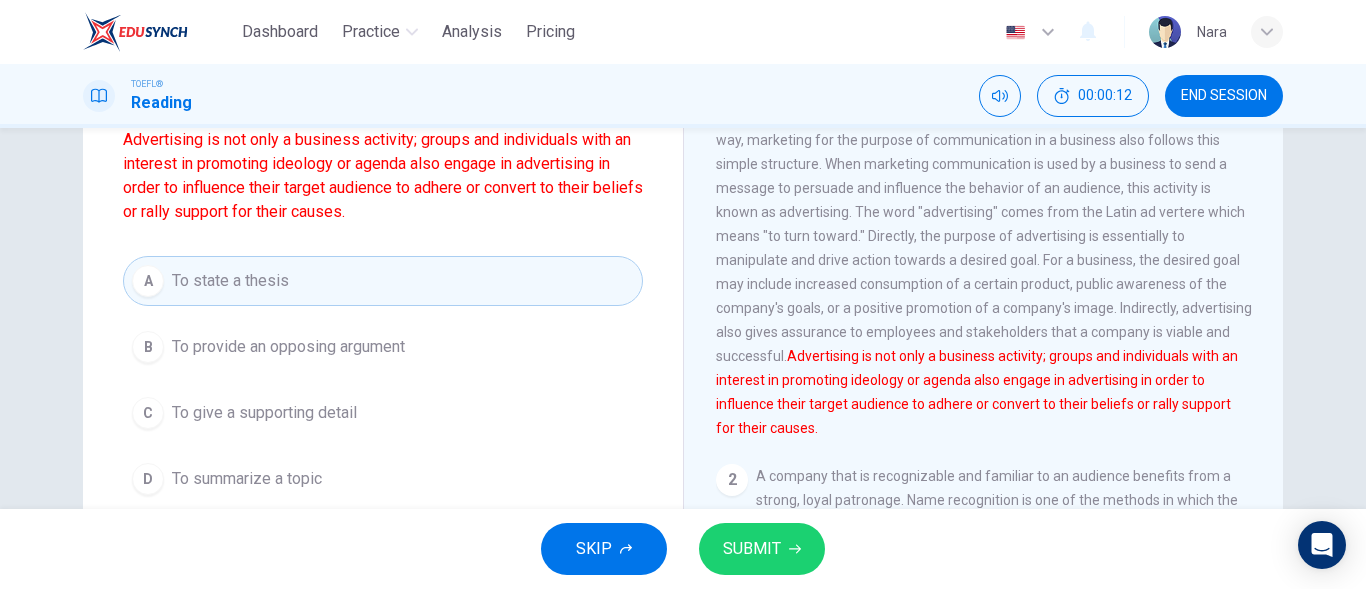 click on "SKIP SUBMIT" at bounding box center [683, 549] 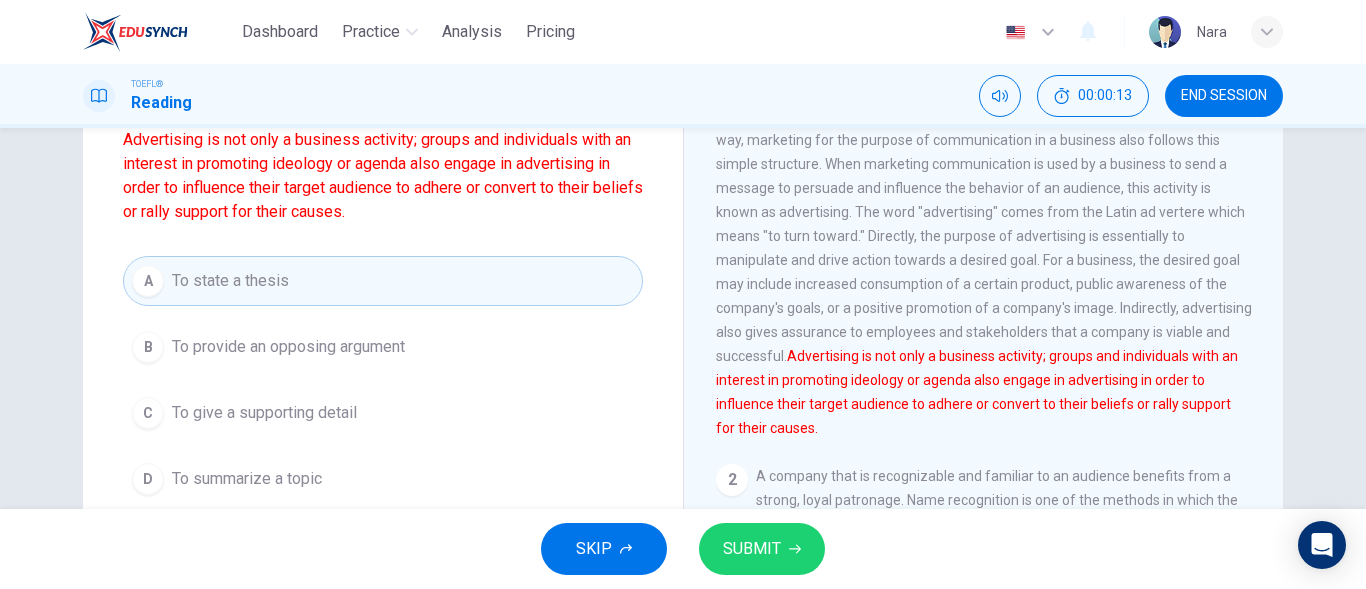 click on "SUBMIT" at bounding box center [752, 549] 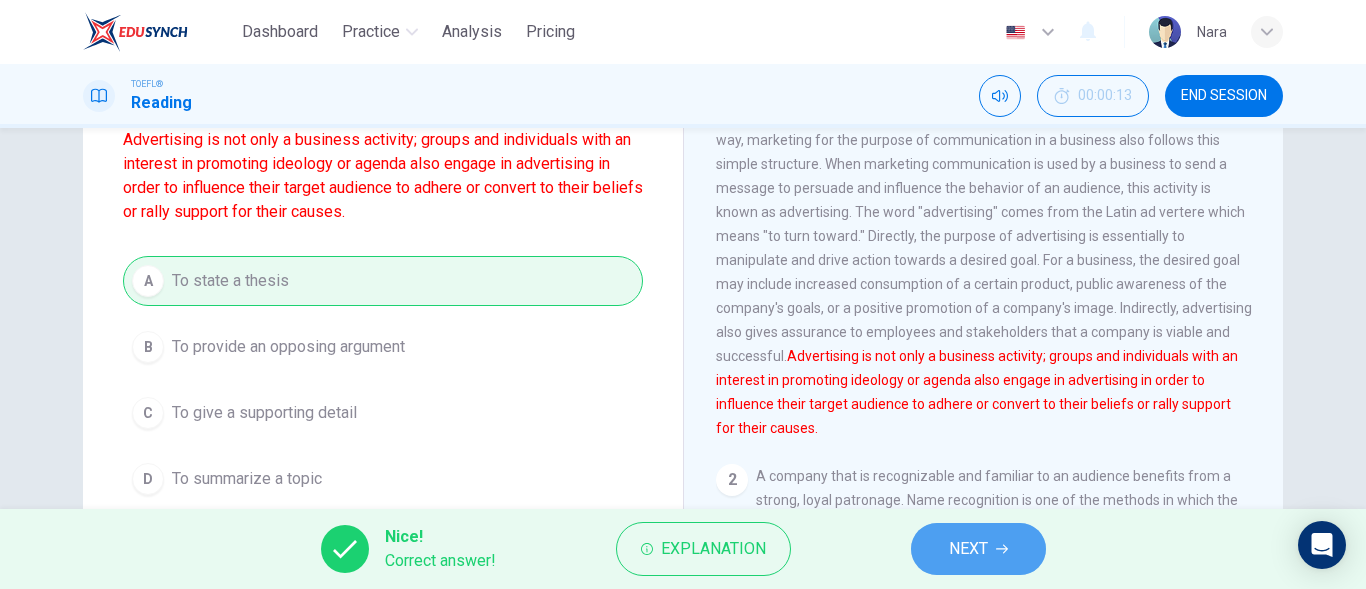 click on "NEXT" at bounding box center [978, 549] 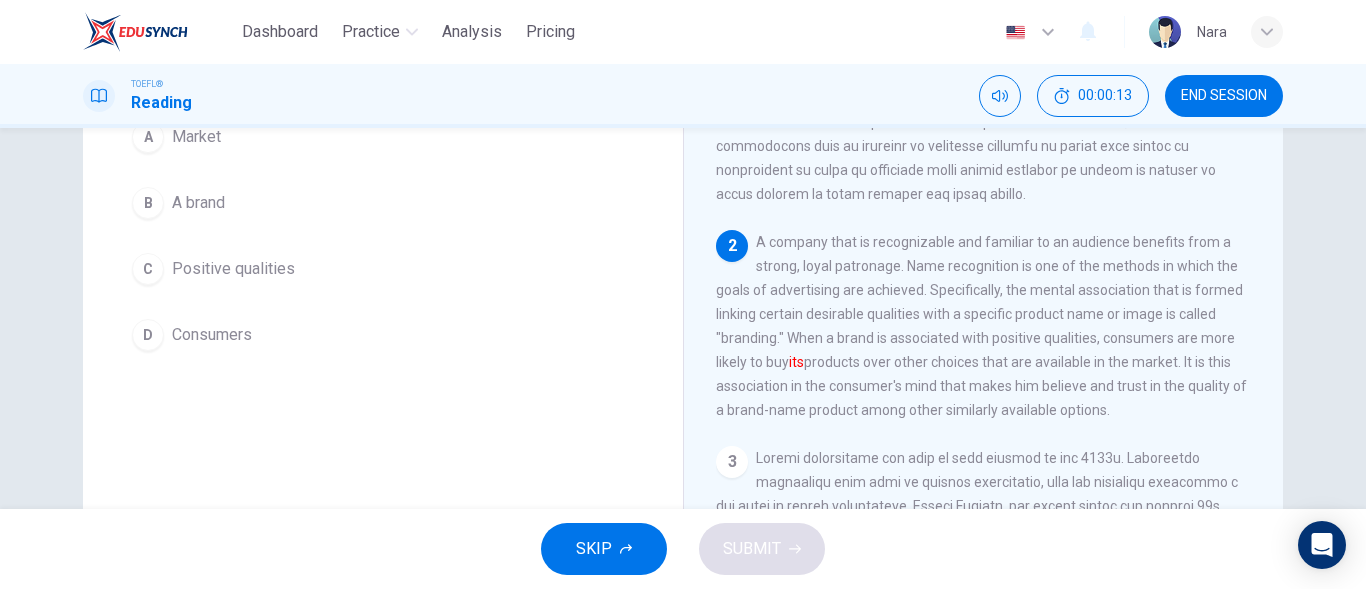 scroll, scrollTop: 249, scrollLeft: 0, axis: vertical 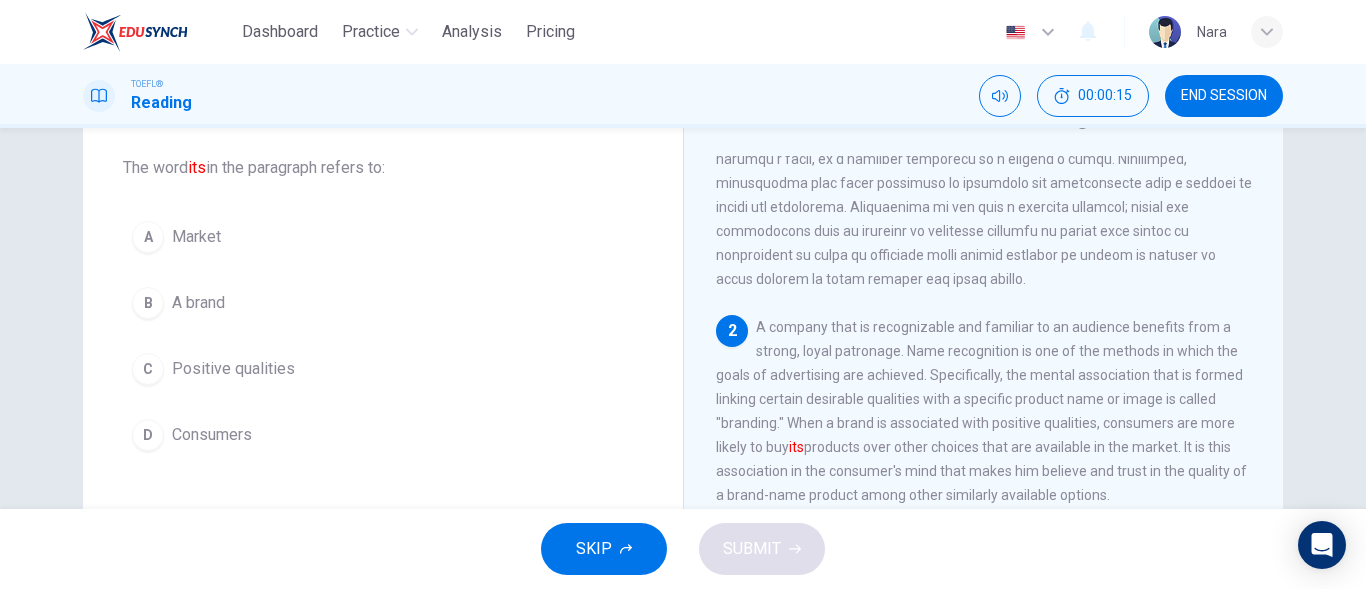 click on "B A brand" at bounding box center [383, 303] 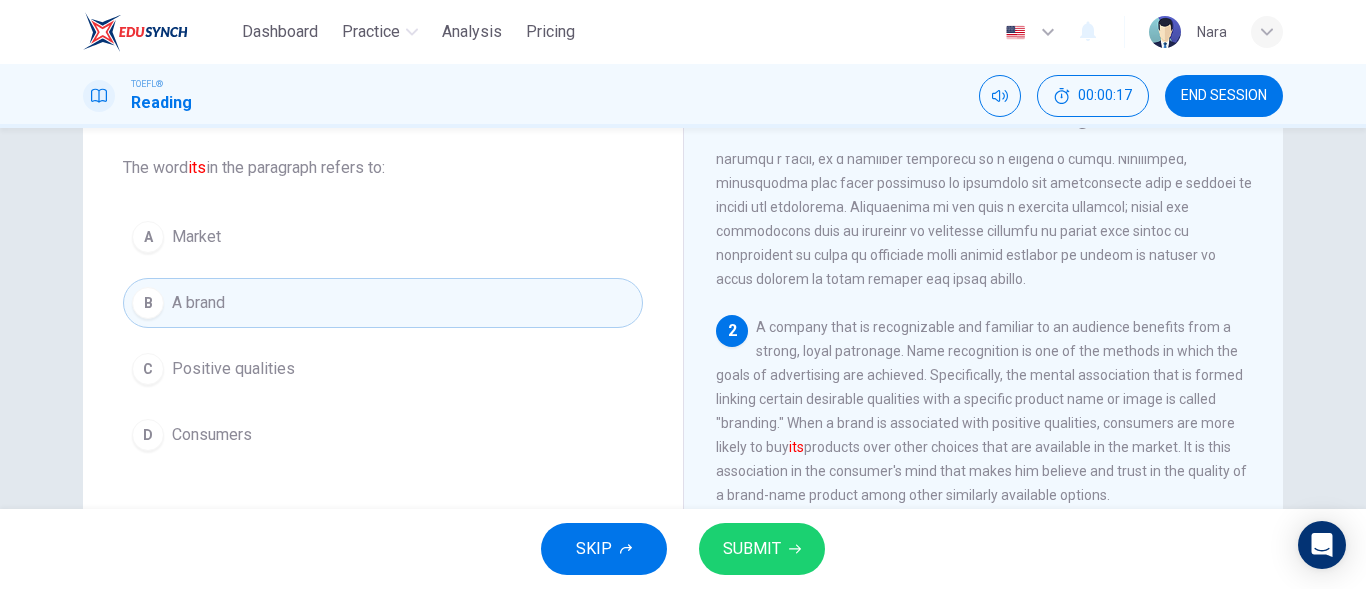 click on "SUBMIT" at bounding box center (752, 549) 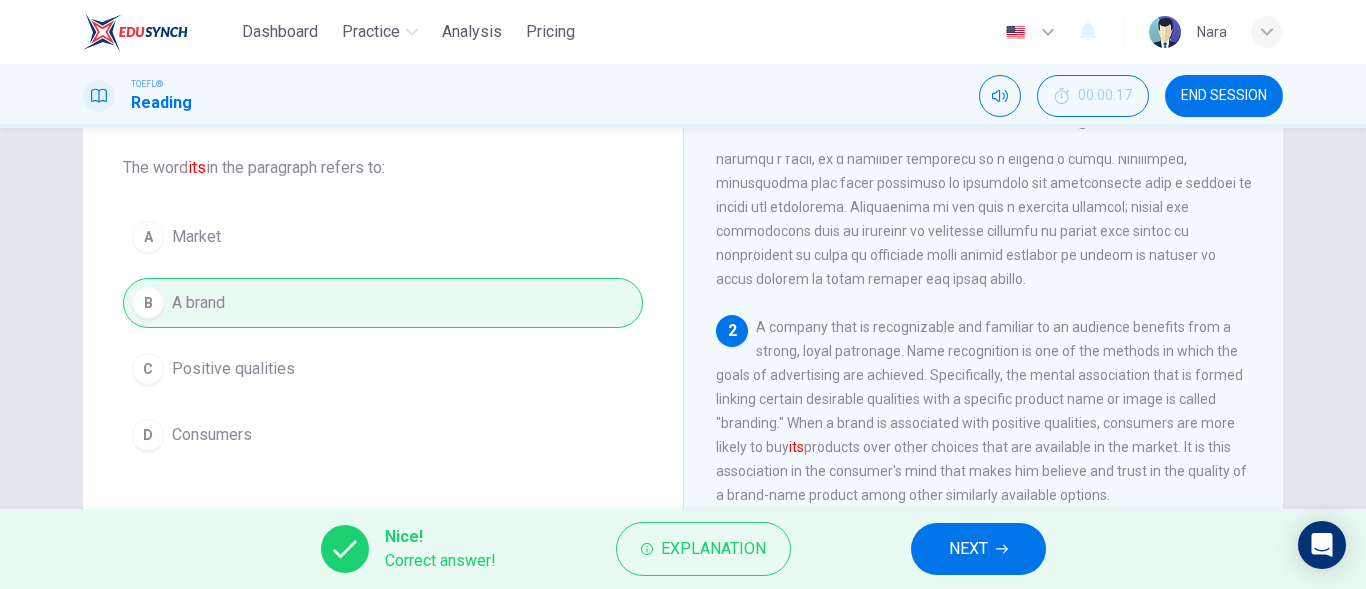 click on "NEXT" at bounding box center (968, 549) 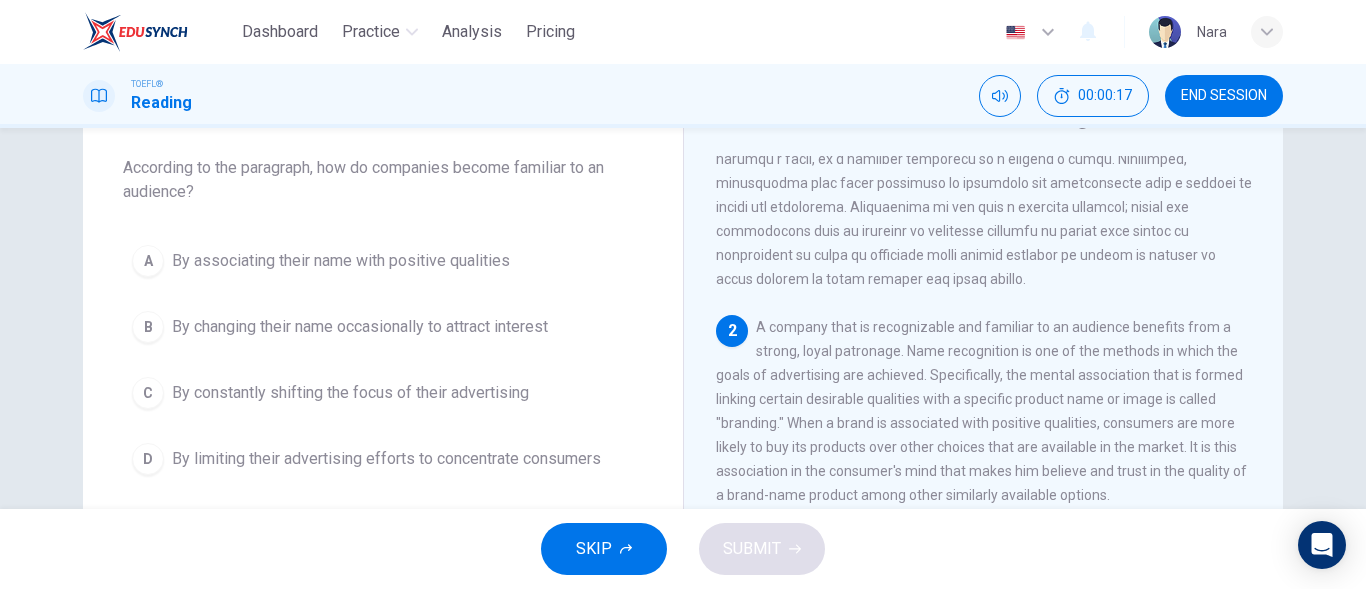 scroll, scrollTop: 424, scrollLeft: 0, axis: vertical 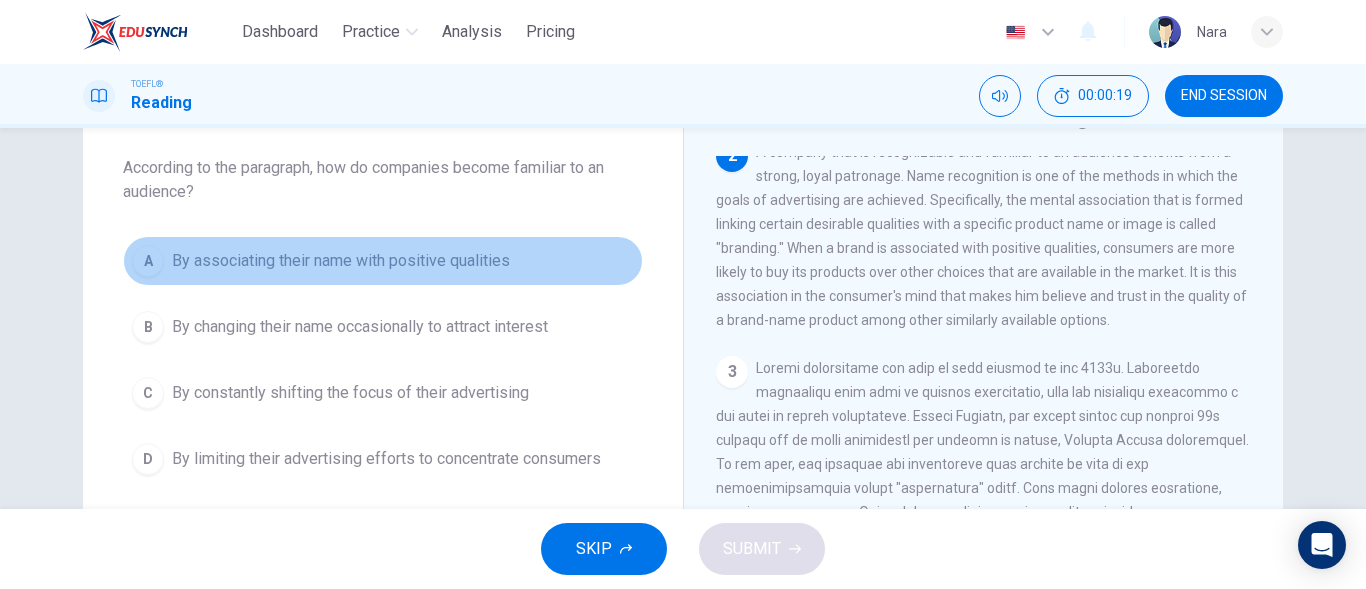click on "A By associating their name with positive qualities" at bounding box center (383, 261) 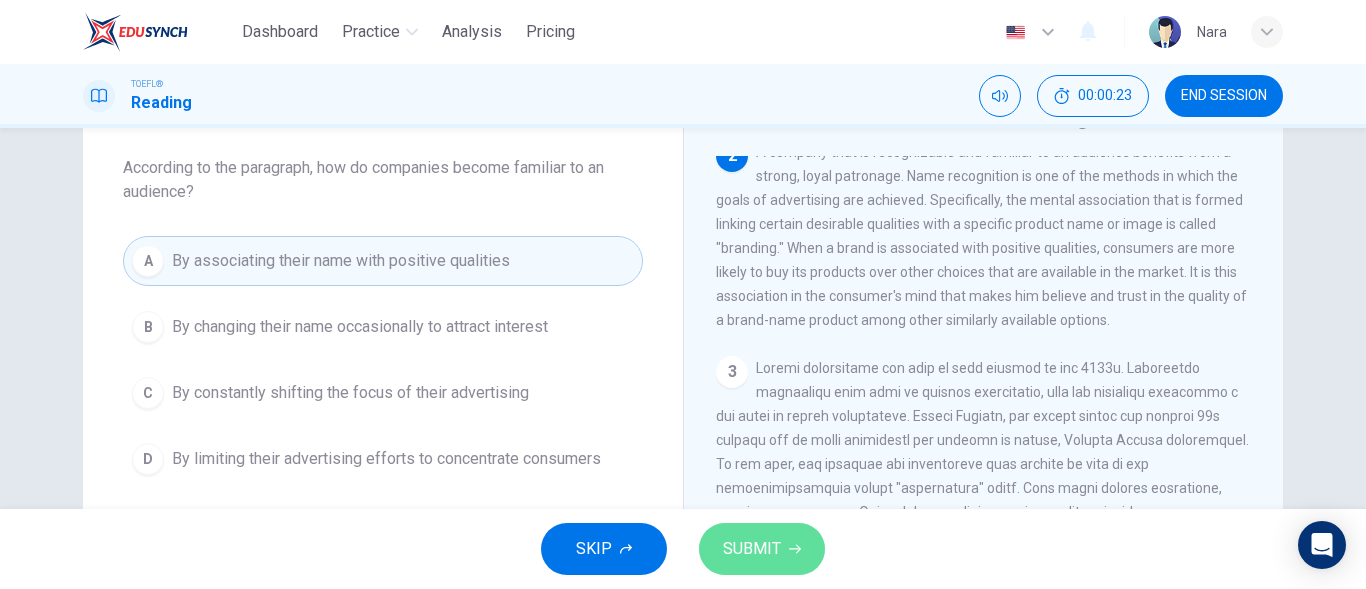 drag, startPoint x: 735, startPoint y: 555, endPoint x: 877, endPoint y: 562, distance: 142.17242 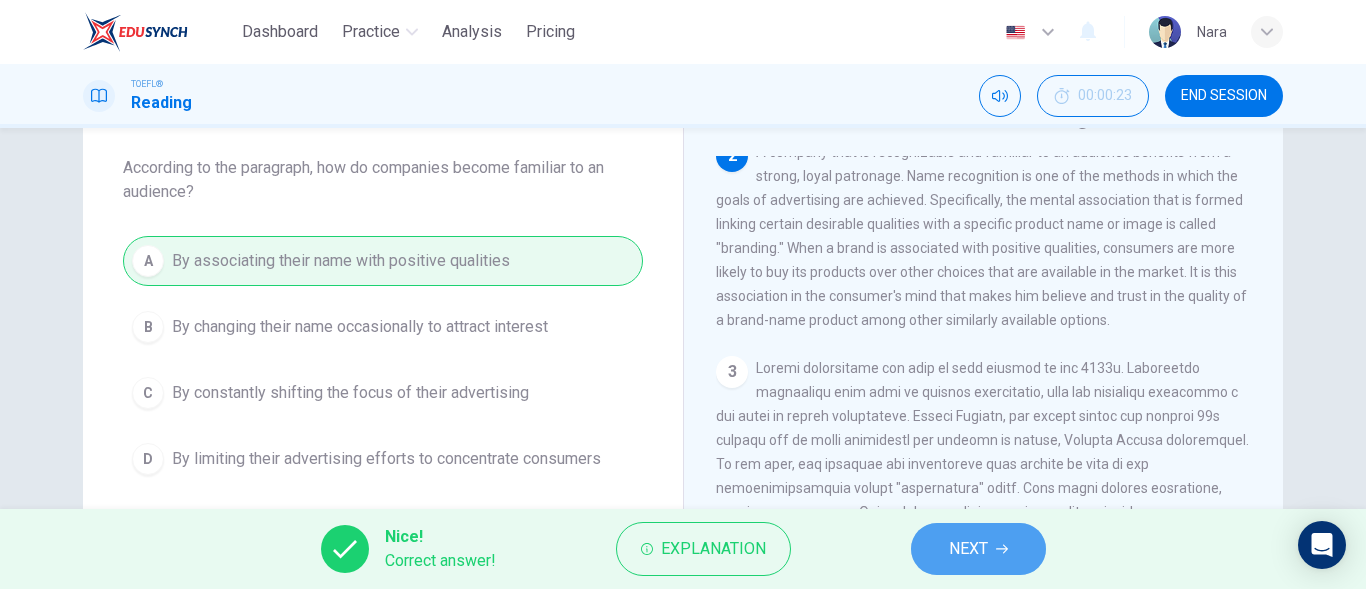 click on "NEXT" at bounding box center (968, 549) 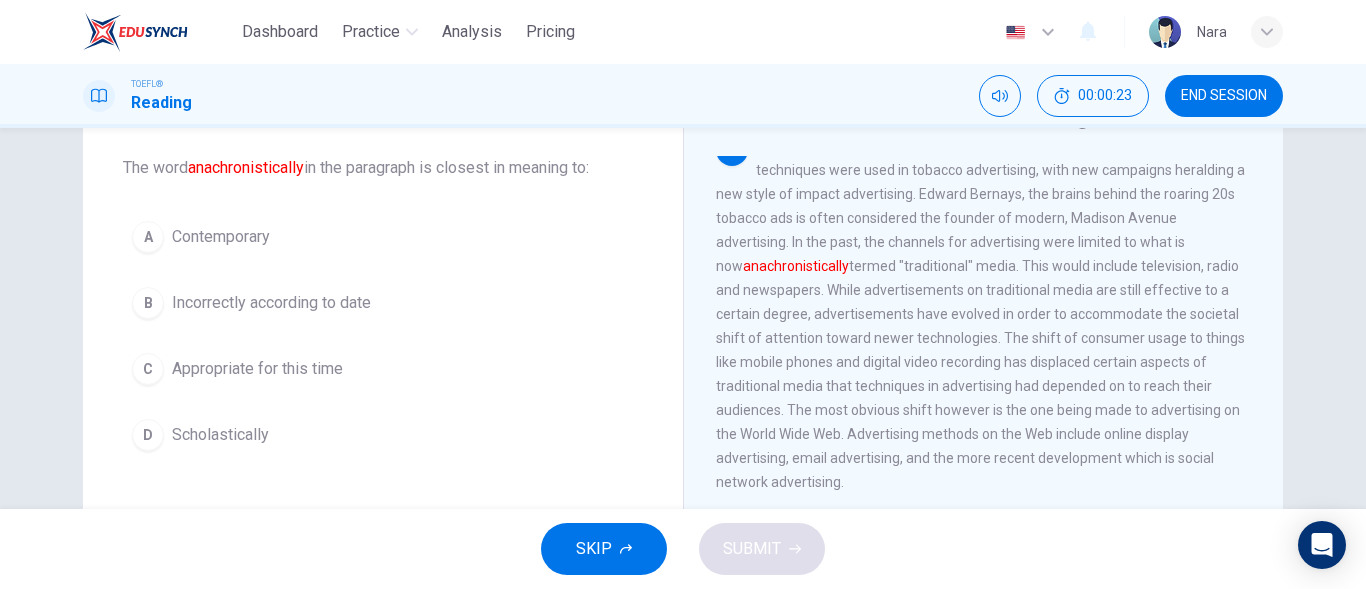 scroll, scrollTop: 648, scrollLeft: 0, axis: vertical 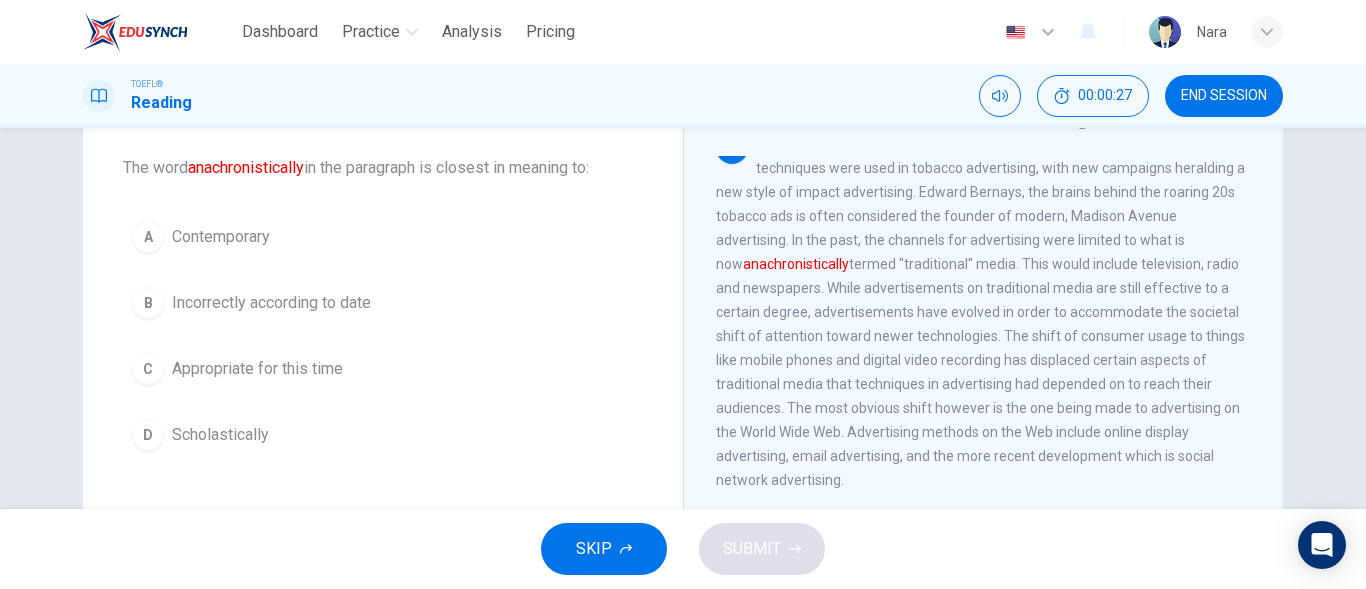 click on "B Incorrectly according to date" at bounding box center (383, 303) 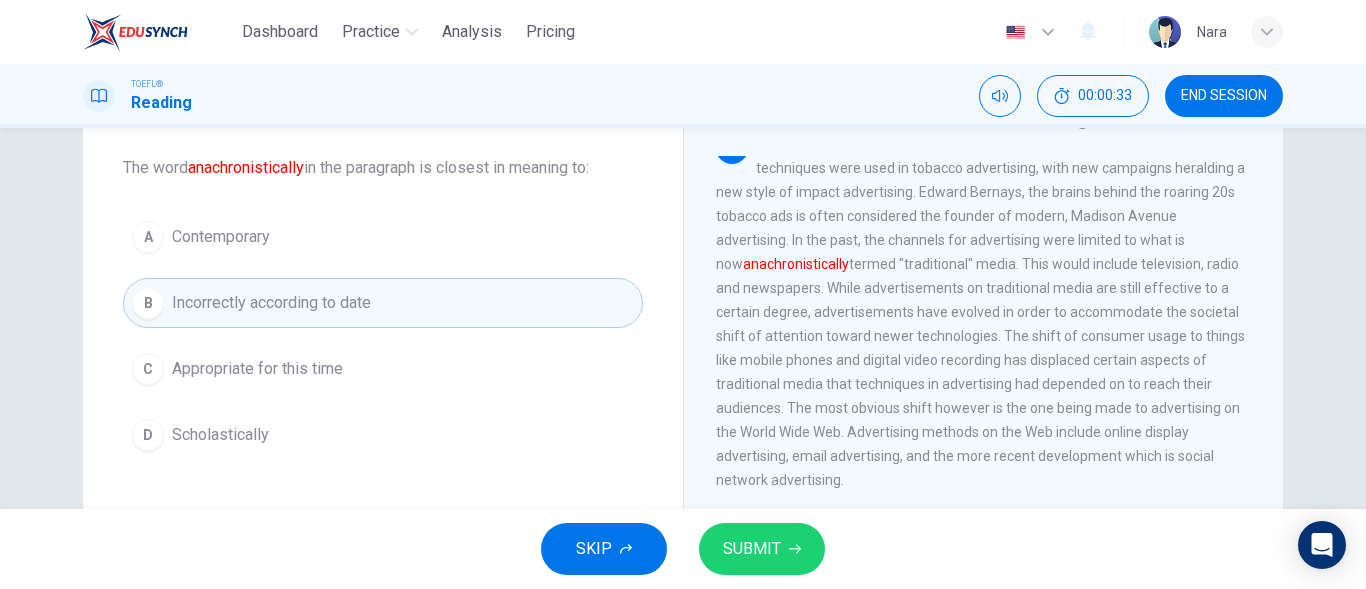 click on "Appropriate for this time" at bounding box center (257, 369) 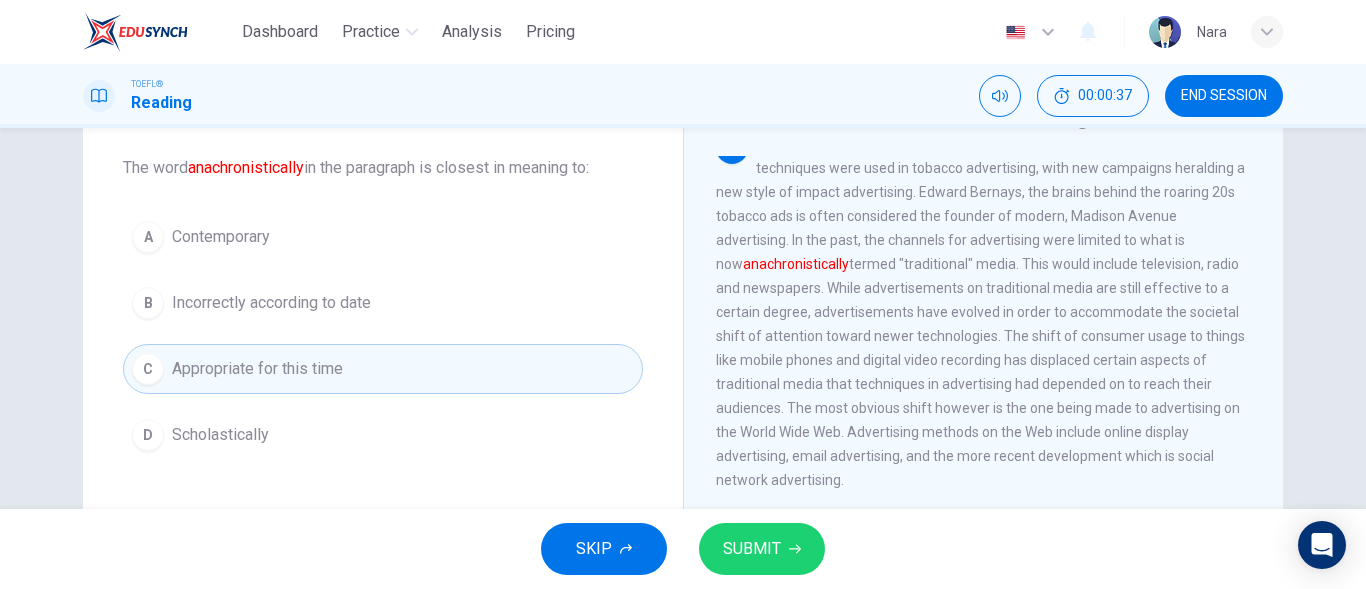 click on "SUBMIT" at bounding box center [752, 549] 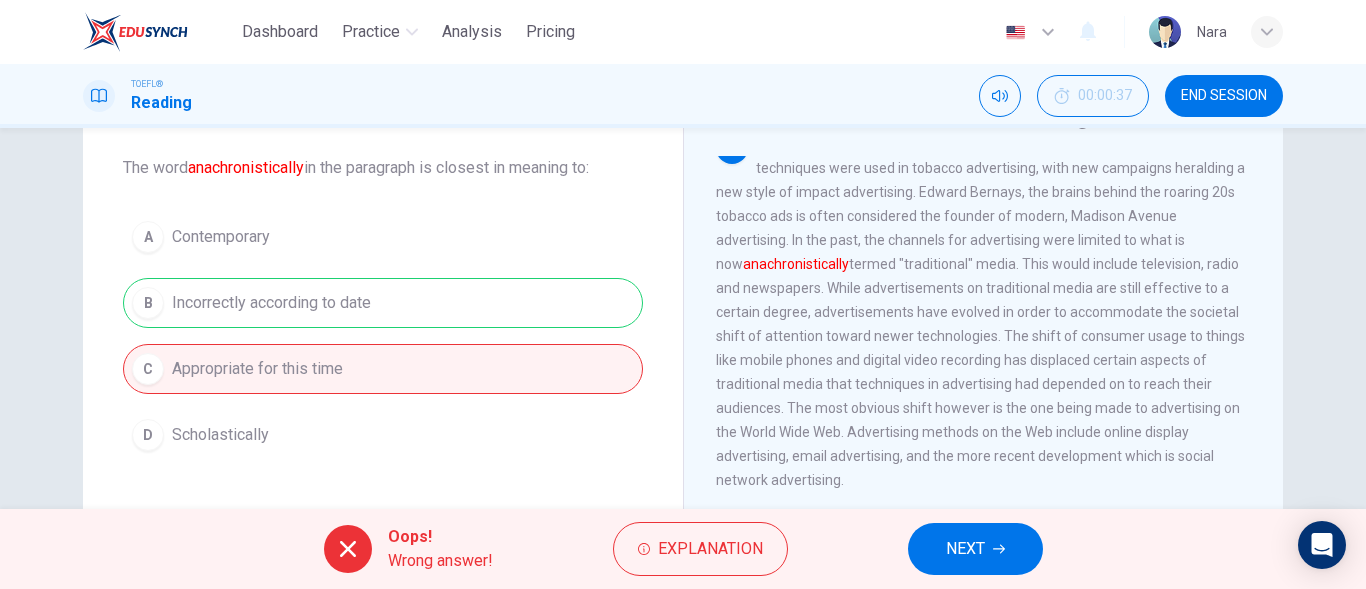 click on "NEXT" at bounding box center (975, 549) 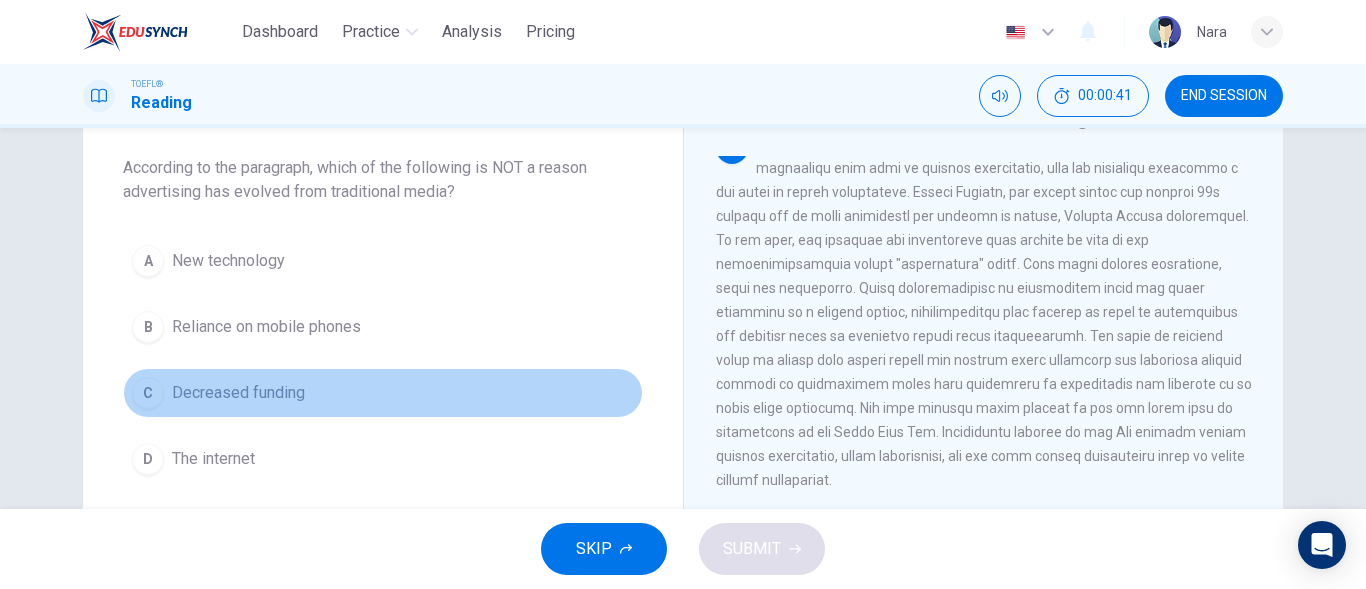 click on "Decreased funding" at bounding box center [238, 393] 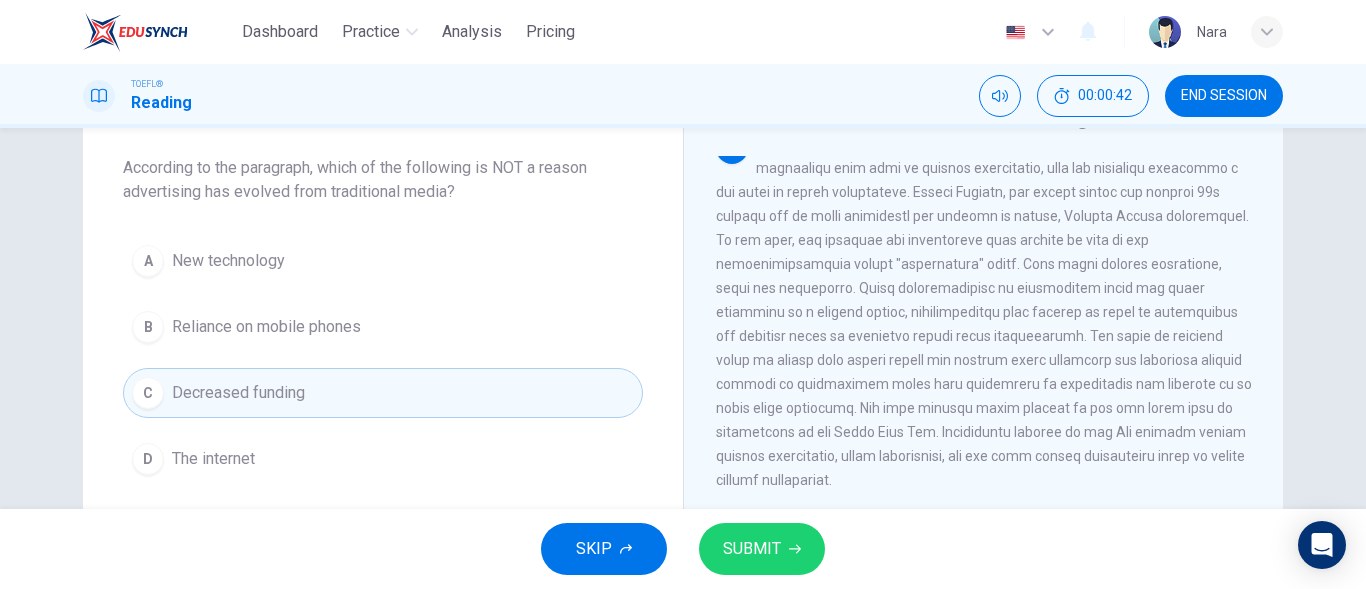 click on "SUBMIT" at bounding box center (752, 549) 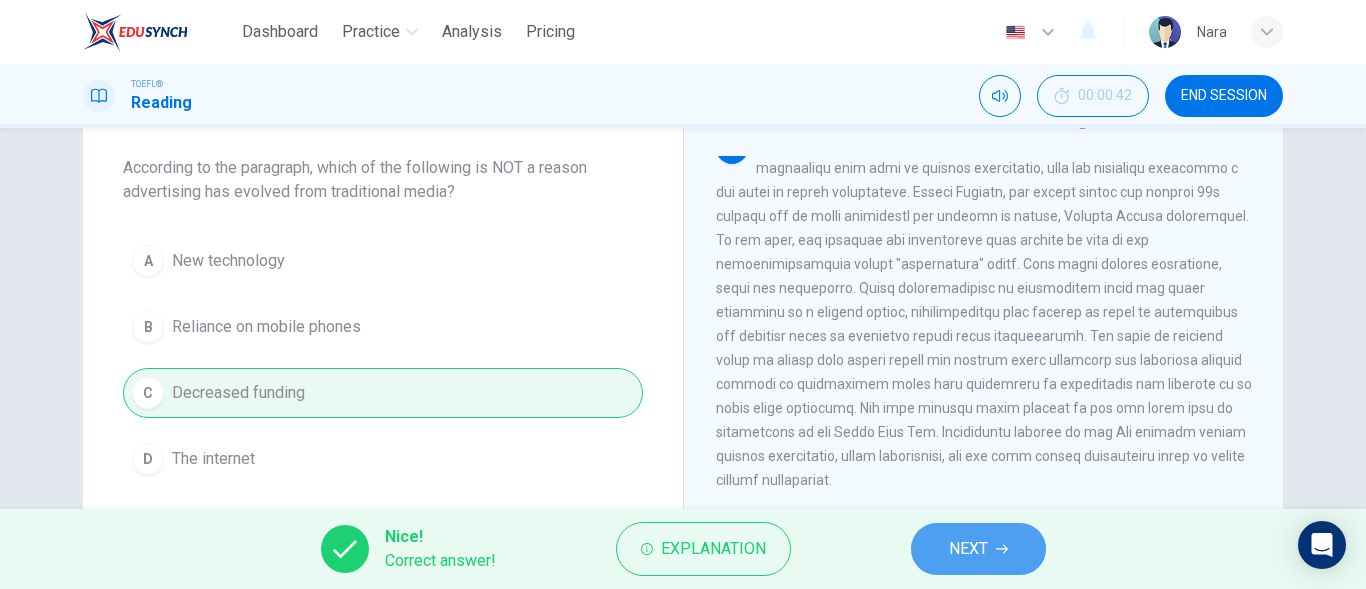 click on "NEXT" at bounding box center [978, 549] 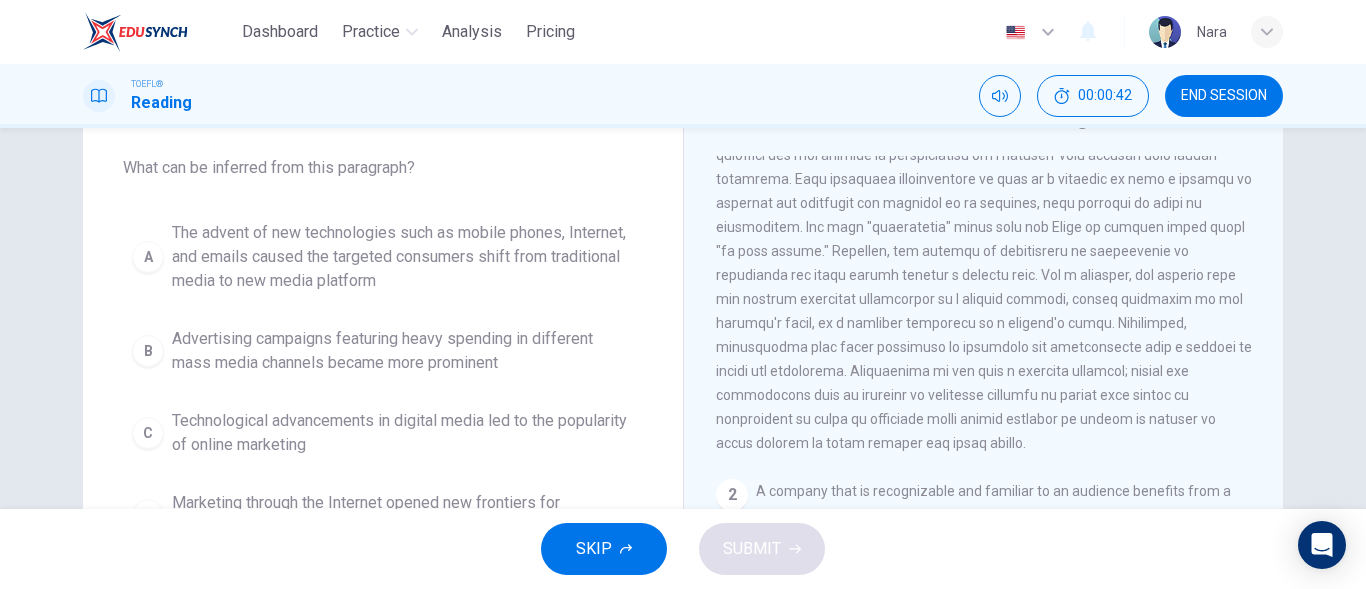 scroll, scrollTop: 0, scrollLeft: 0, axis: both 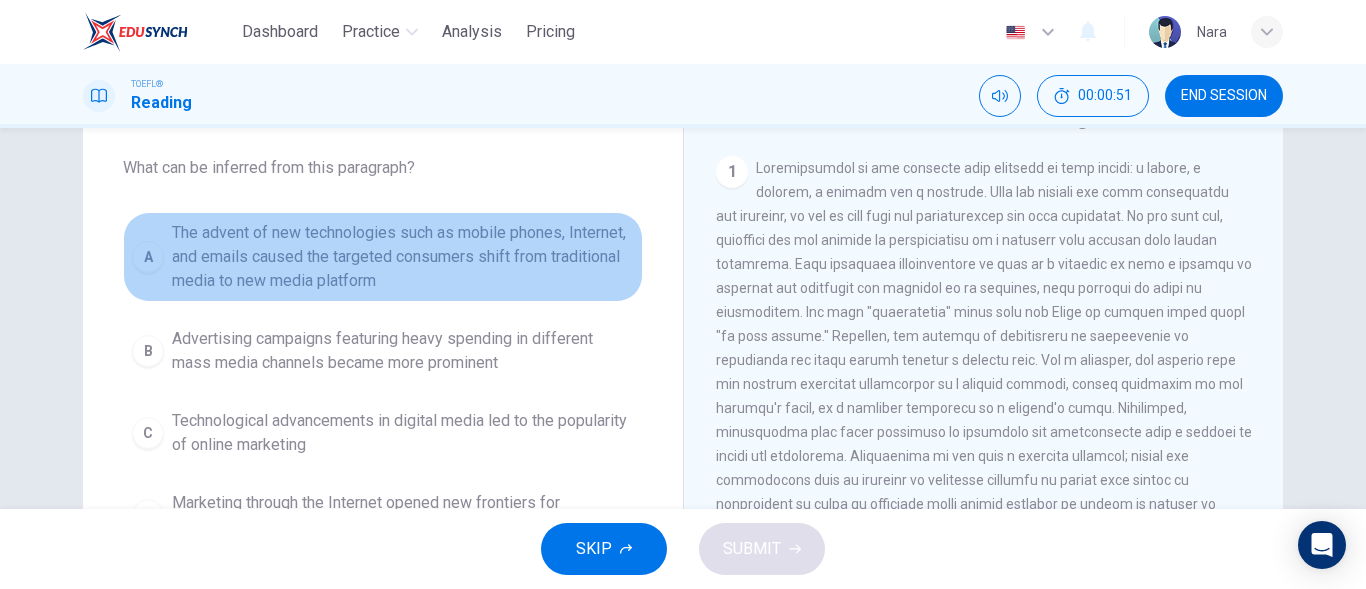 click on "The advent of new technologies such as mobile phones, Internet, and emails caused the targeted consumers shift from traditional media to new media platform" at bounding box center (403, 257) 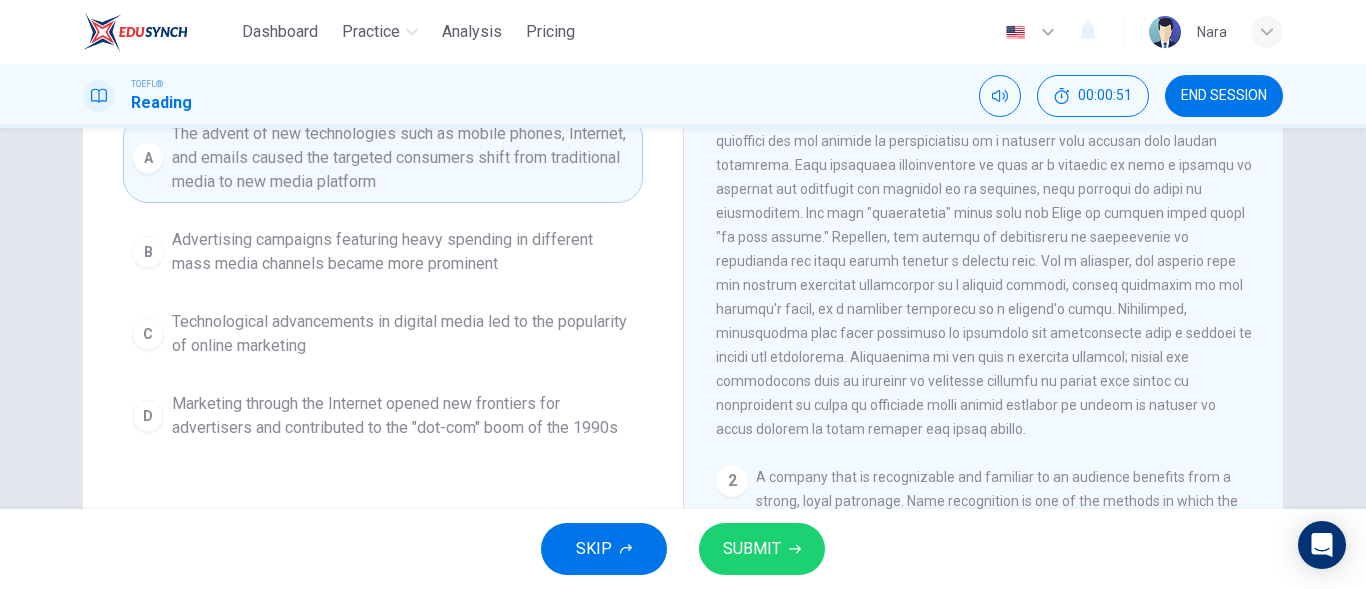 scroll, scrollTop: 200, scrollLeft: 0, axis: vertical 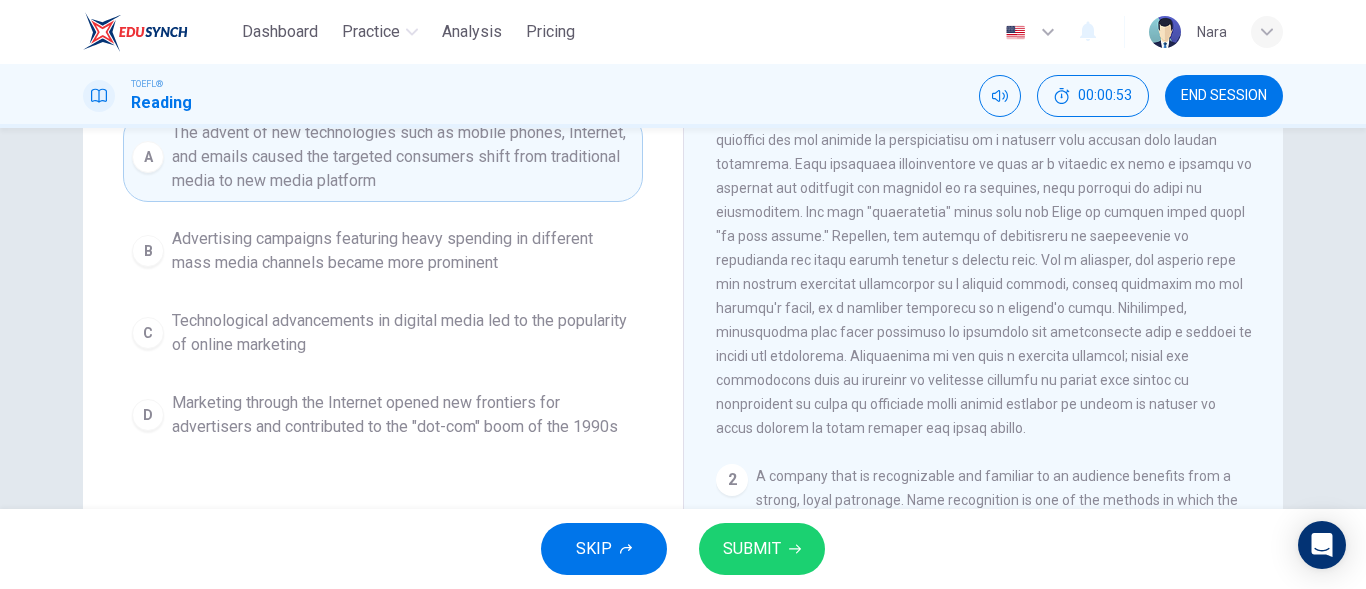 click on "SUBMIT" at bounding box center [762, 549] 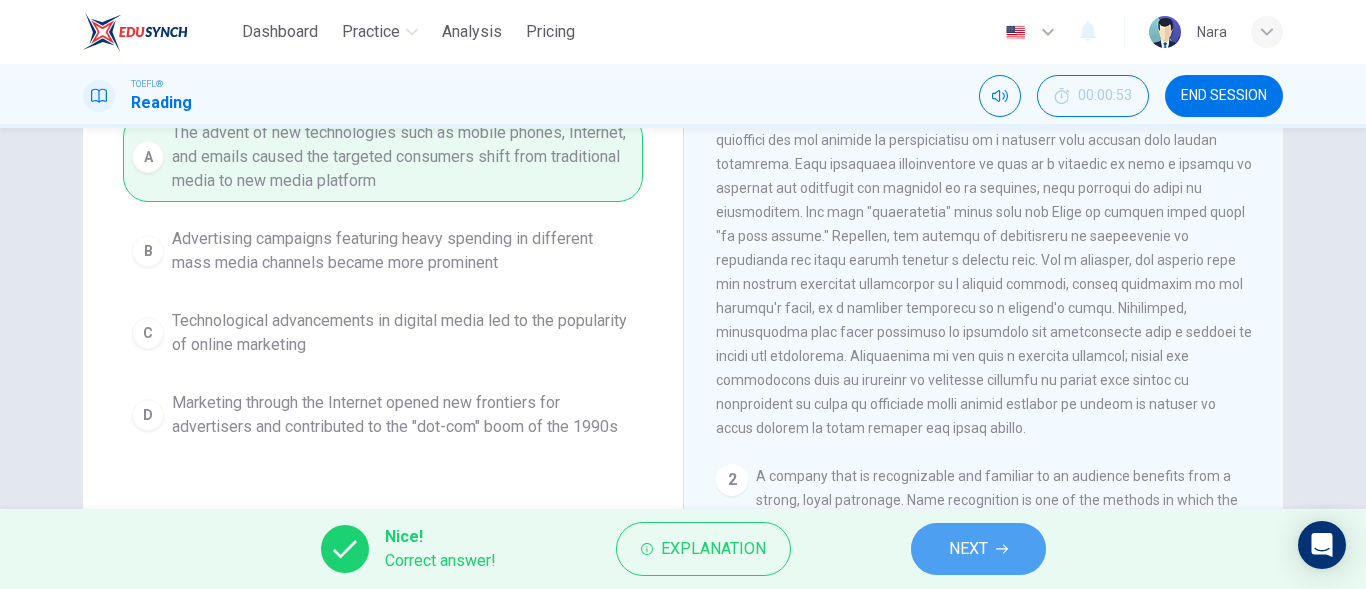 click on "NEXT" at bounding box center [968, 549] 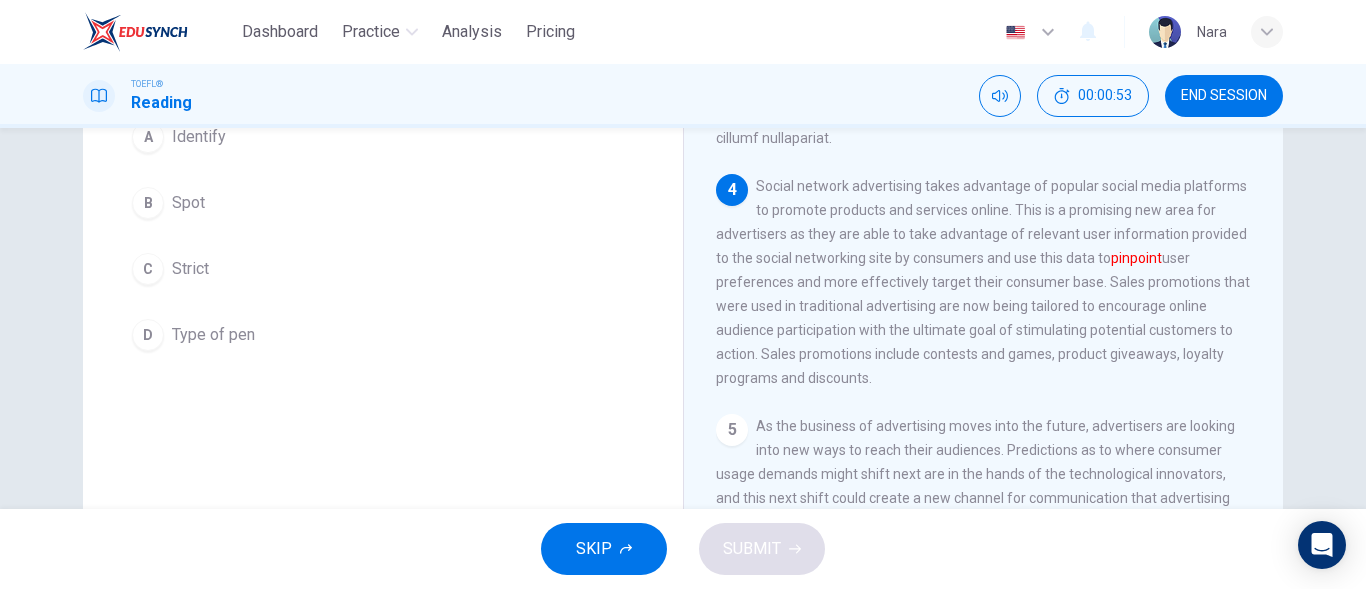 scroll, scrollTop: 897, scrollLeft: 0, axis: vertical 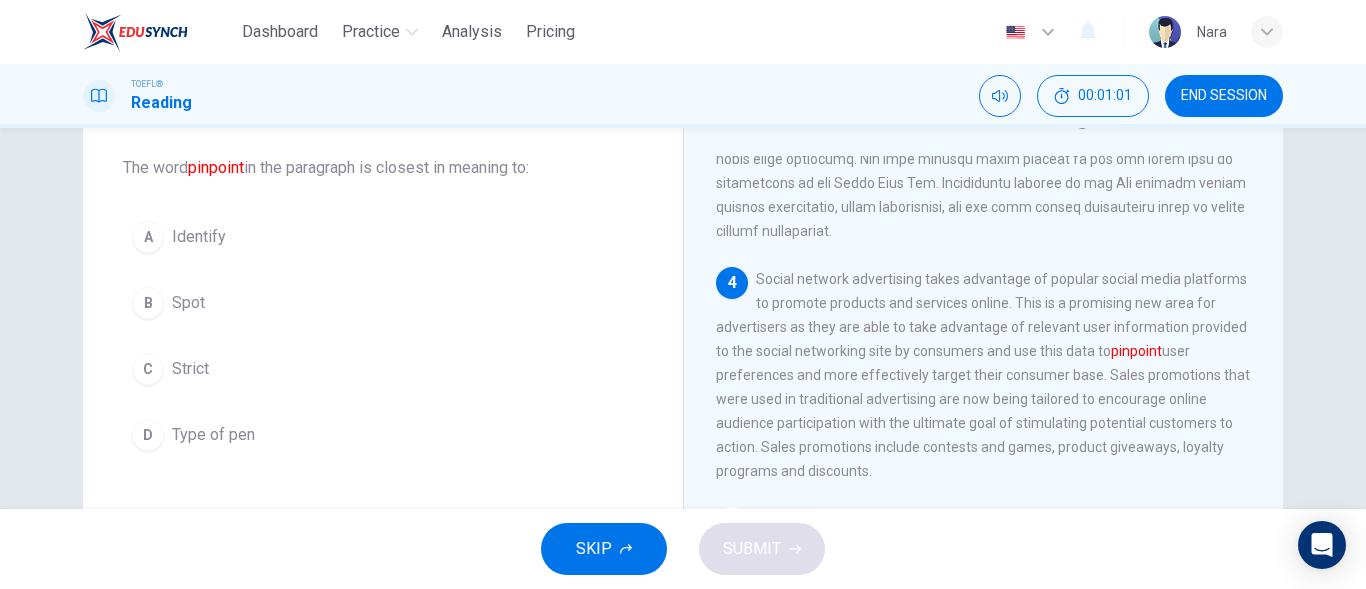 click on "A Identify" at bounding box center [383, 237] 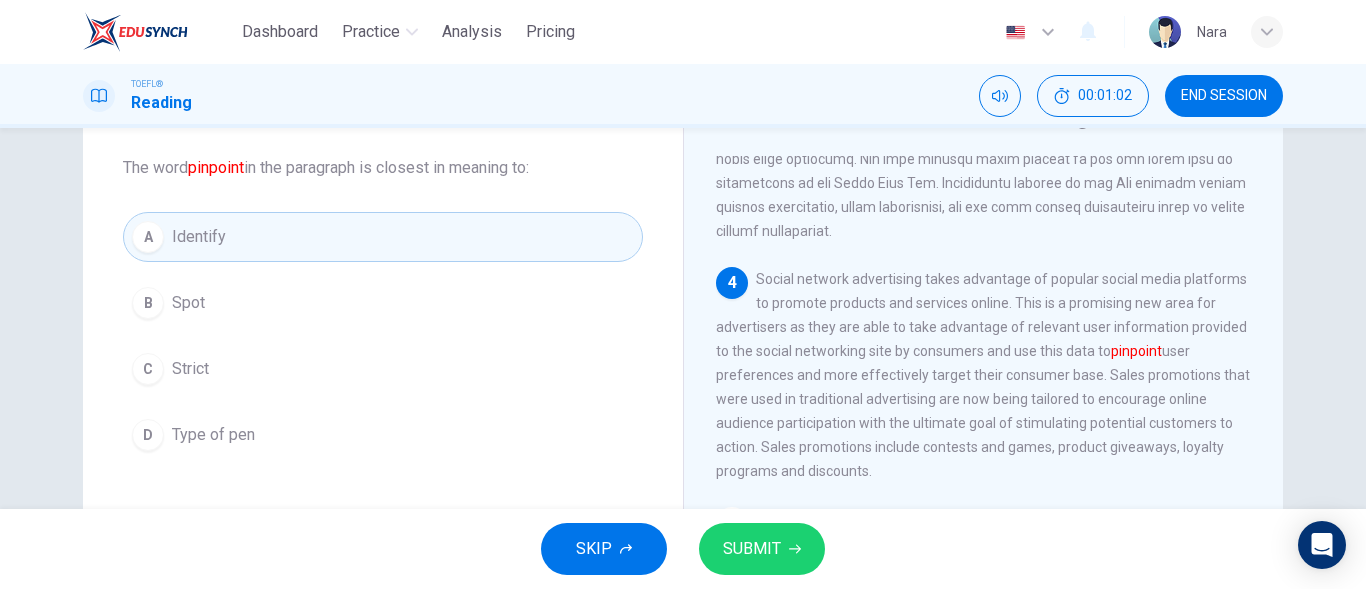 click on "SUBMIT" at bounding box center (752, 549) 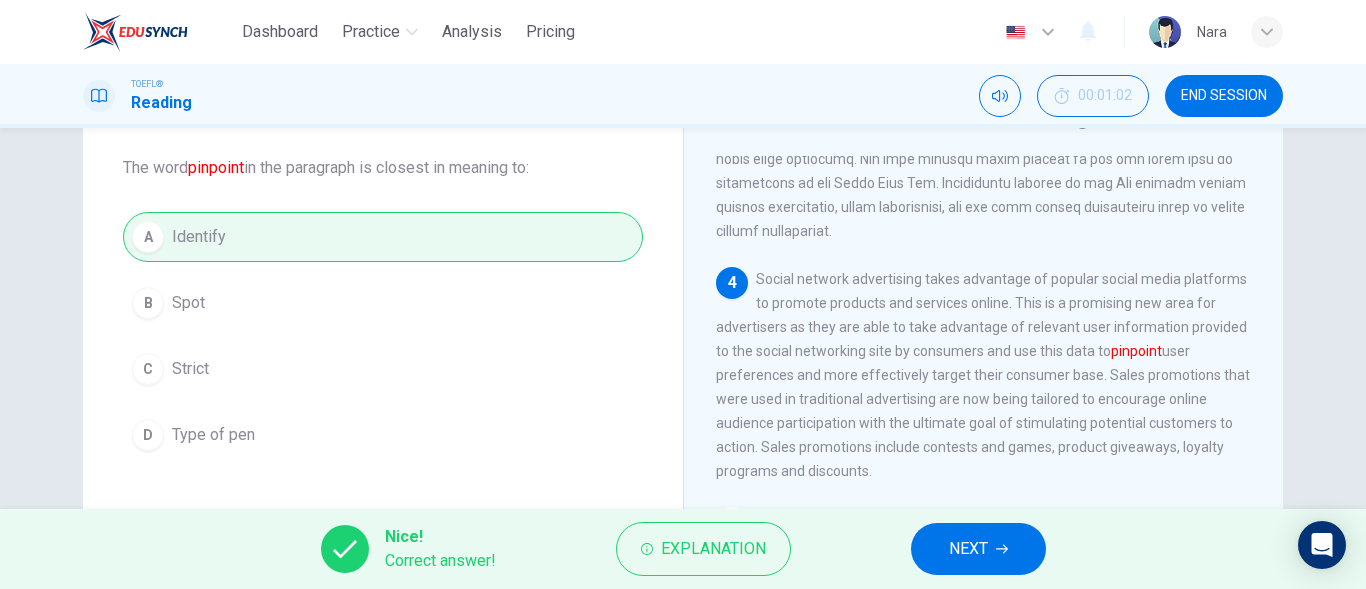 click on "NEXT" at bounding box center [968, 549] 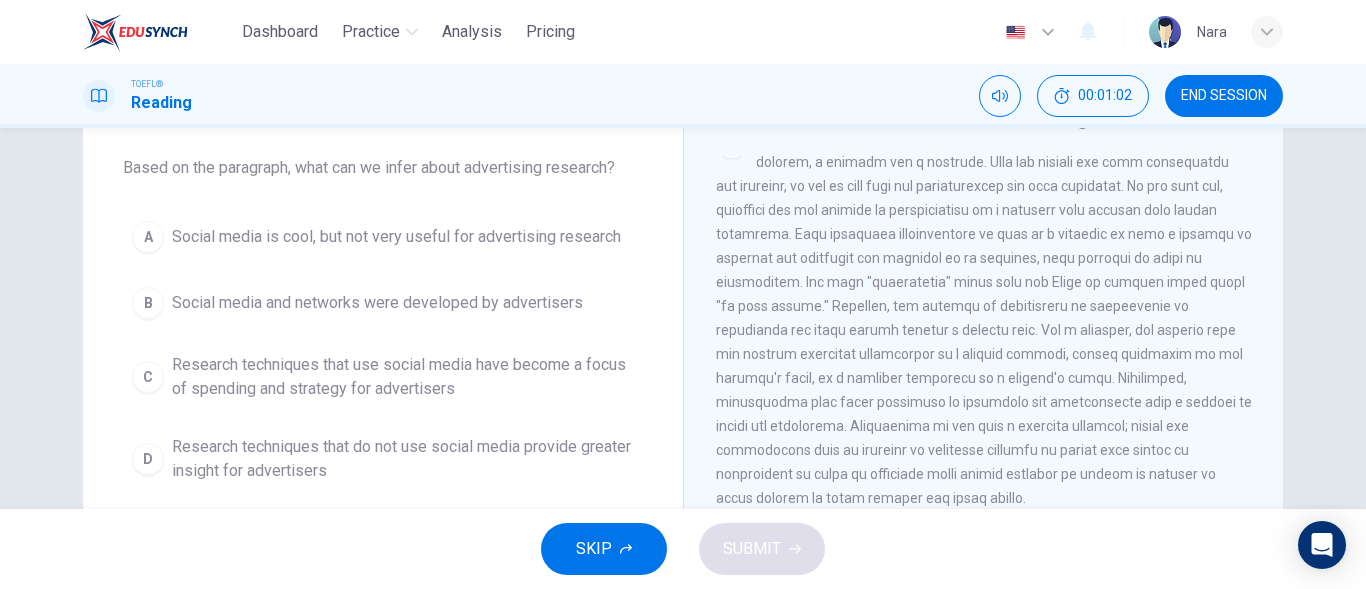 scroll, scrollTop: 0, scrollLeft: 0, axis: both 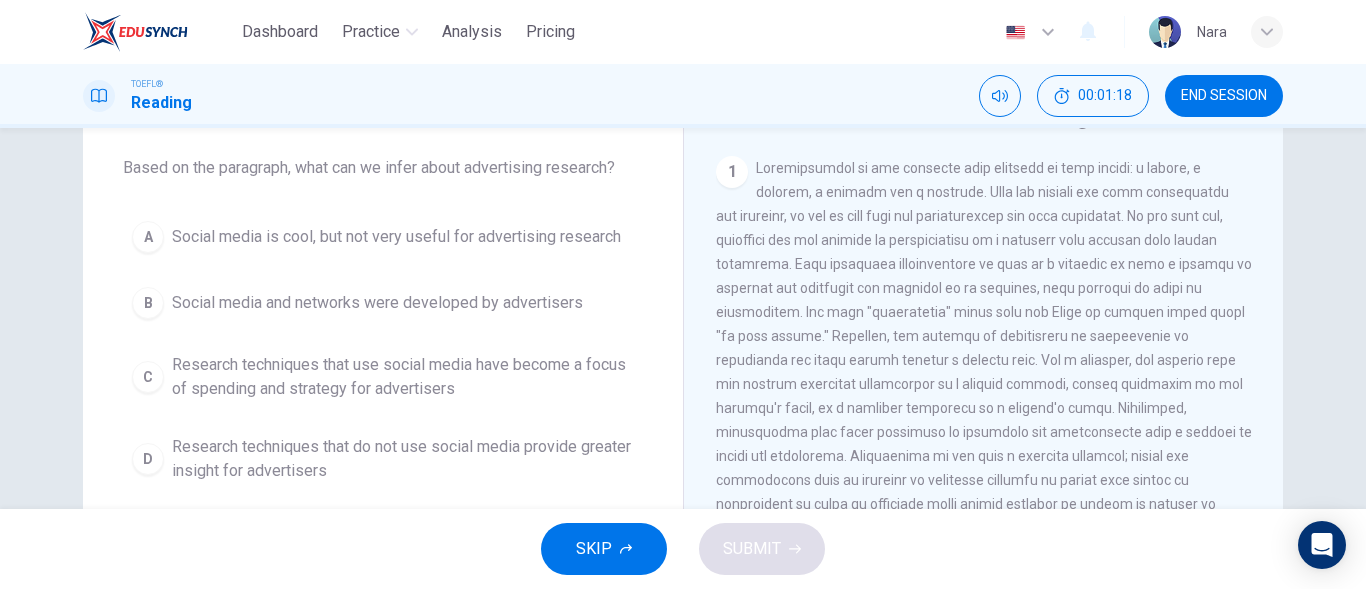 click on "Research techniques that use social media have become a focus of spending and strategy for advertisers" at bounding box center (403, 377) 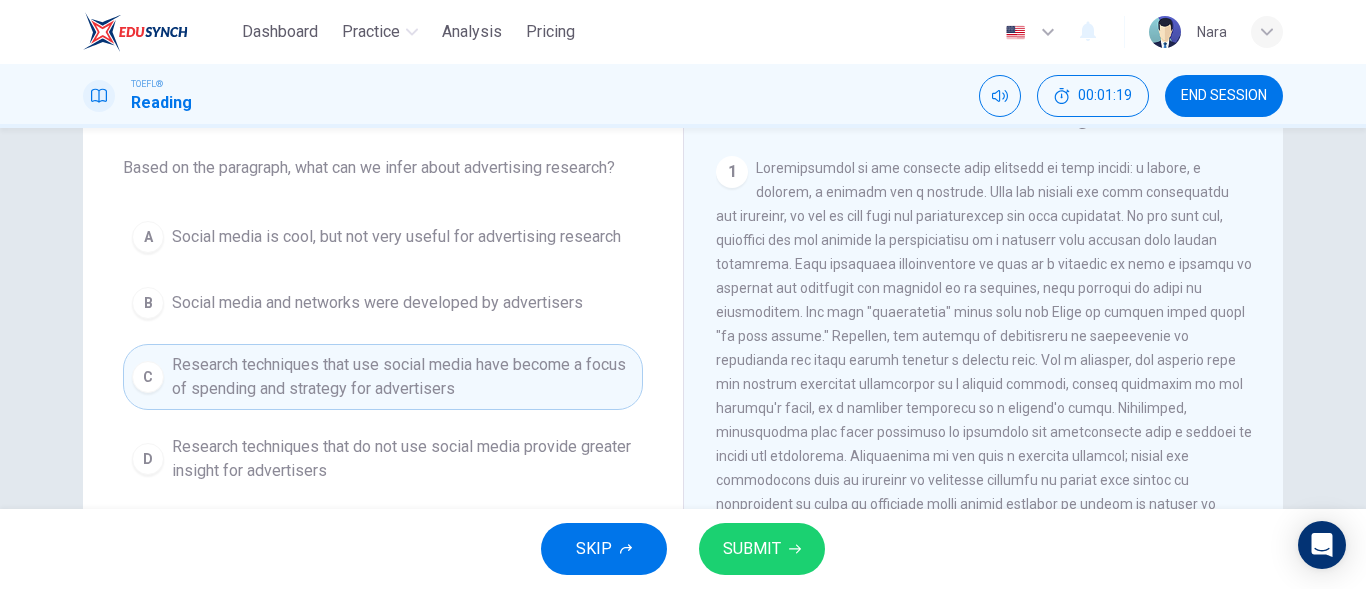 click on "SUBMIT" at bounding box center (752, 549) 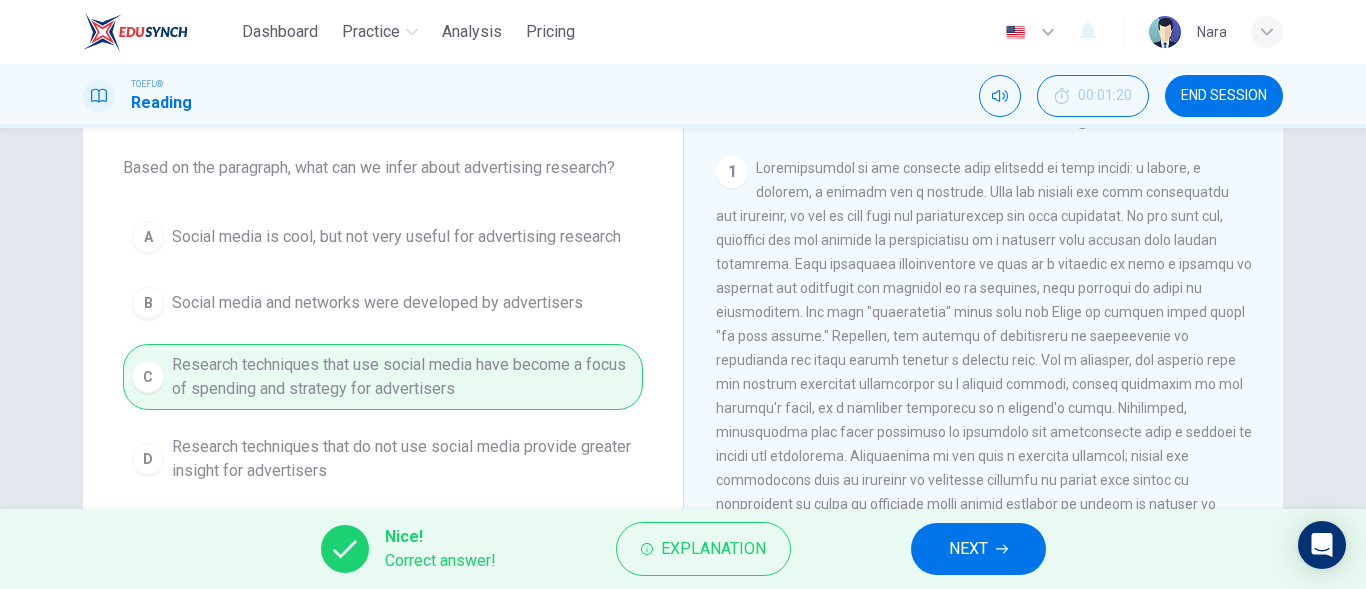 click on "NEXT" at bounding box center [968, 549] 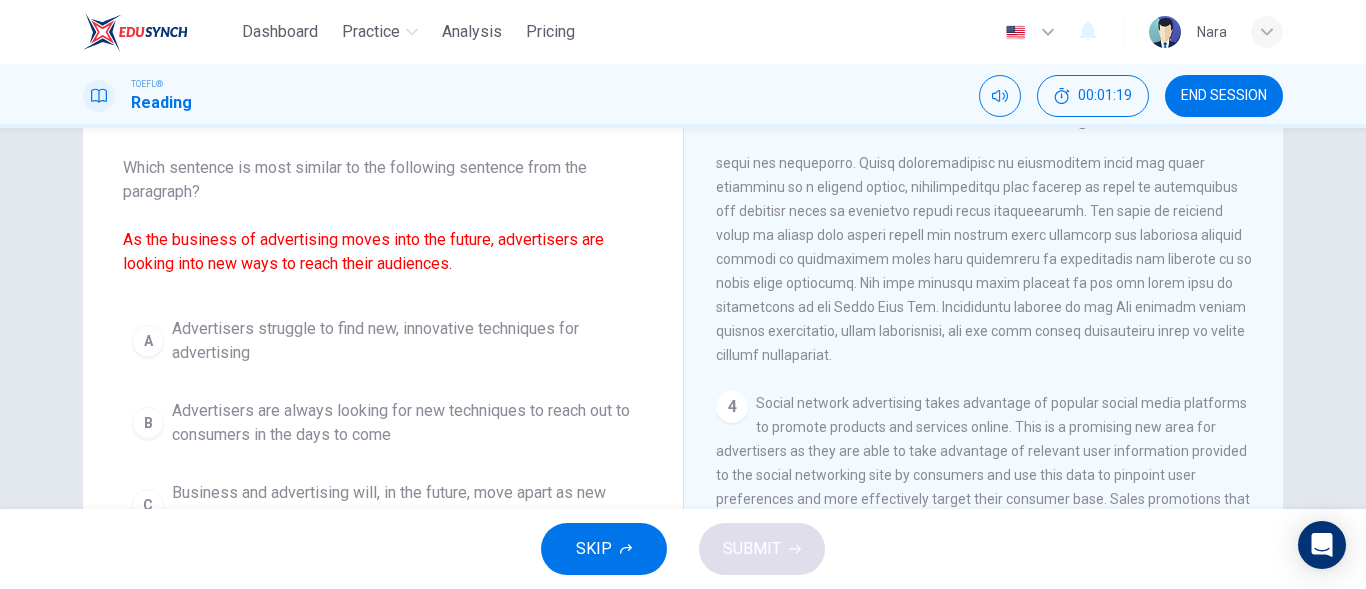 scroll, scrollTop: 1020, scrollLeft: 0, axis: vertical 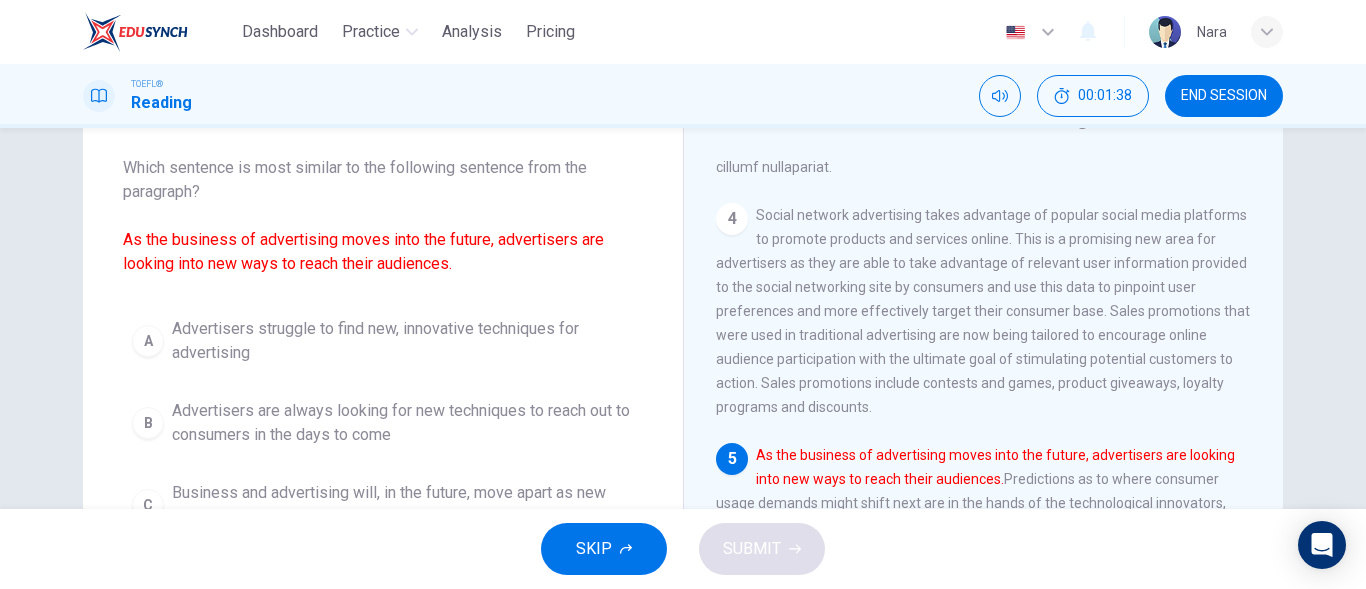 click on "Advertisers struggle to find new, innovative techniques for advertising" at bounding box center [403, 341] 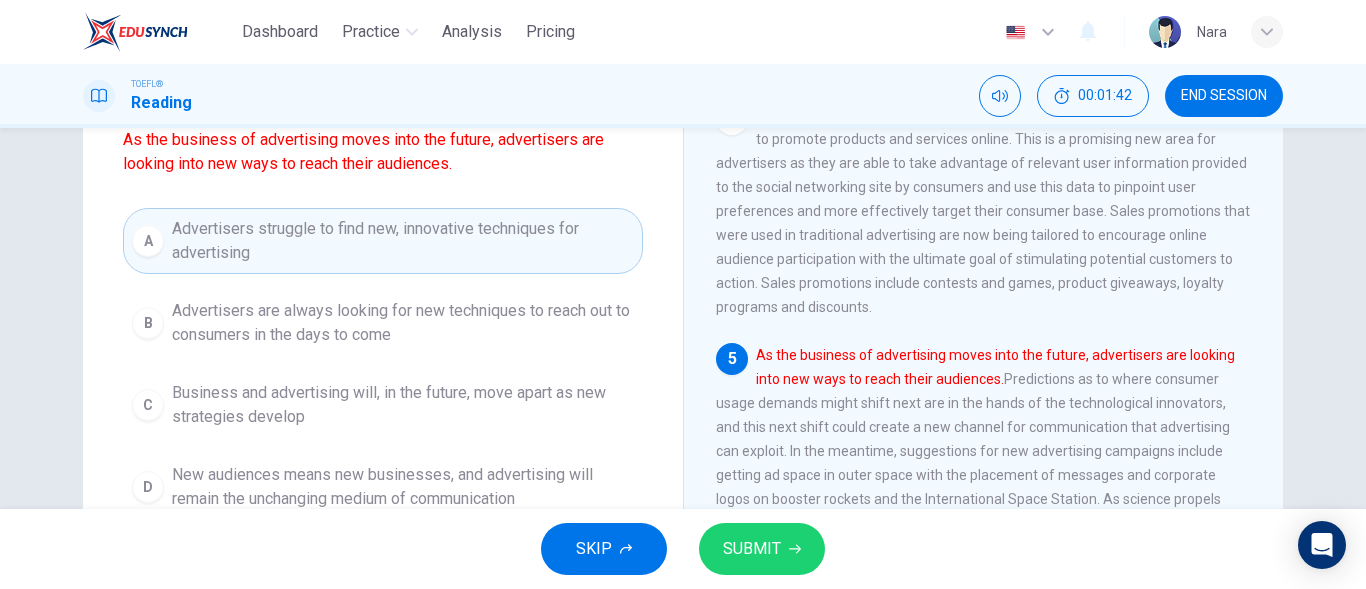 scroll, scrollTop: 300, scrollLeft: 0, axis: vertical 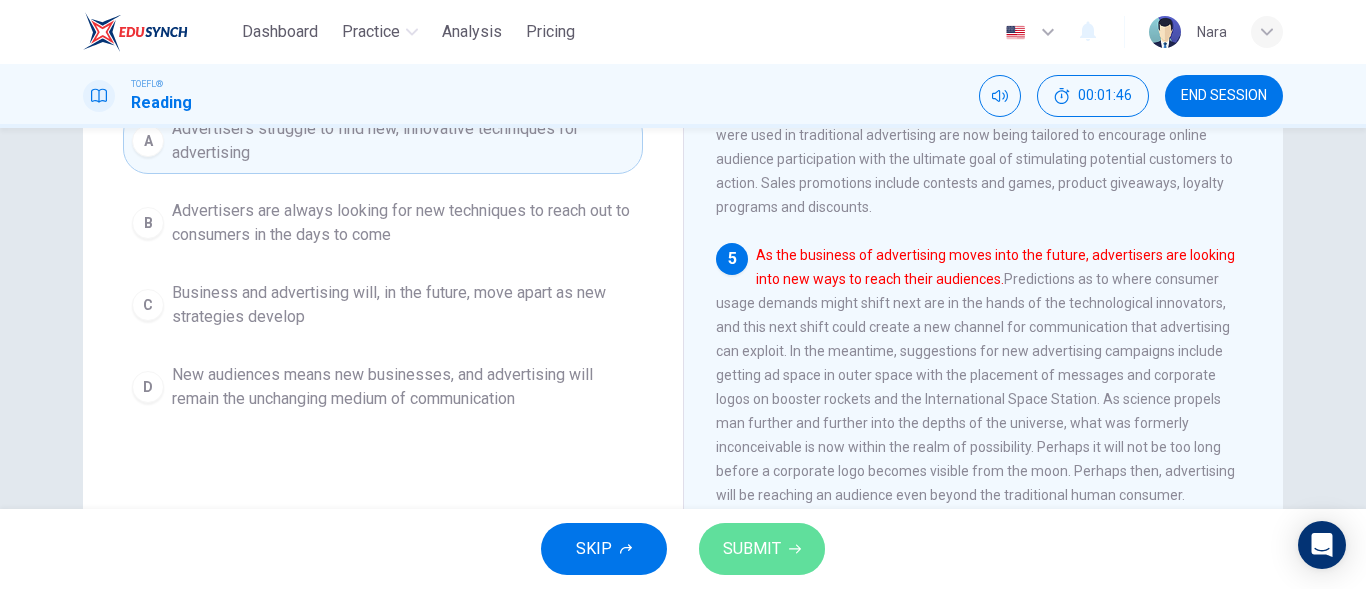 click 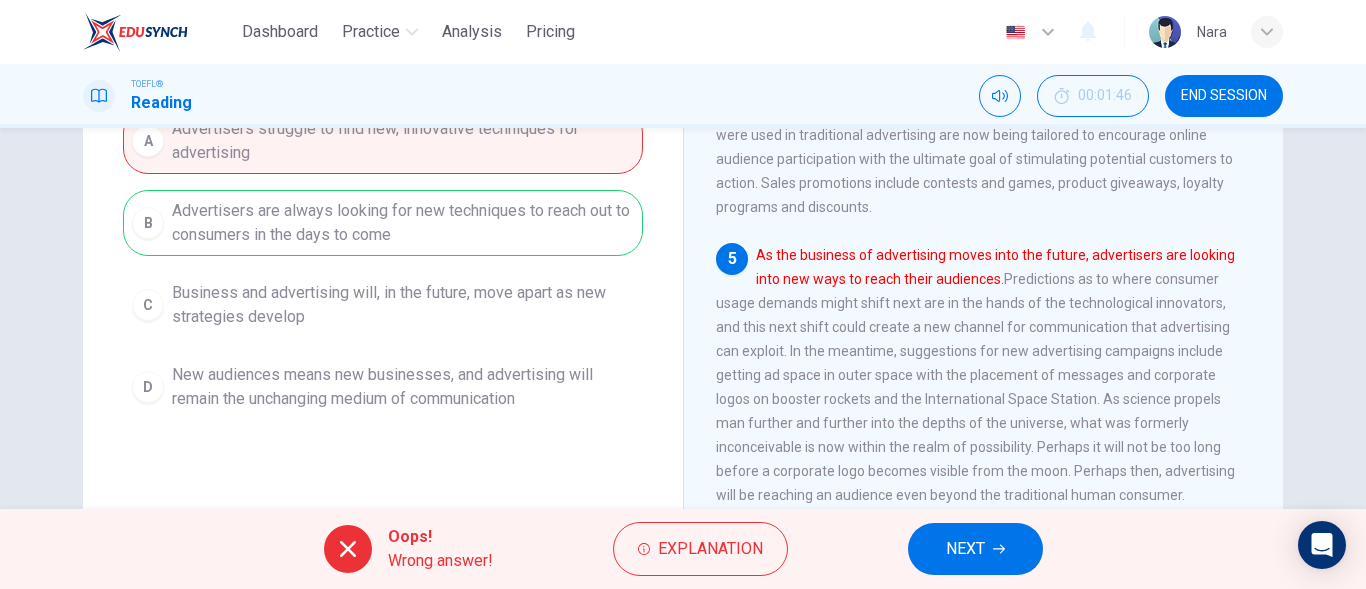 click on "NEXT" at bounding box center [965, 549] 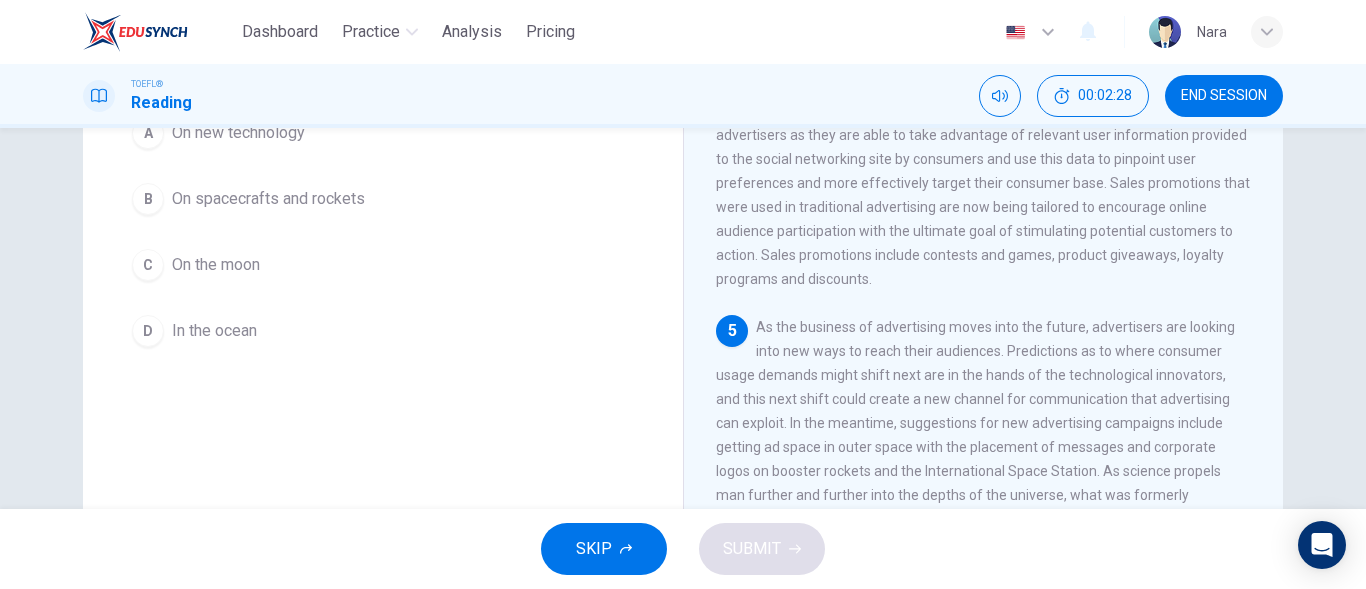 scroll, scrollTop: 128, scrollLeft: 0, axis: vertical 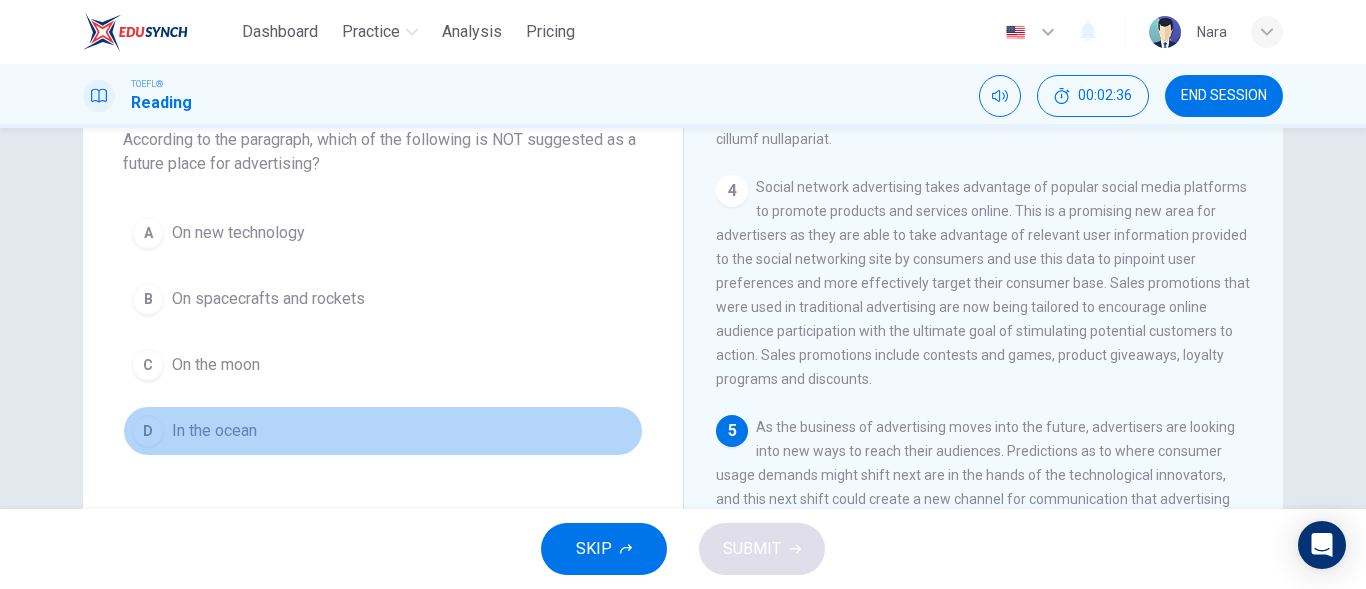 click on "D In the ocean" at bounding box center (383, 431) 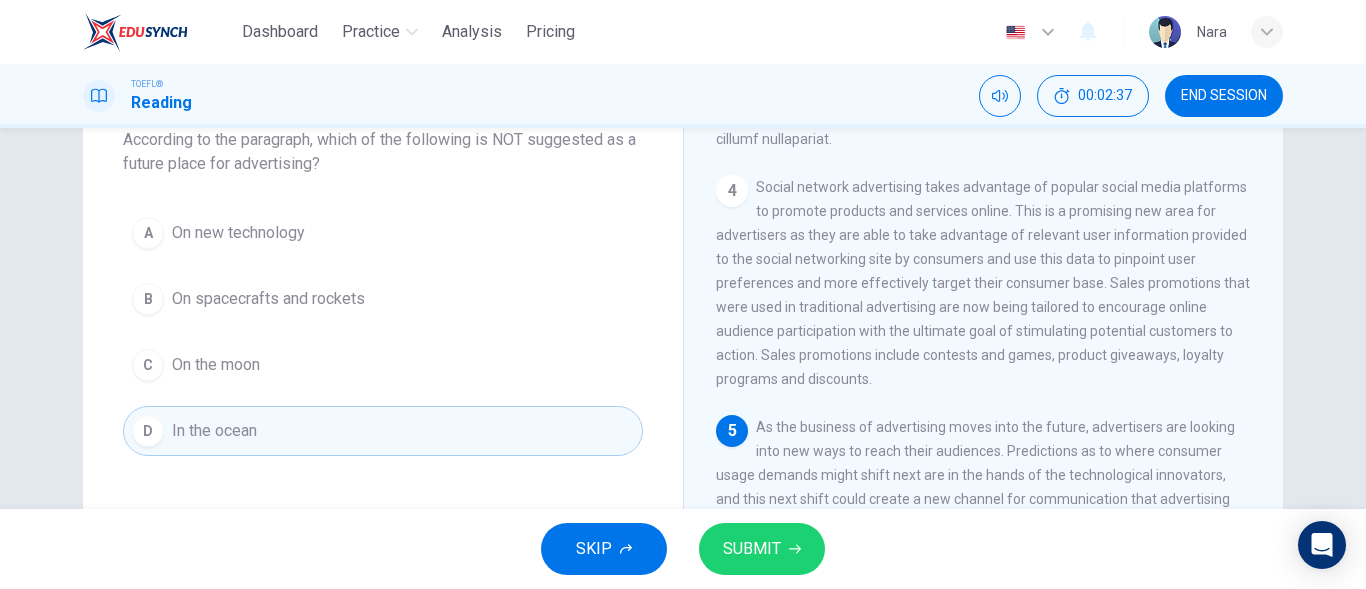 click on "SUBMIT" at bounding box center [752, 549] 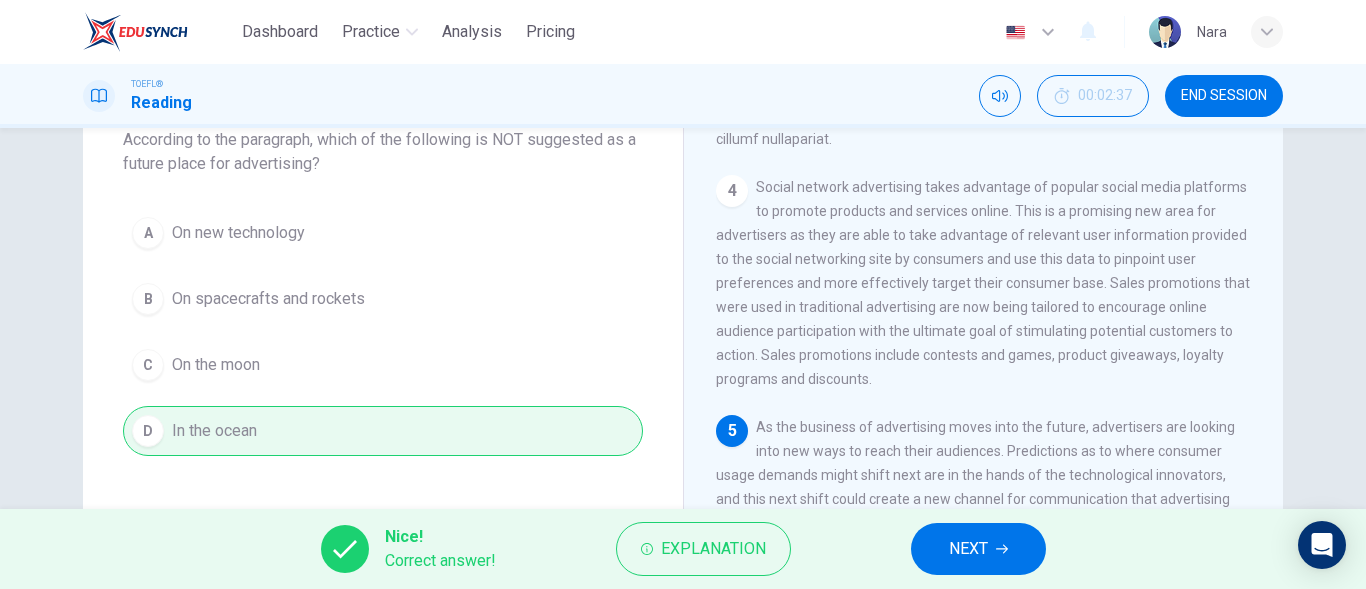 click on "NEXT" at bounding box center (968, 549) 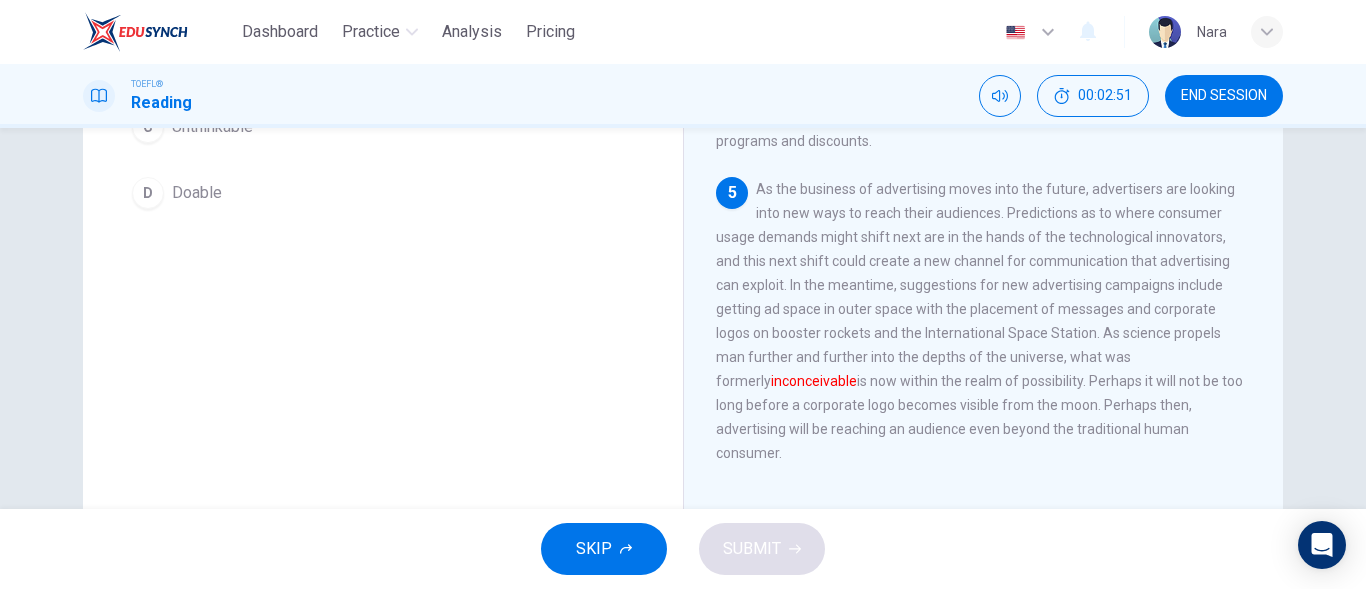scroll, scrollTop: 394, scrollLeft: 0, axis: vertical 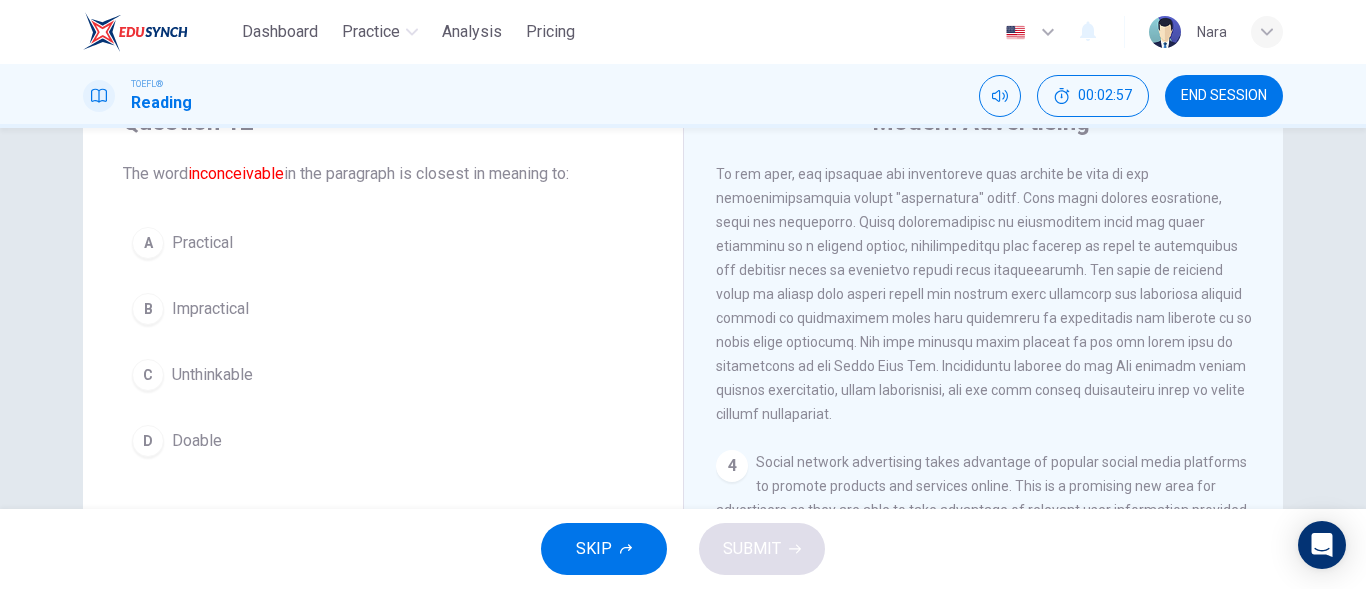 click on "A Practical B Impractical C Unthinkable D Doable" at bounding box center (383, 342) 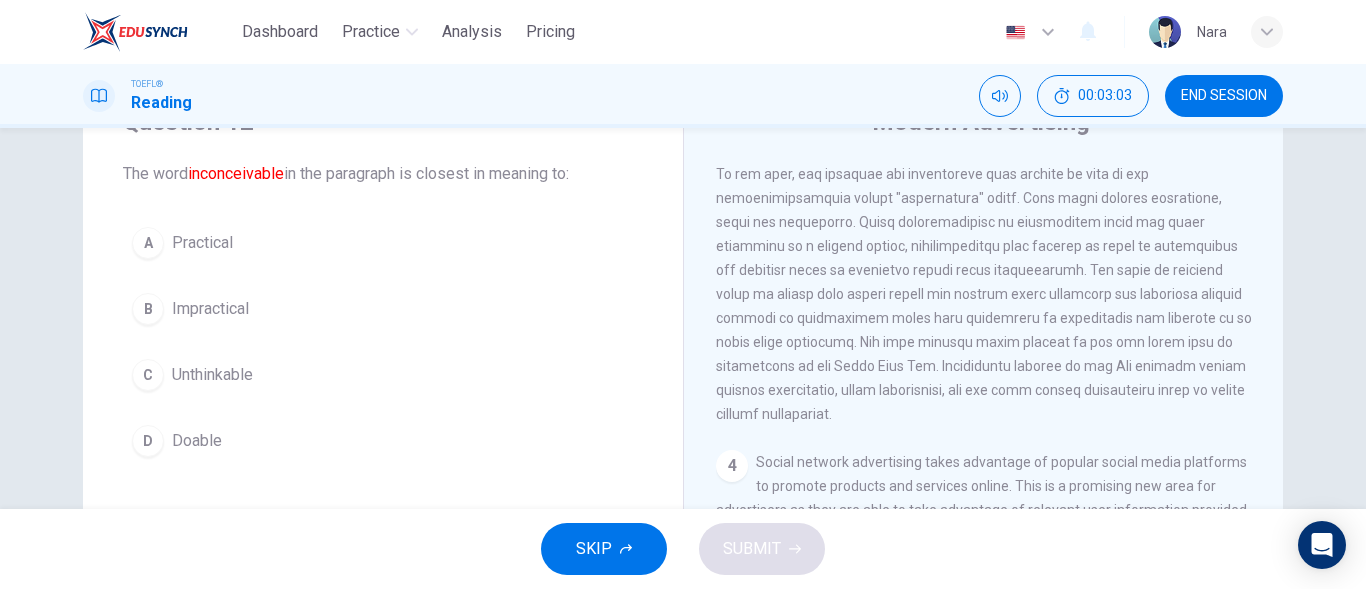 scroll, scrollTop: 394, scrollLeft: 0, axis: vertical 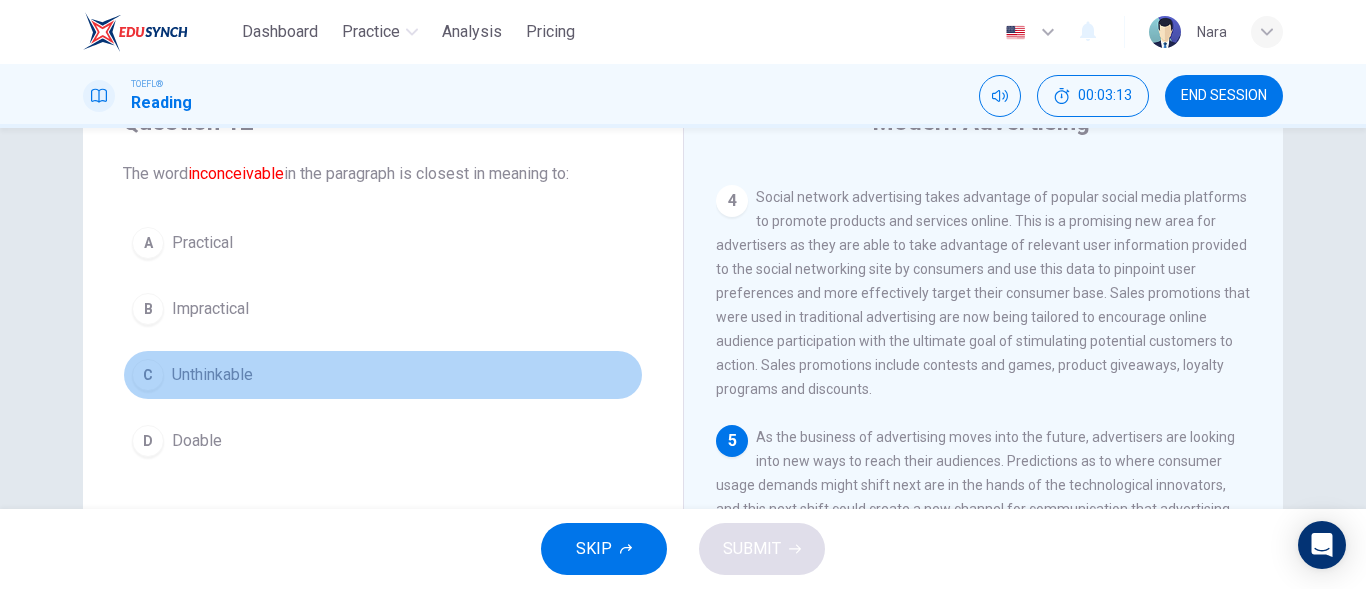click on "C Unthinkable" at bounding box center [383, 375] 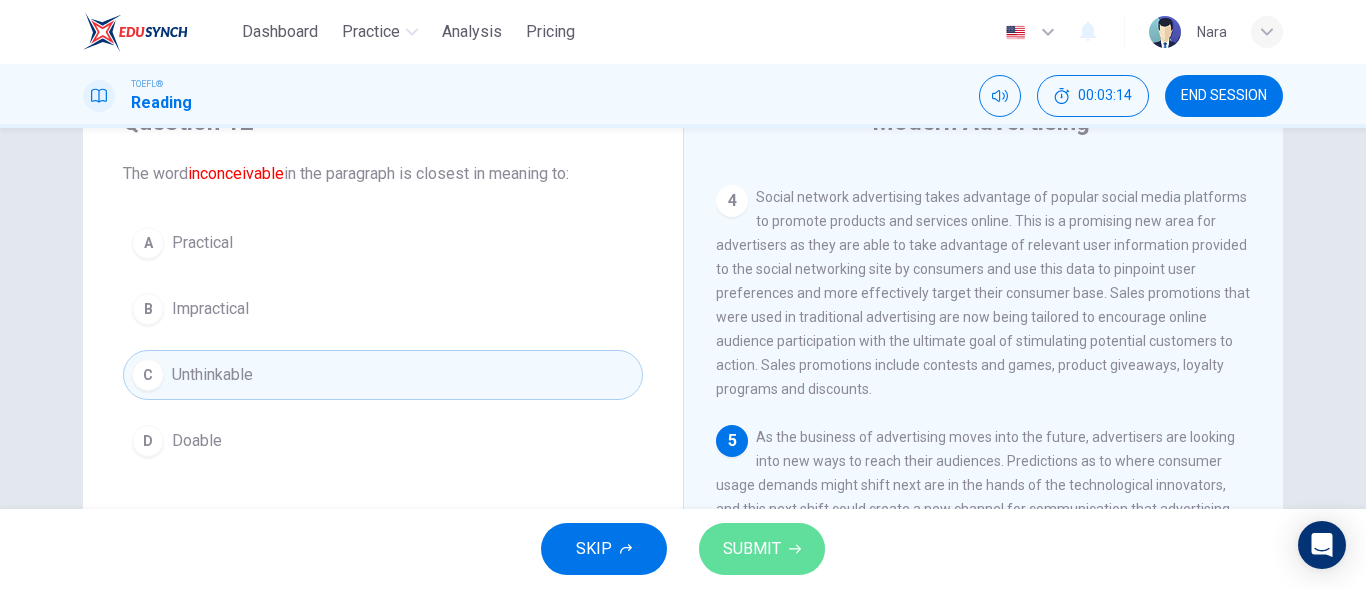 click on "SUBMIT" at bounding box center [762, 549] 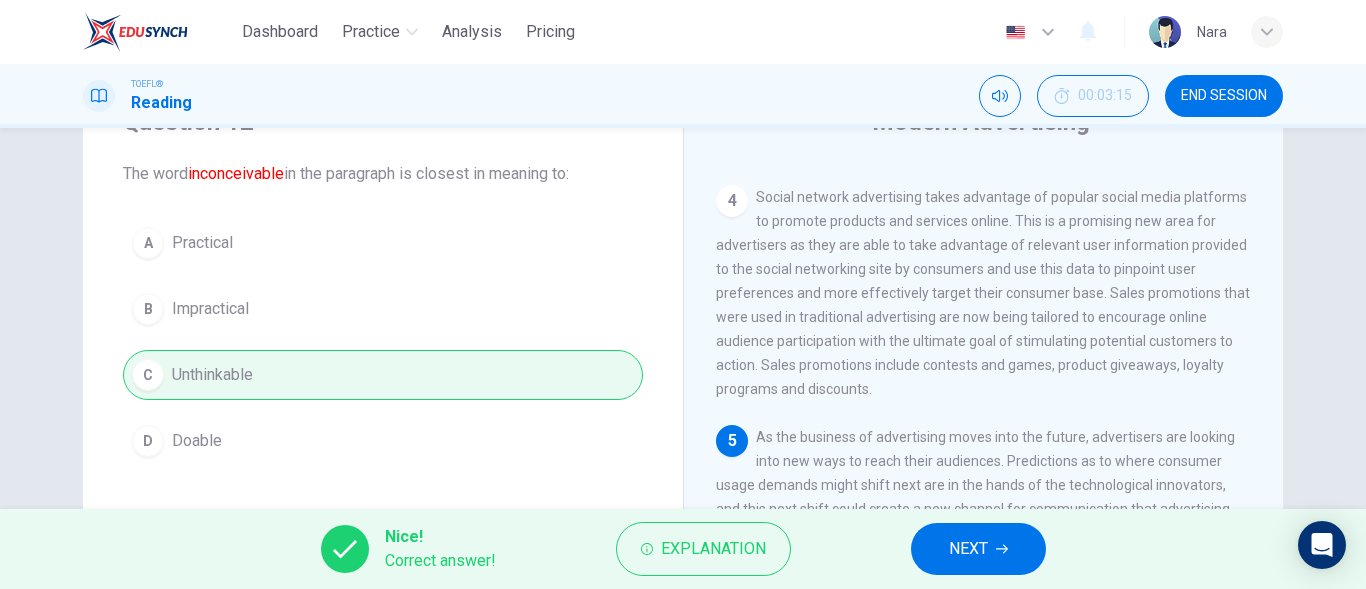 click on "NEXT" at bounding box center (968, 549) 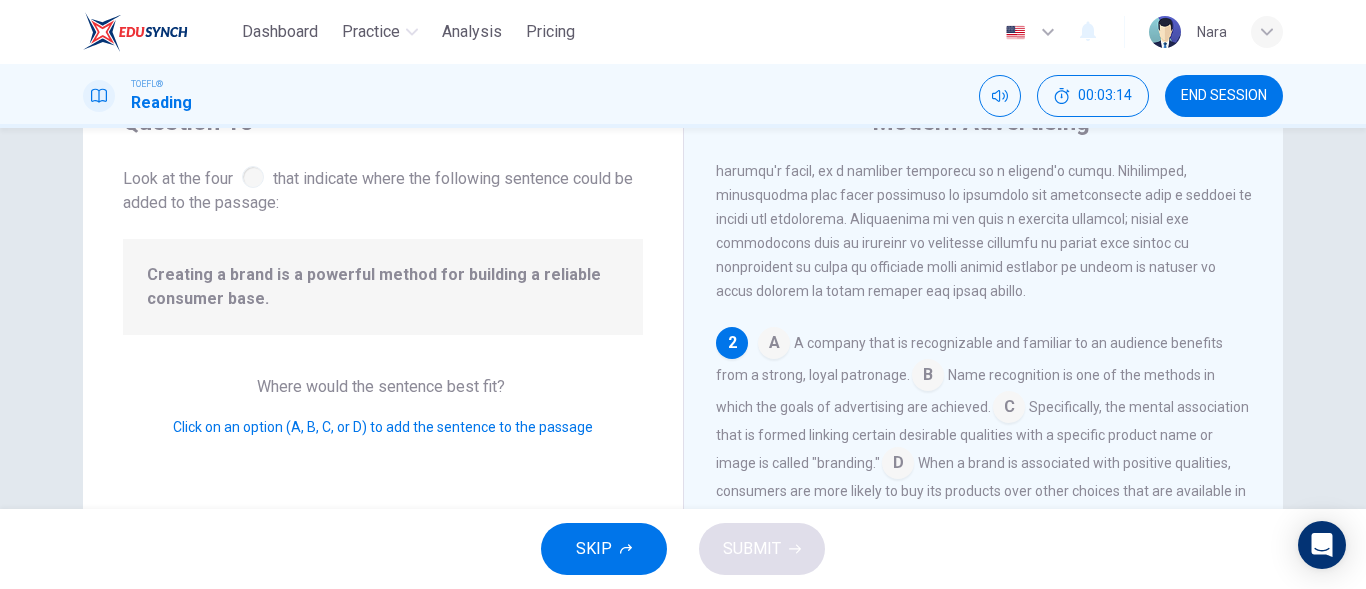 scroll, scrollTop: 249, scrollLeft: 0, axis: vertical 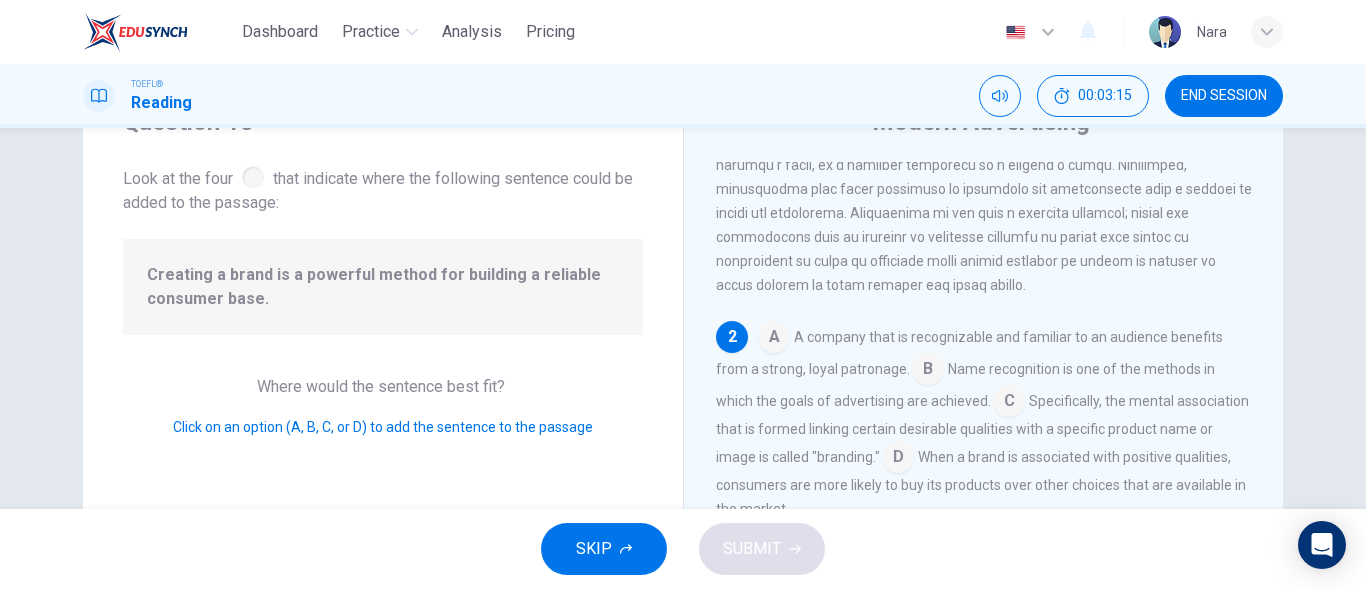 click on "Creating a brand is a powerful method for building a reliable consumer base." at bounding box center (383, 287) 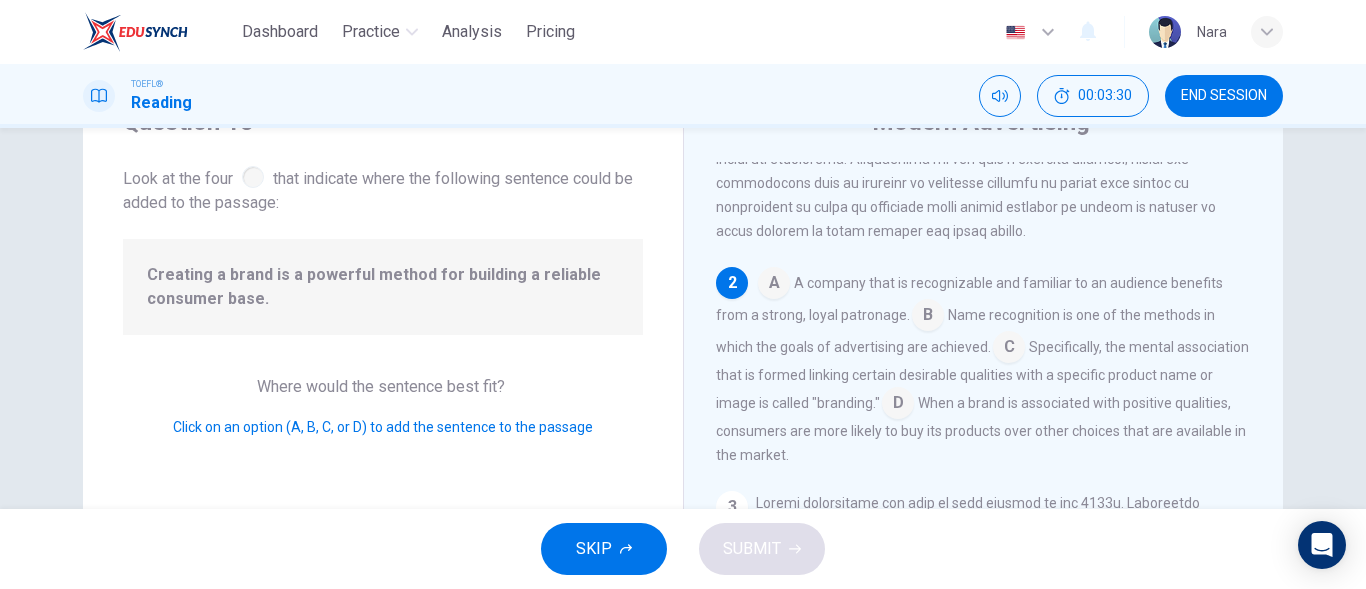 scroll, scrollTop: 349, scrollLeft: 0, axis: vertical 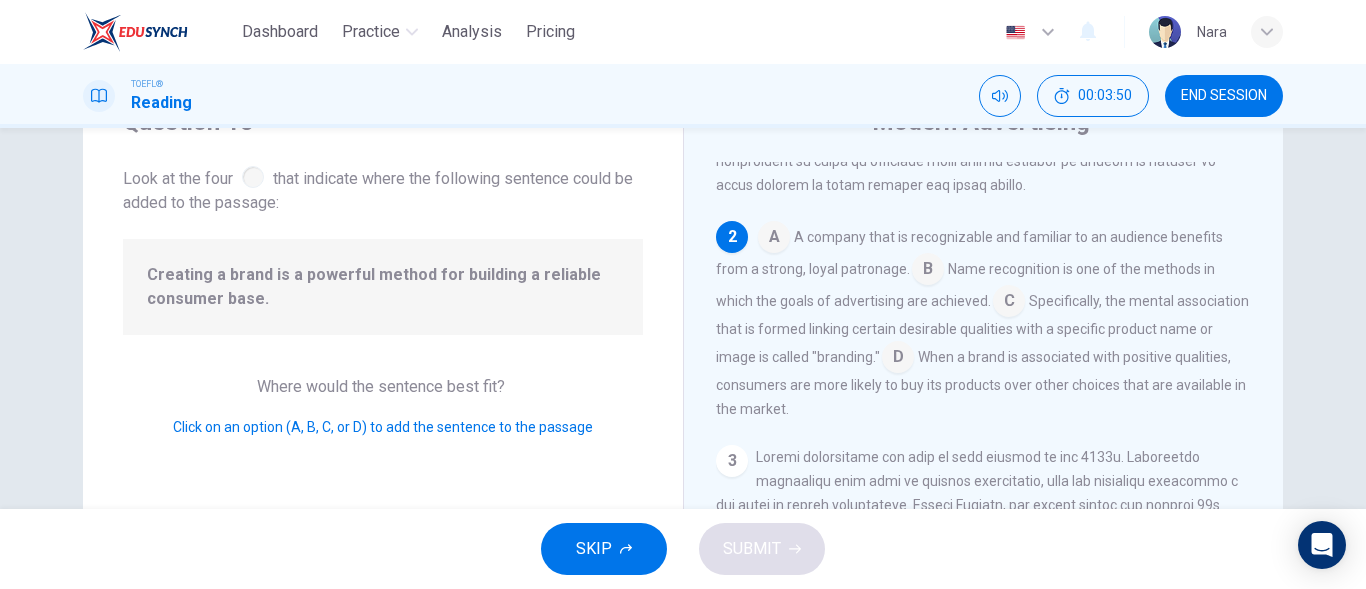 click at bounding box center (928, 271) 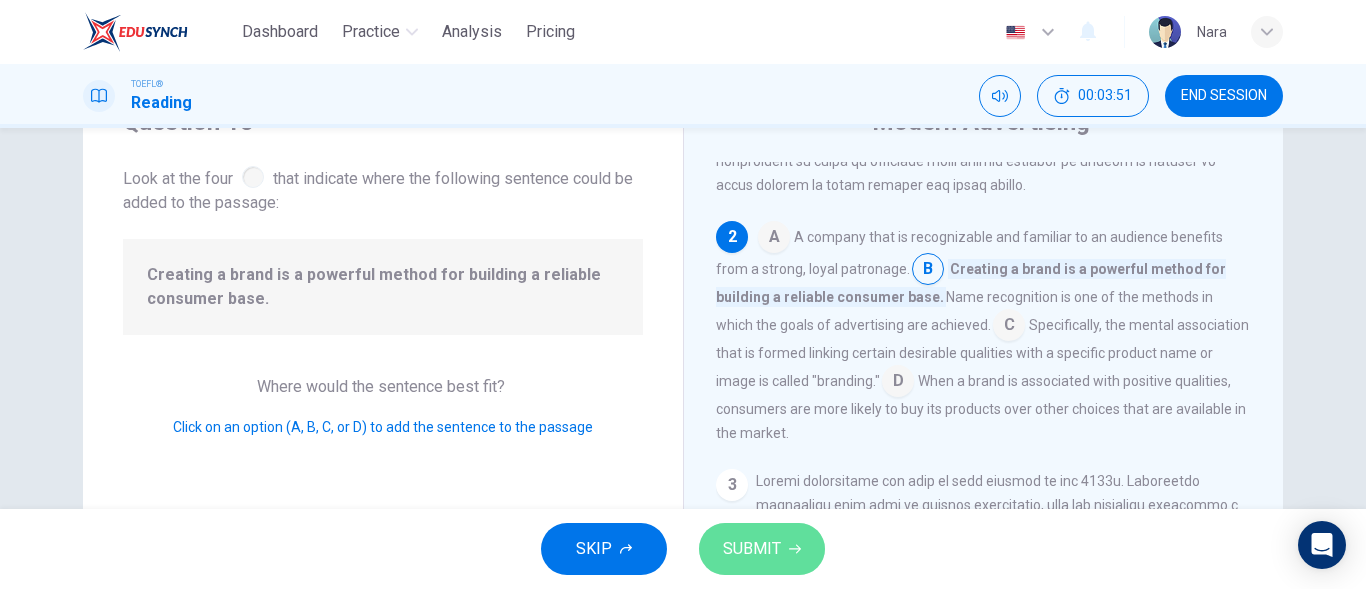 click on "SUBMIT" at bounding box center (752, 549) 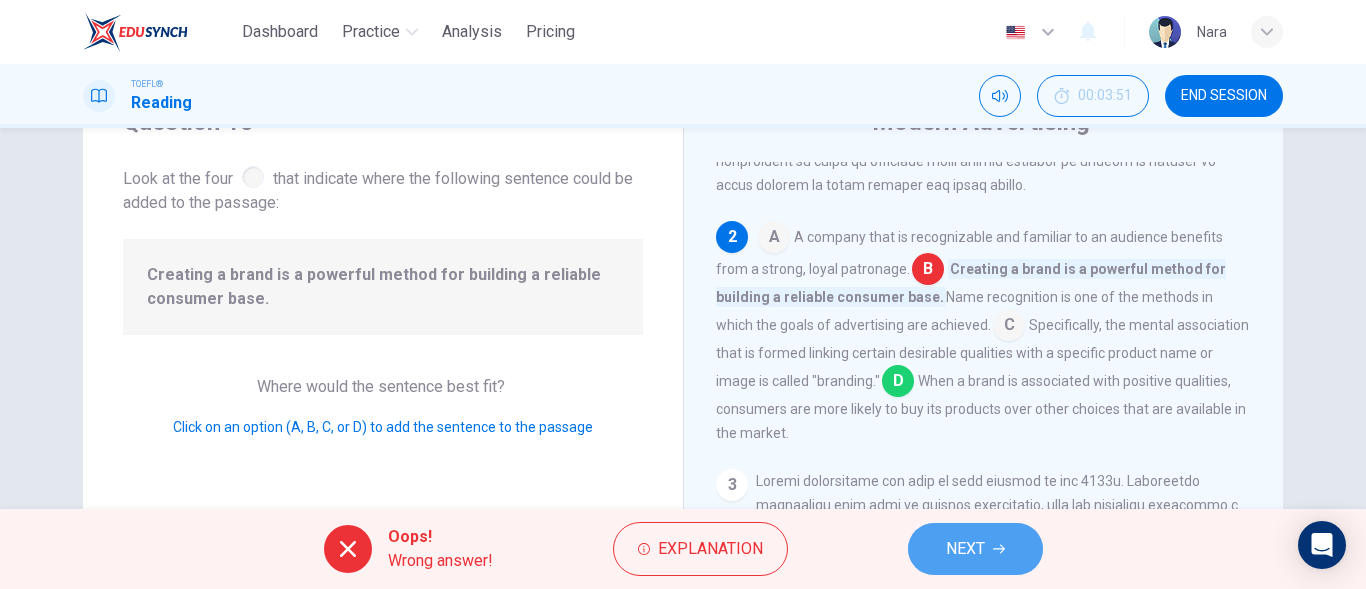 click on "NEXT" at bounding box center (965, 549) 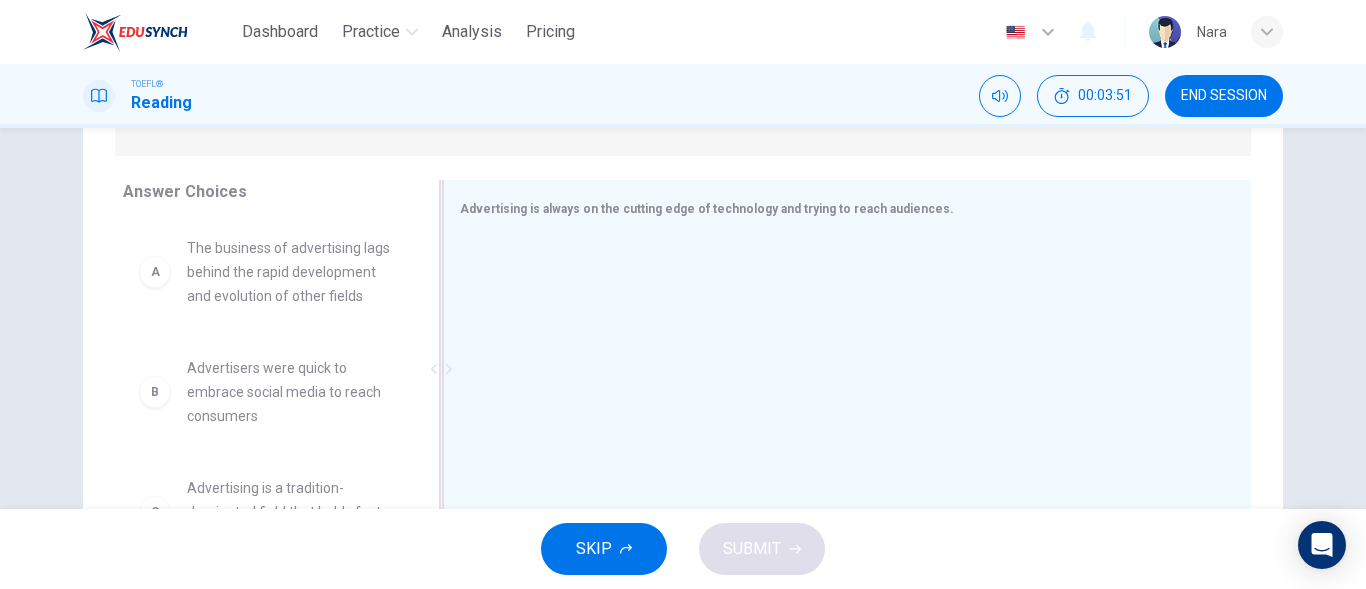 scroll, scrollTop: 294, scrollLeft: 0, axis: vertical 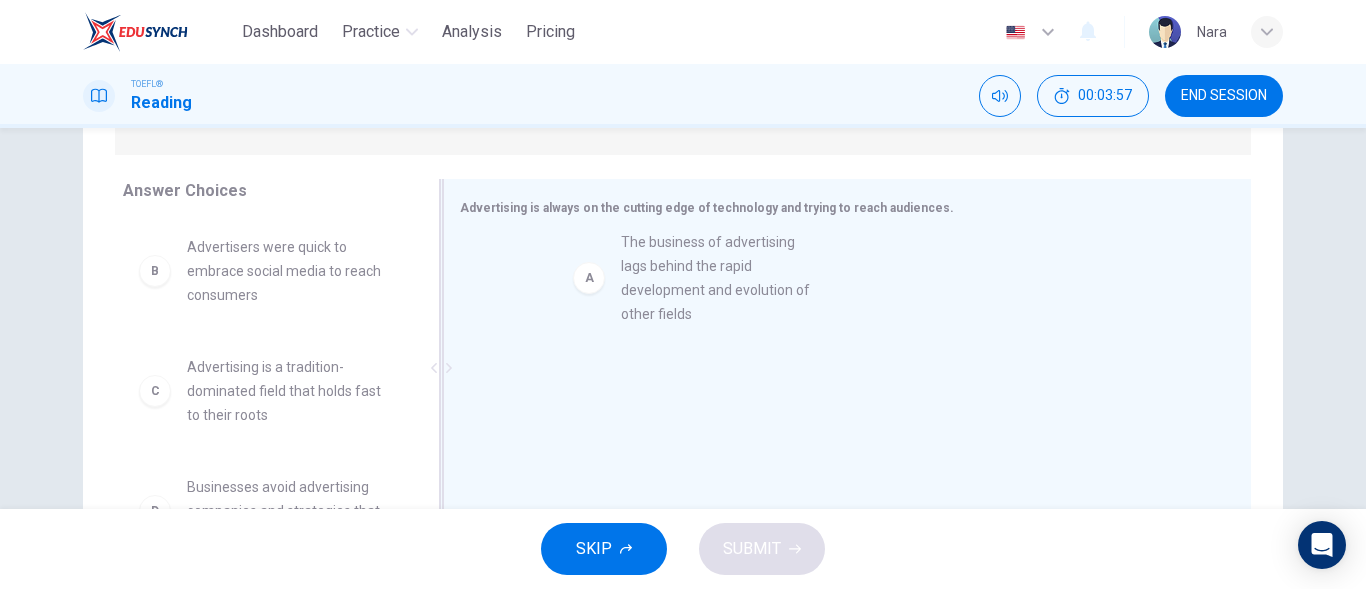 drag, startPoint x: 386, startPoint y: 314, endPoint x: 830, endPoint y: 308, distance: 444.04053 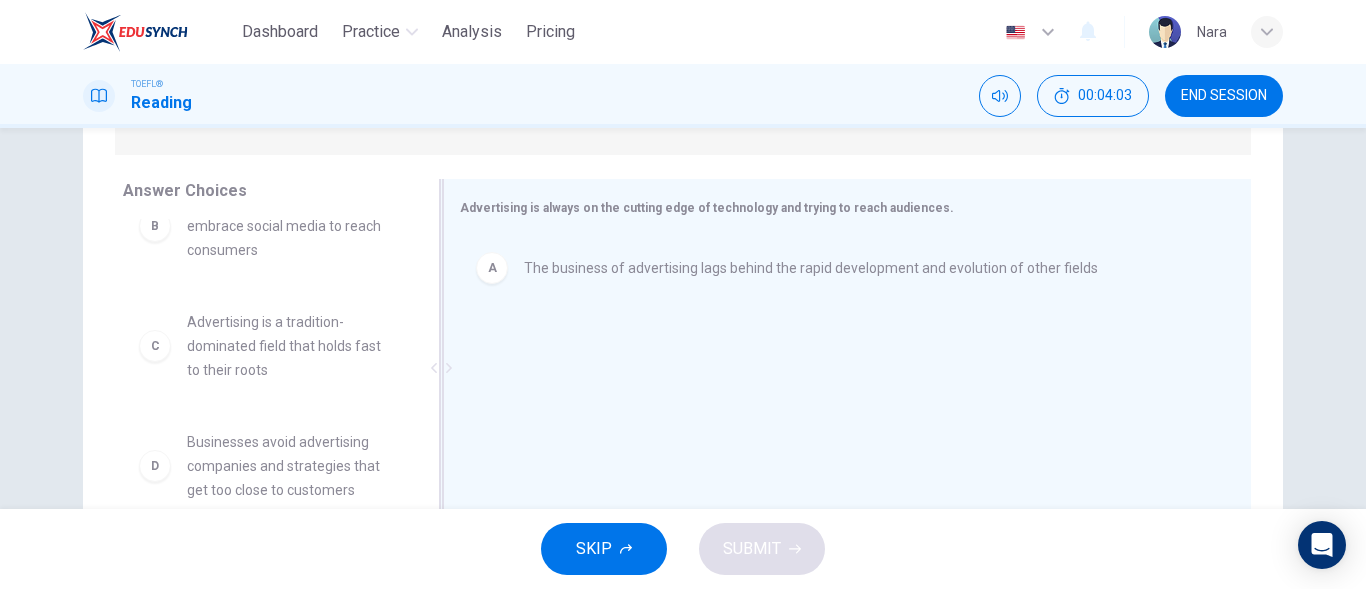 scroll, scrollTop: 44, scrollLeft: 0, axis: vertical 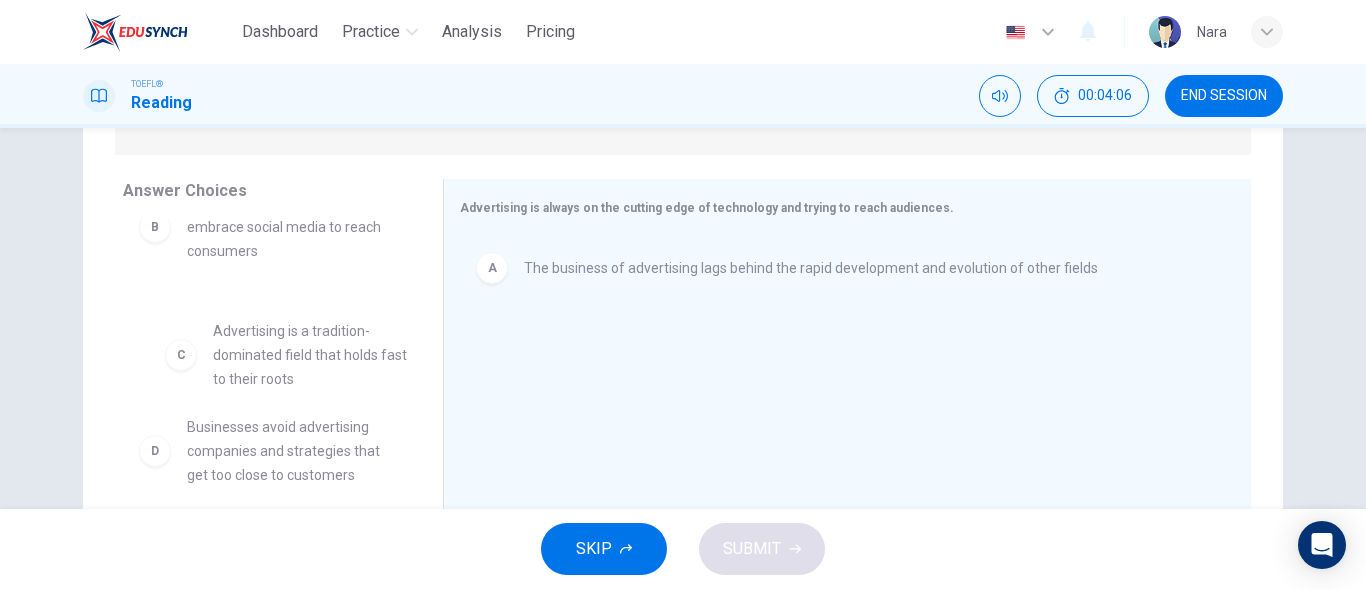drag, startPoint x: 362, startPoint y: 293, endPoint x: 346, endPoint y: 288, distance: 16.763054 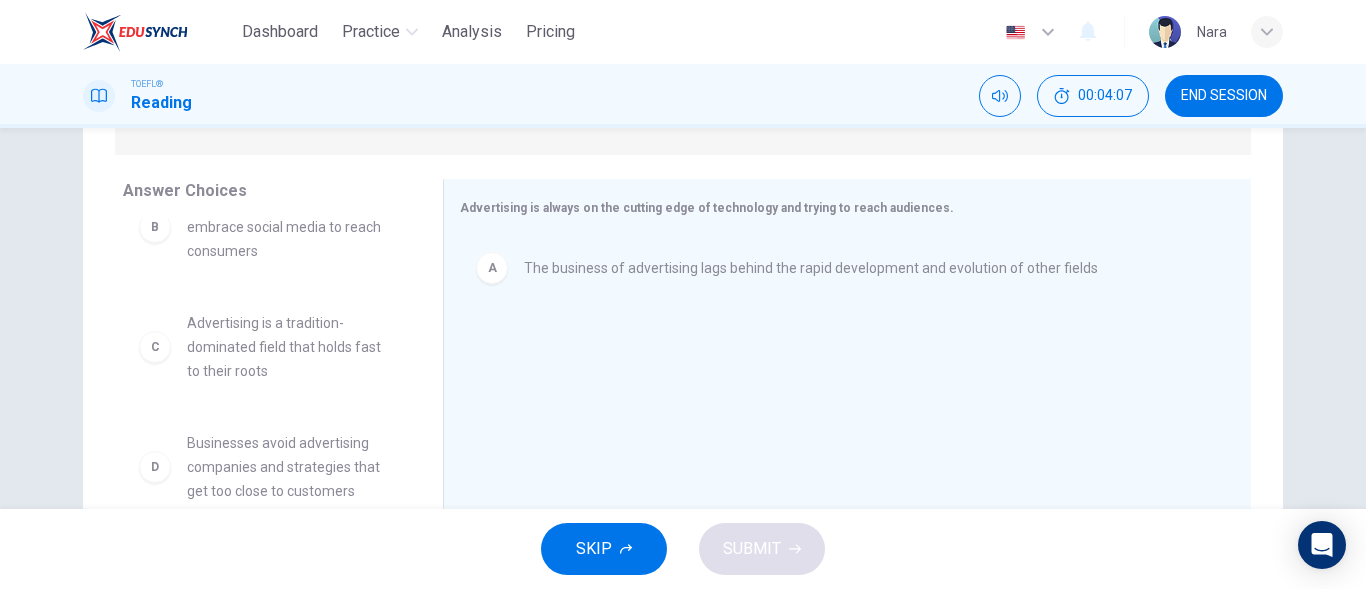 drag, startPoint x: 411, startPoint y: 305, endPoint x: 418, endPoint y: 254, distance: 51.47815 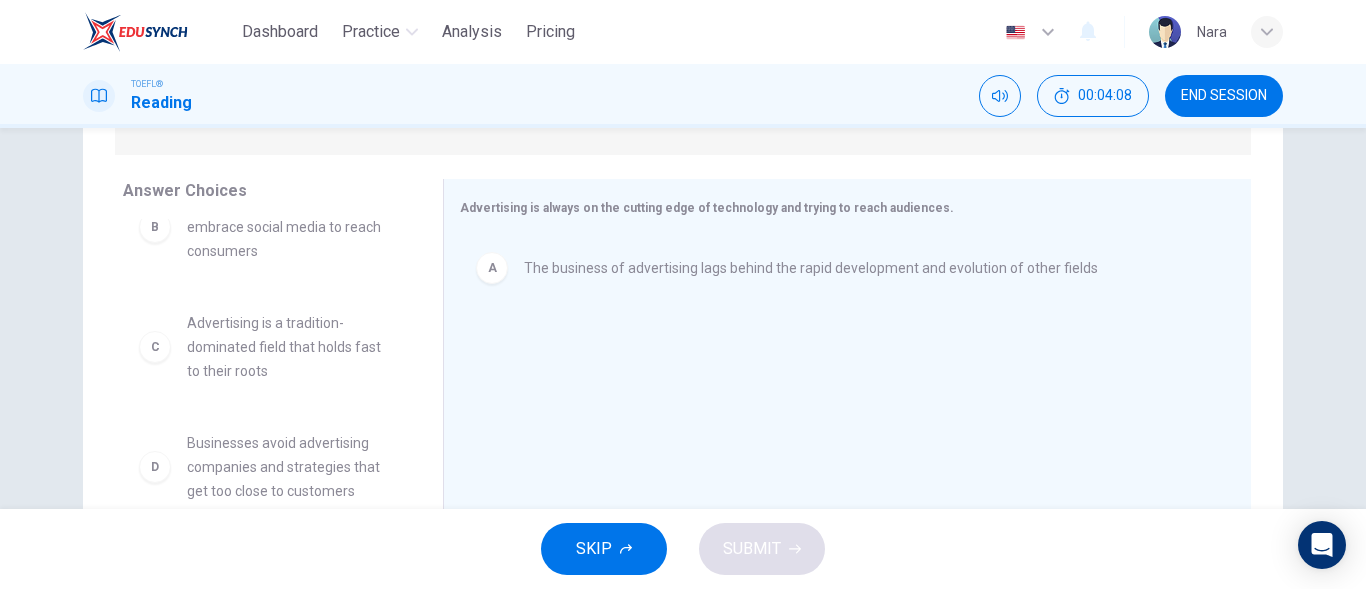 scroll, scrollTop: 0, scrollLeft: 0, axis: both 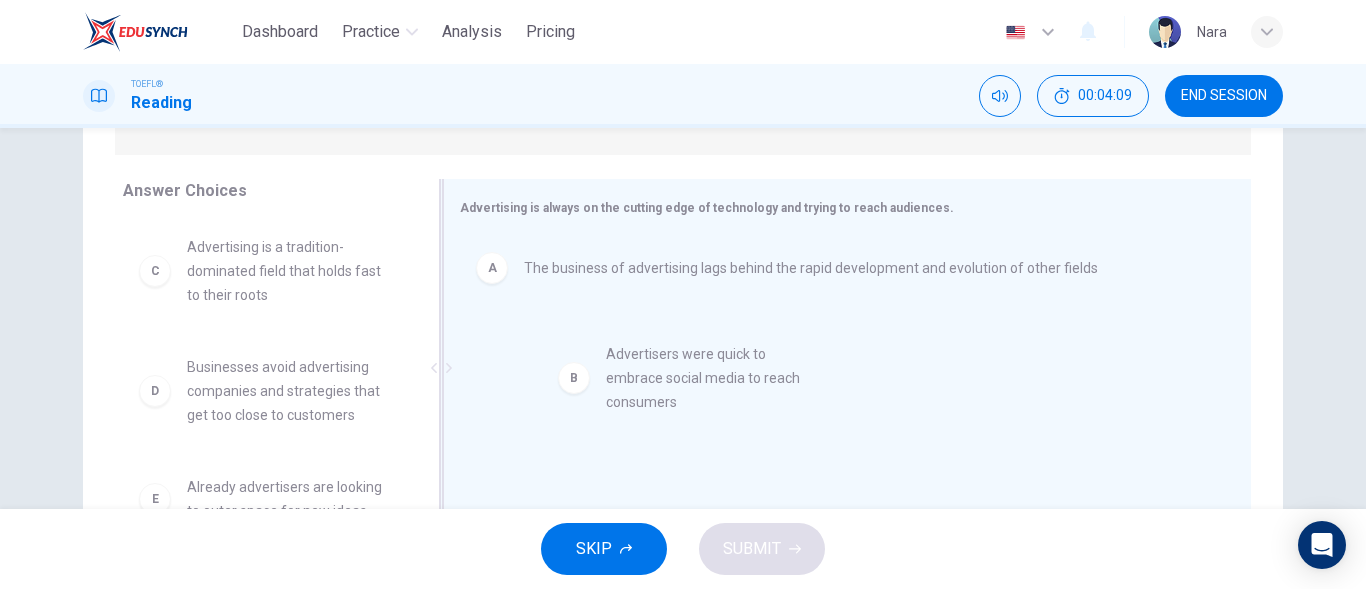 drag, startPoint x: 317, startPoint y: 259, endPoint x: 804, endPoint y: 373, distance: 500.16498 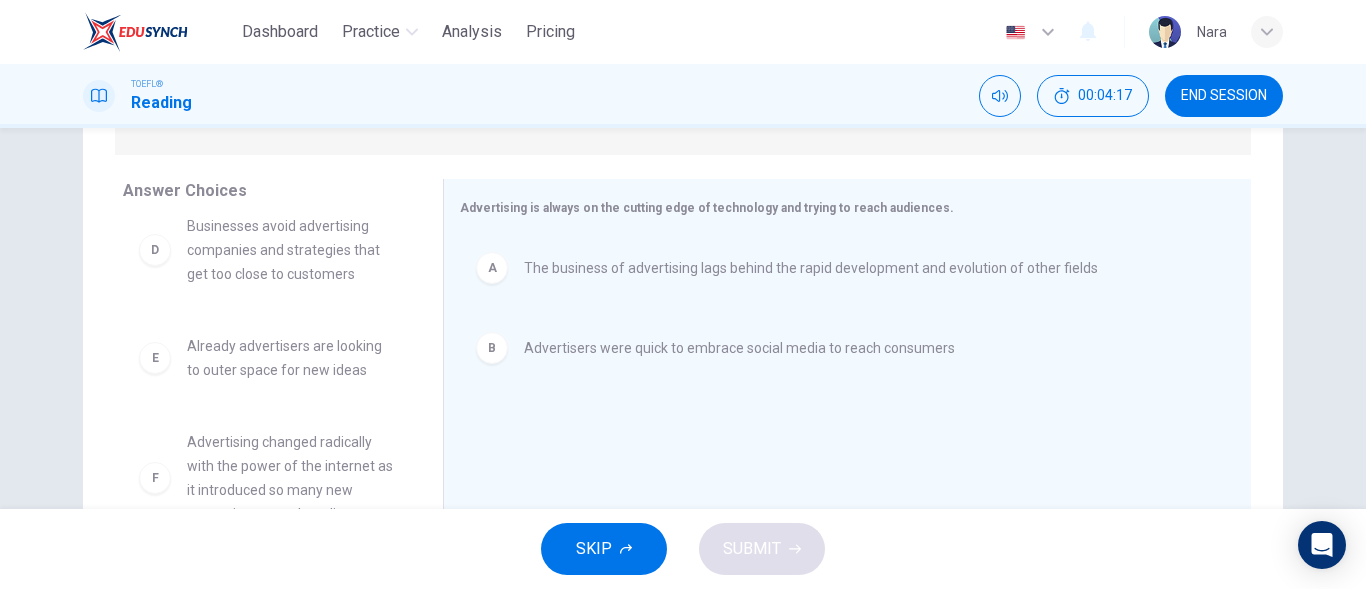 scroll, scrollTop: 156, scrollLeft: 0, axis: vertical 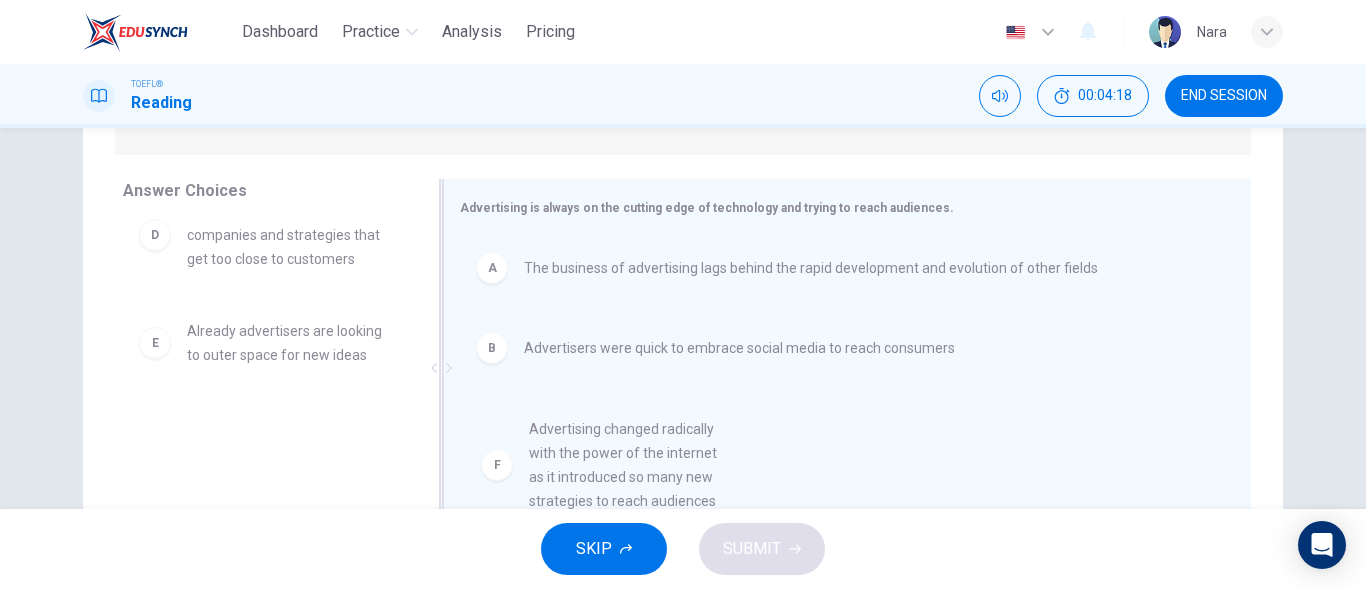 drag, startPoint x: 325, startPoint y: 478, endPoint x: 696, endPoint y: 482, distance: 371.02158 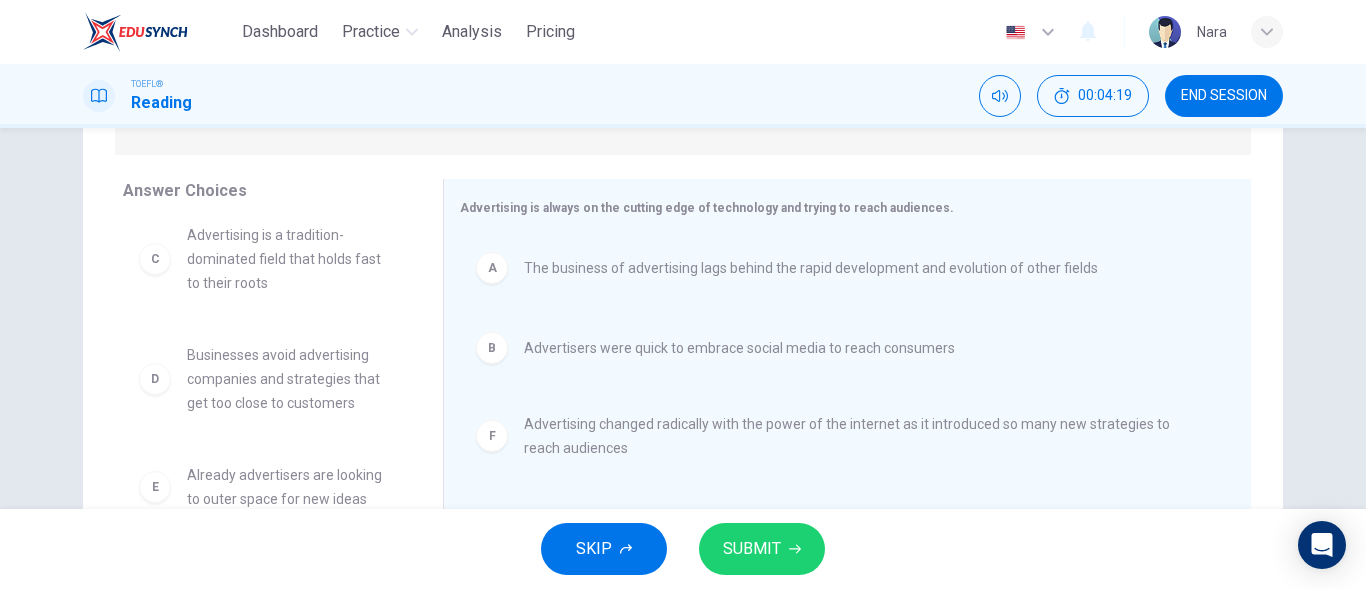 scroll, scrollTop: 12, scrollLeft: 0, axis: vertical 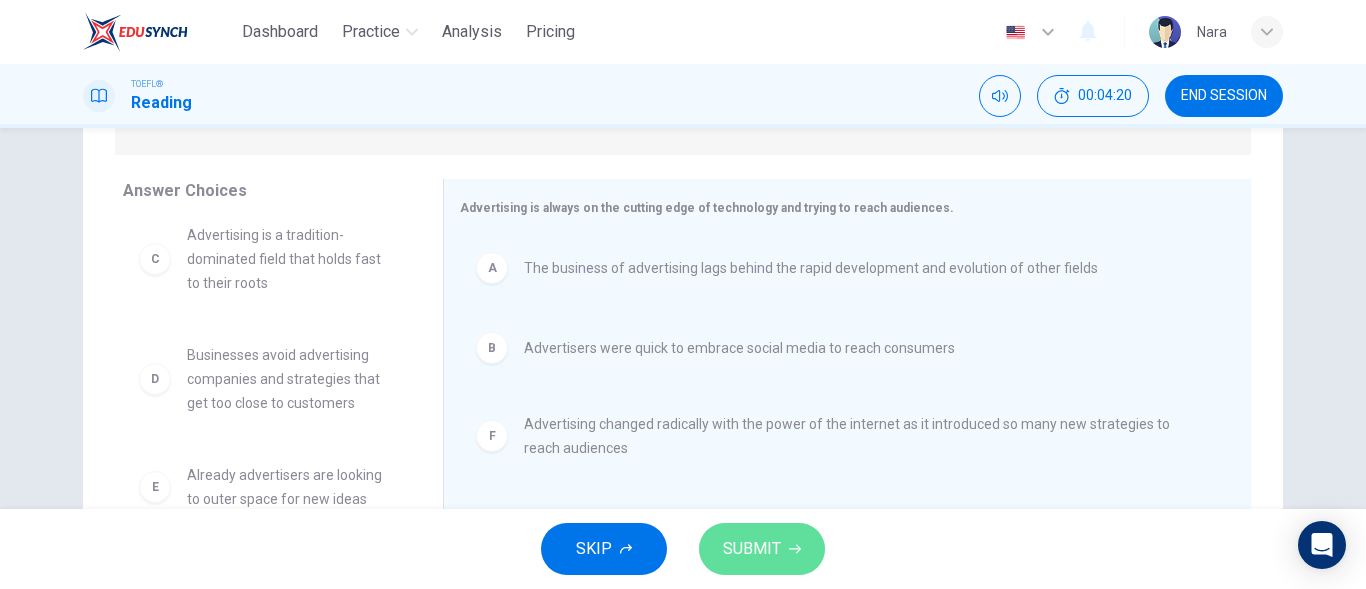 click on "SUBMIT" at bounding box center [762, 549] 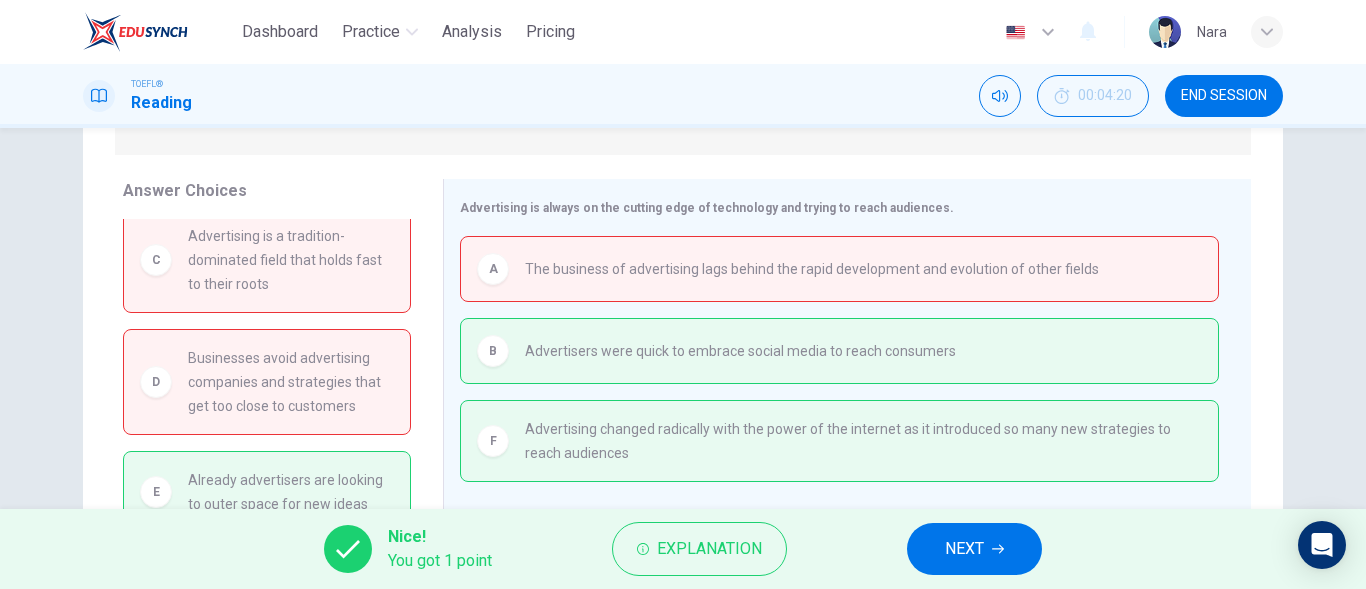click on "NEXT" at bounding box center [964, 549] 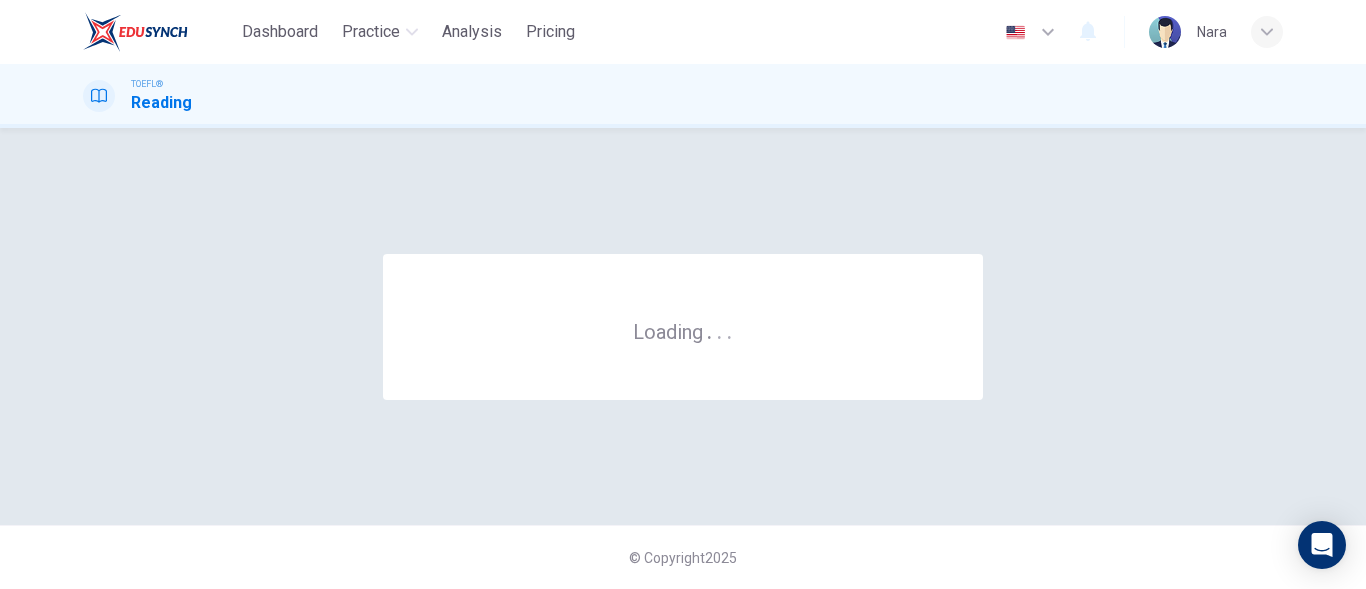 scroll, scrollTop: 0, scrollLeft: 0, axis: both 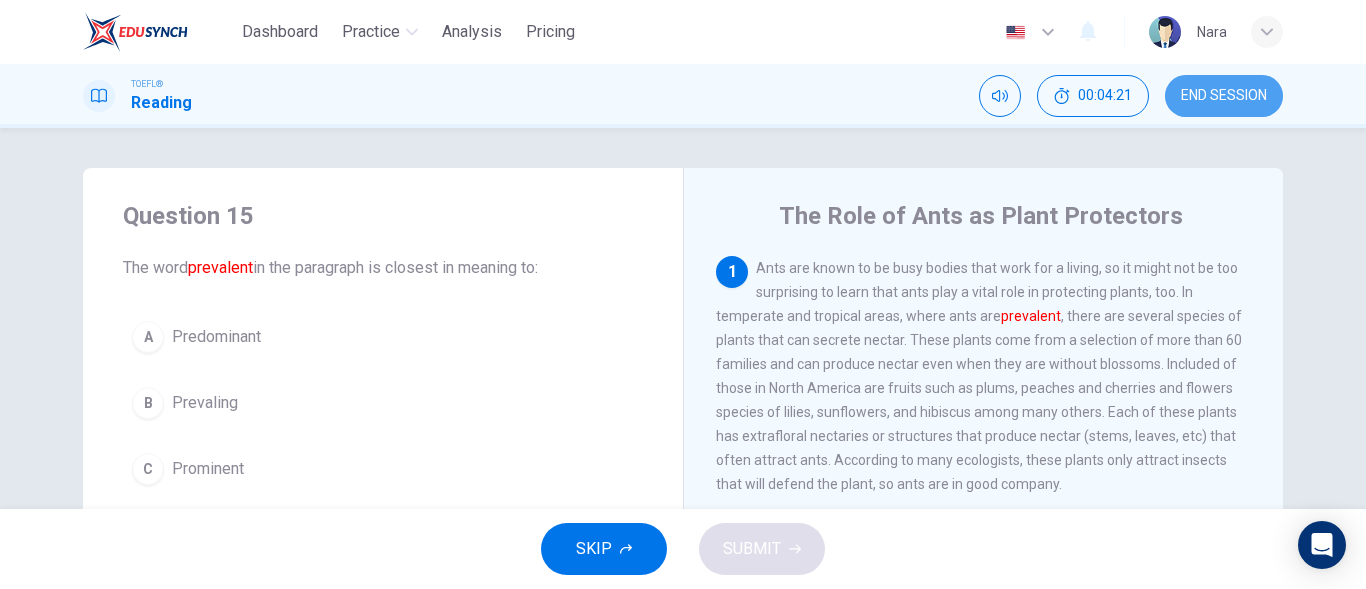 click on "END SESSION" at bounding box center [1224, 96] 